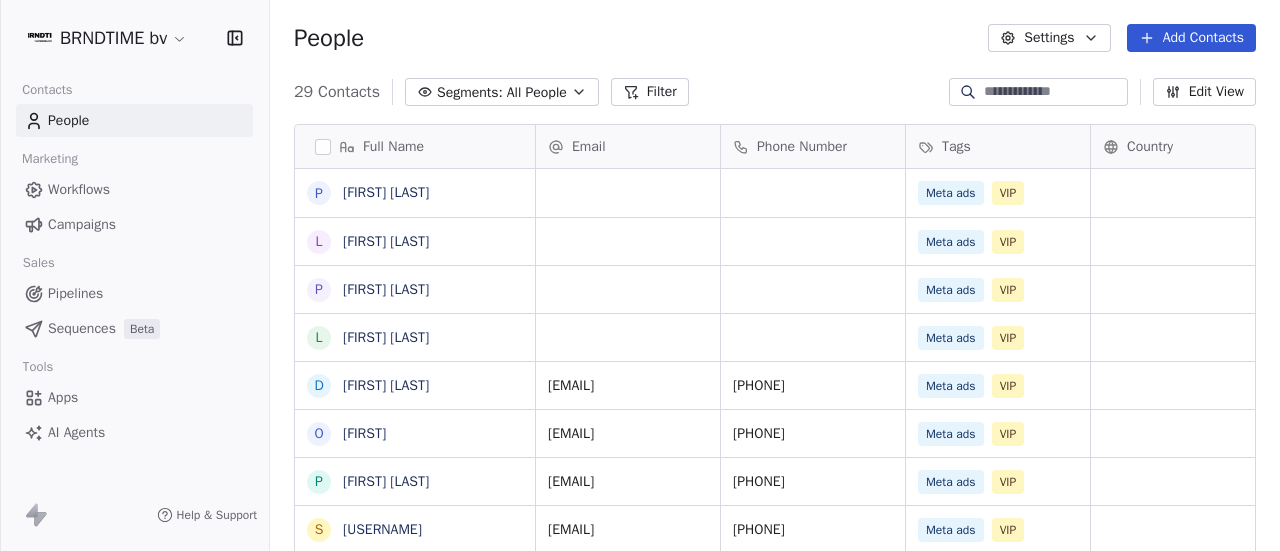scroll, scrollTop: 0, scrollLeft: 0, axis: both 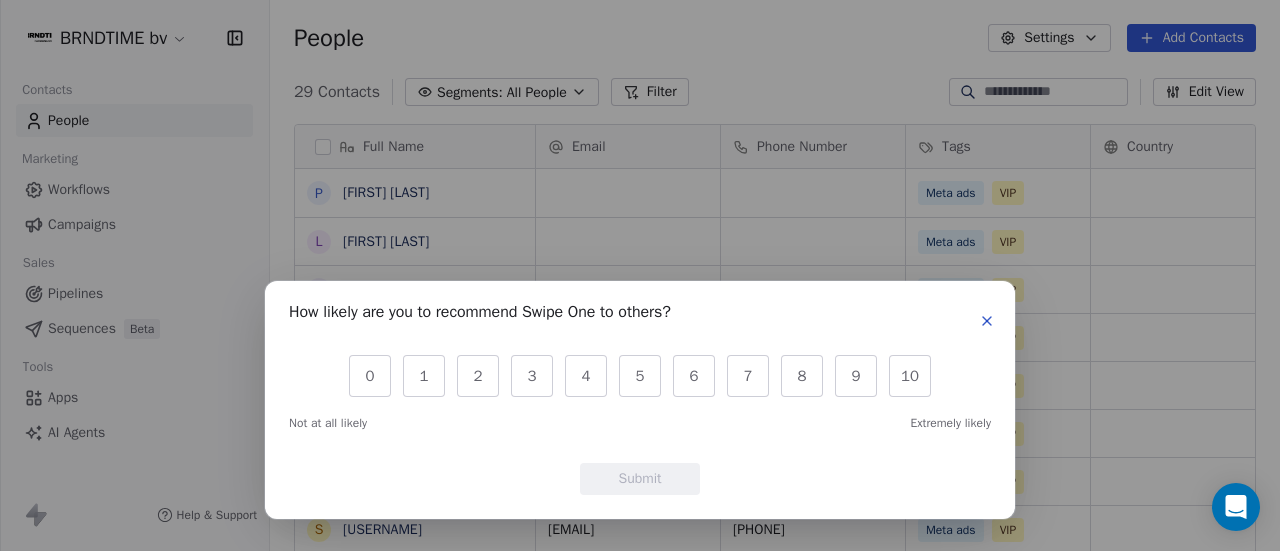 click 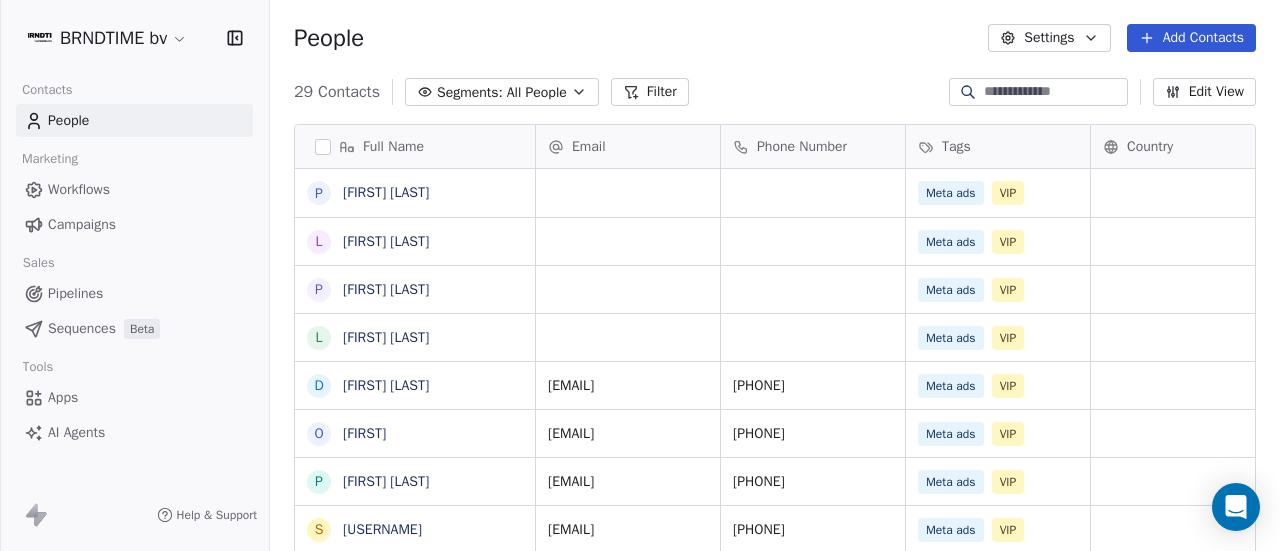 click on "Apps" at bounding box center (63, 397) 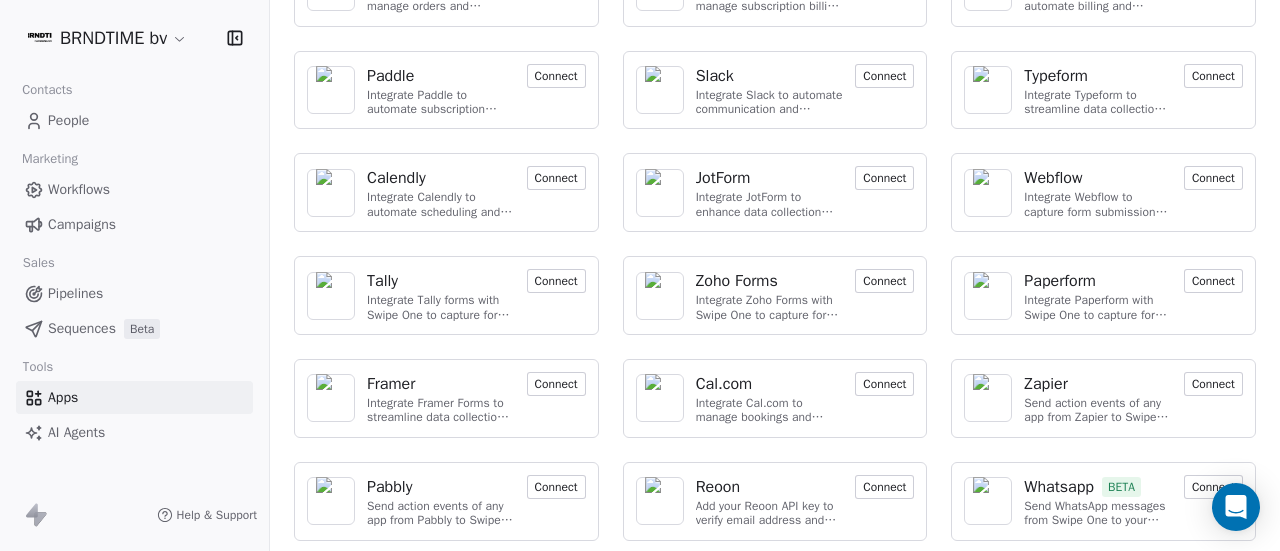 click on "Connect" at bounding box center (1213, 384) 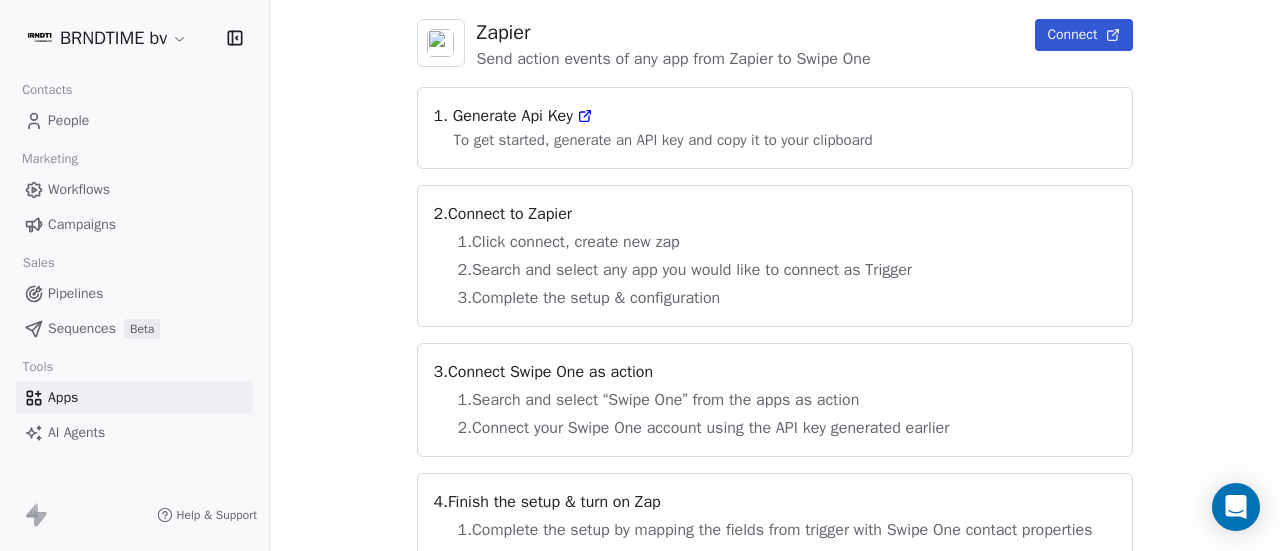 scroll, scrollTop: 198, scrollLeft: 0, axis: vertical 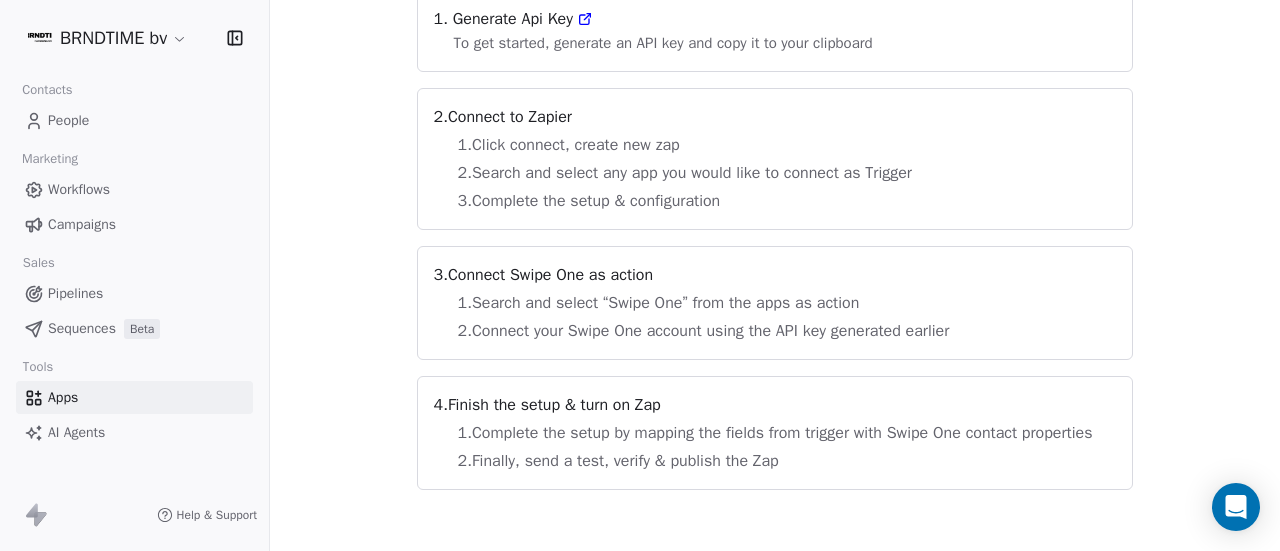 click on "AI Agents" at bounding box center [76, 432] 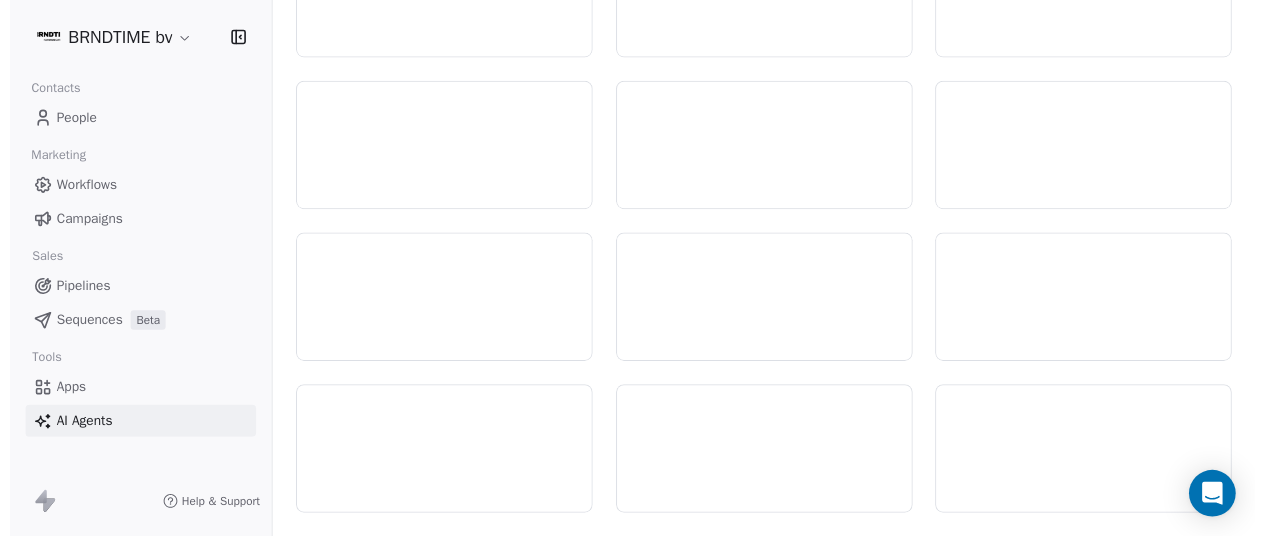 scroll, scrollTop: 0, scrollLeft: 0, axis: both 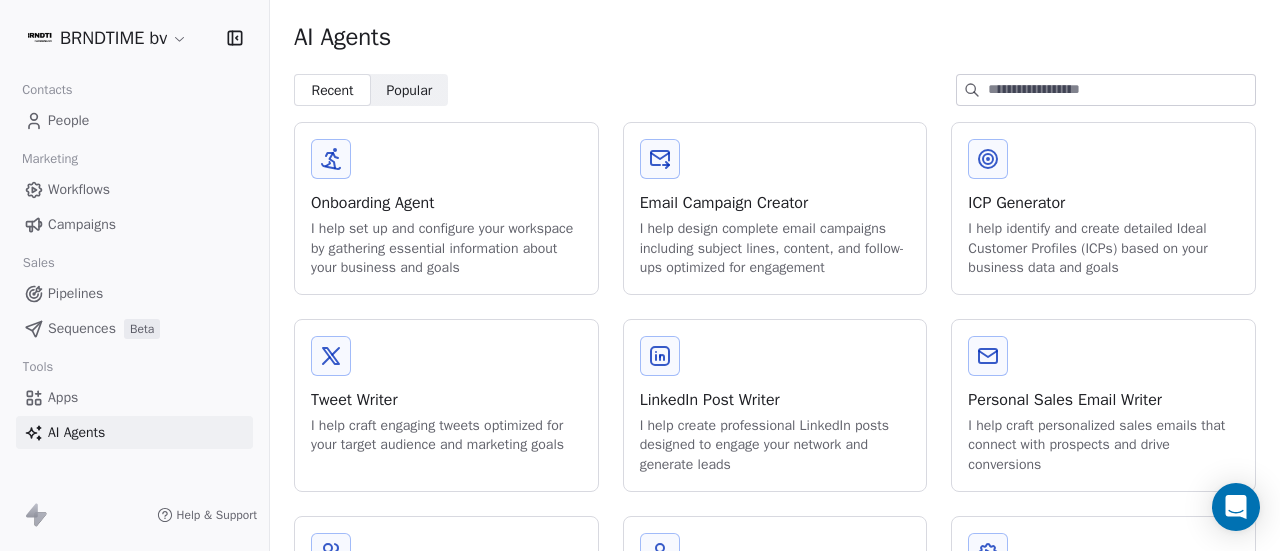 click on "Campaigns" at bounding box center (82, 224) 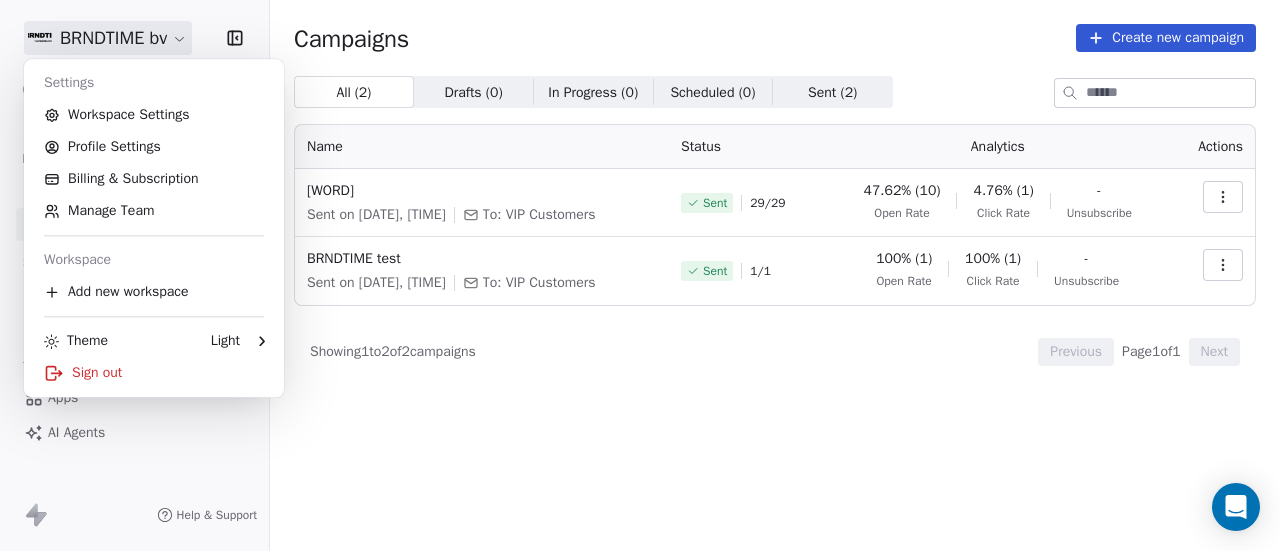 click on "BRNDTIME bv Contacts People Marketing Workflows Campaigns Sales Pipelines Sequences Beta Tools Apps AI Agents Help & Support Campaigns  Create new campaign All ( 2 ) All ( 2 ) Drafts ( 0 ) Drafts ( 0 ) In Progress ( 0 ) In Progress ( 0 ) Scheduled ( 0 ) Scheduled ( 0 ) Sent ( 2 ) Sent ( 2 ) Name Status Analytics Actions badankt Sent on Apr 2, 2025, 9:04 AM To: VIP Customers  Sent 29 / 29 47.62% (10) Open Rate 4.76% (1) Click Rate - Unsubscribe BRNDTIME test Sent on Mar 17, 2025, 10:23 AM To: VIP Customers  Sent 1 / 1 100% (1) Open Rate 100% (1) Click Rate - Unsubscribe Showing  1  to  2  of  2  campaigns Previous Page  1  of  1 Next
Settings Workspace Settings Profile Settings Billing & Subscription Manage Team   Workspace Add new workspace Theme Light Sign out" at bounding box center (640, 275) 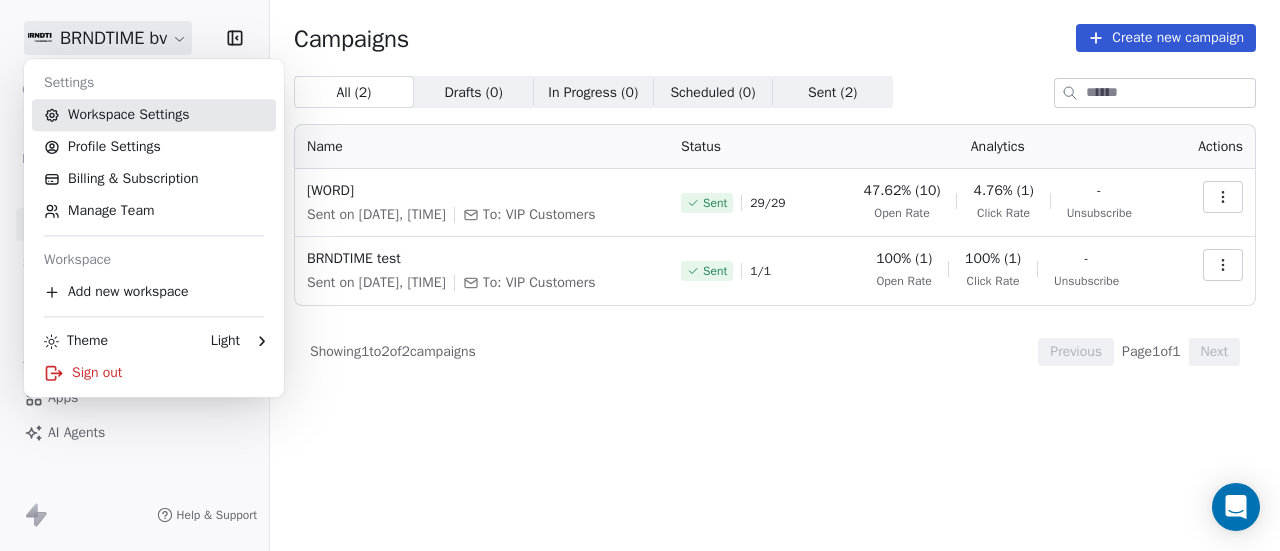 click on "Workspace Settings" at bounding box center [154, 115] 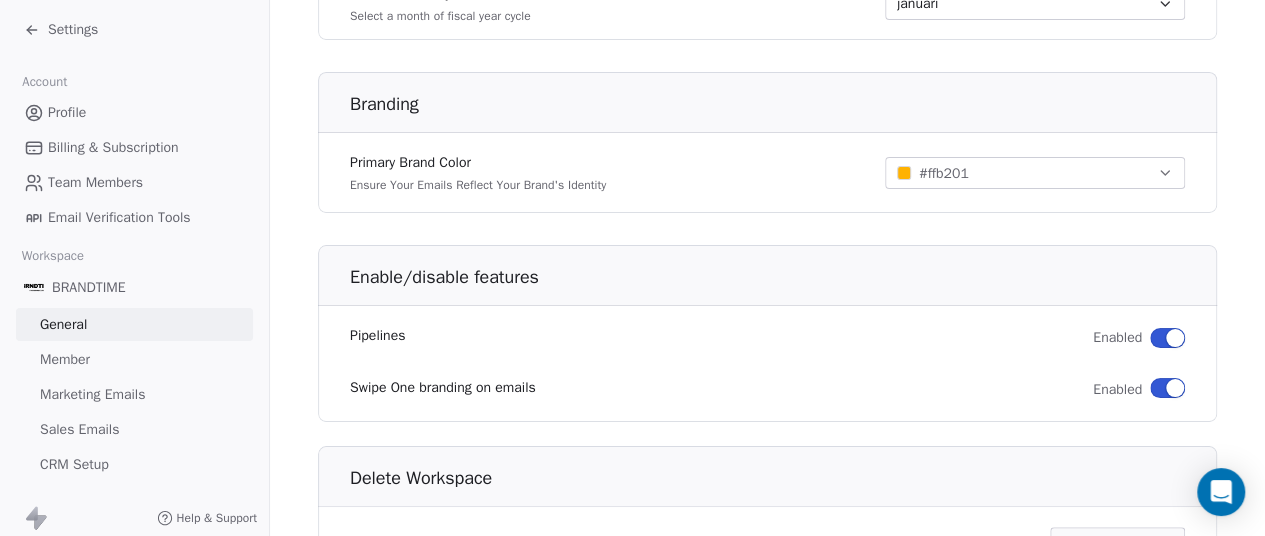 scroll, scrollTop: 1316, scrollLeft: 0, axis: vertical 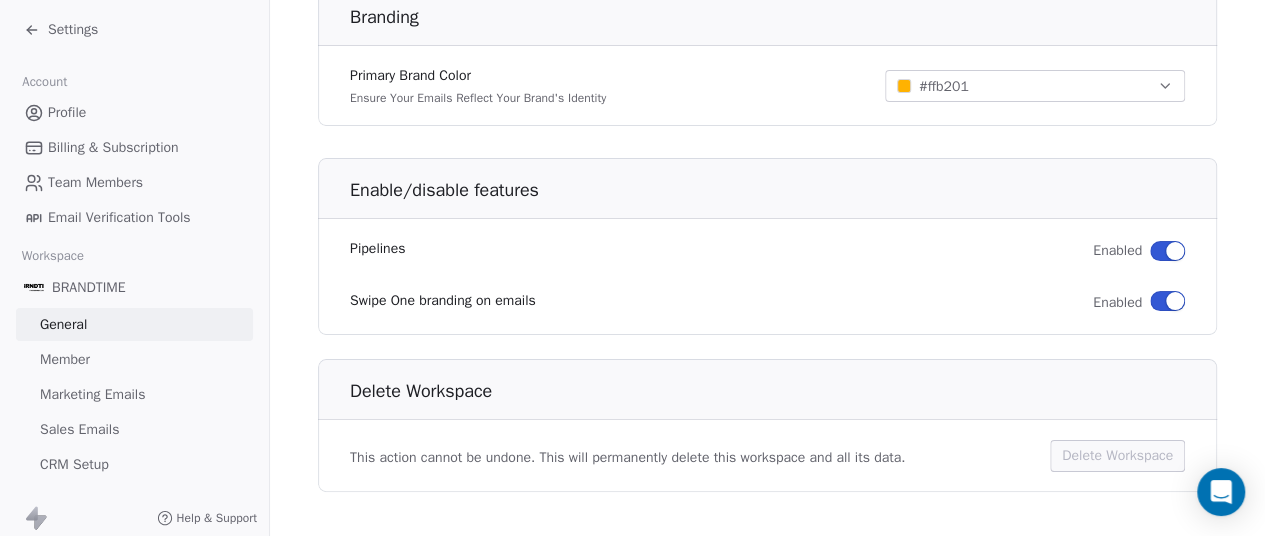 click on "Billing & Subscription" at bounding box center [113, 147] 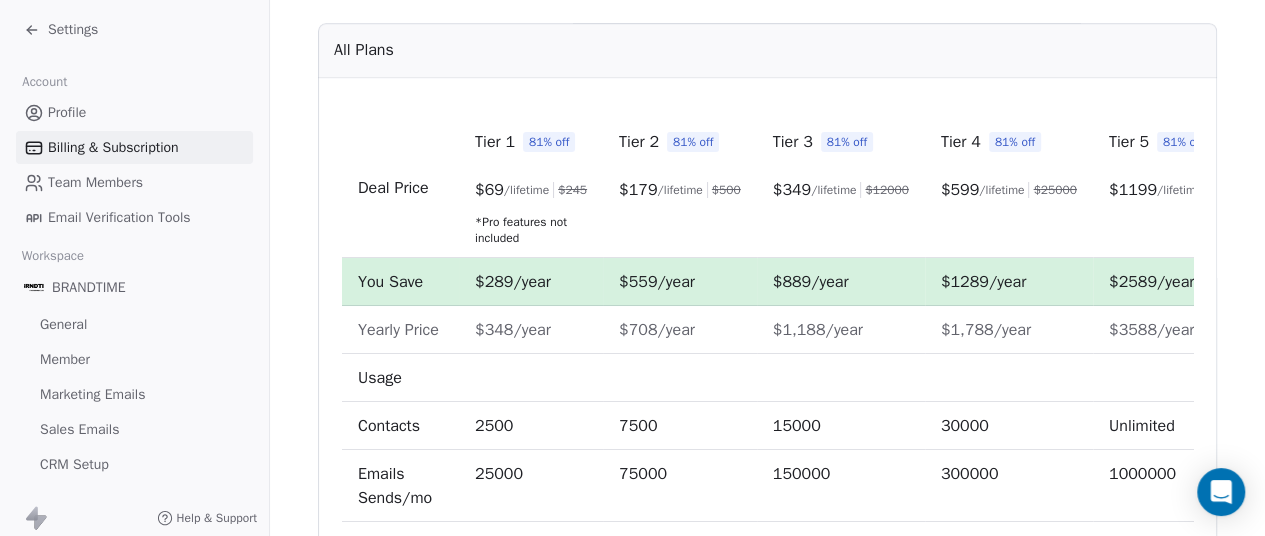 scroll, scrollTop: 639, scrollLeft: 0, axis: vertical 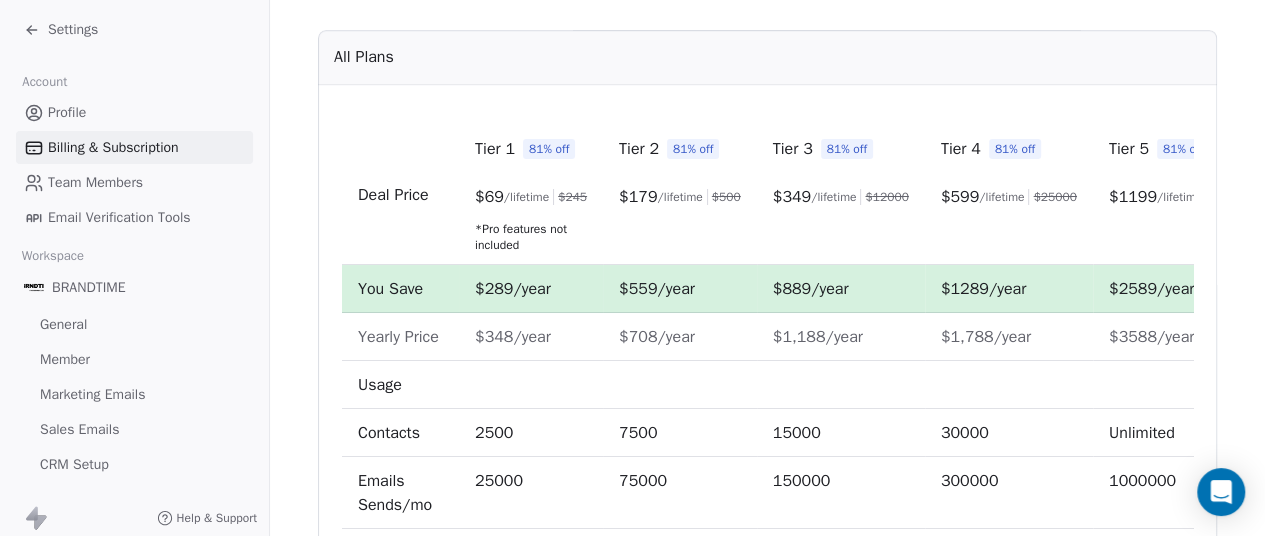 click on "/lifetime" at bounding box center [1179, 197] 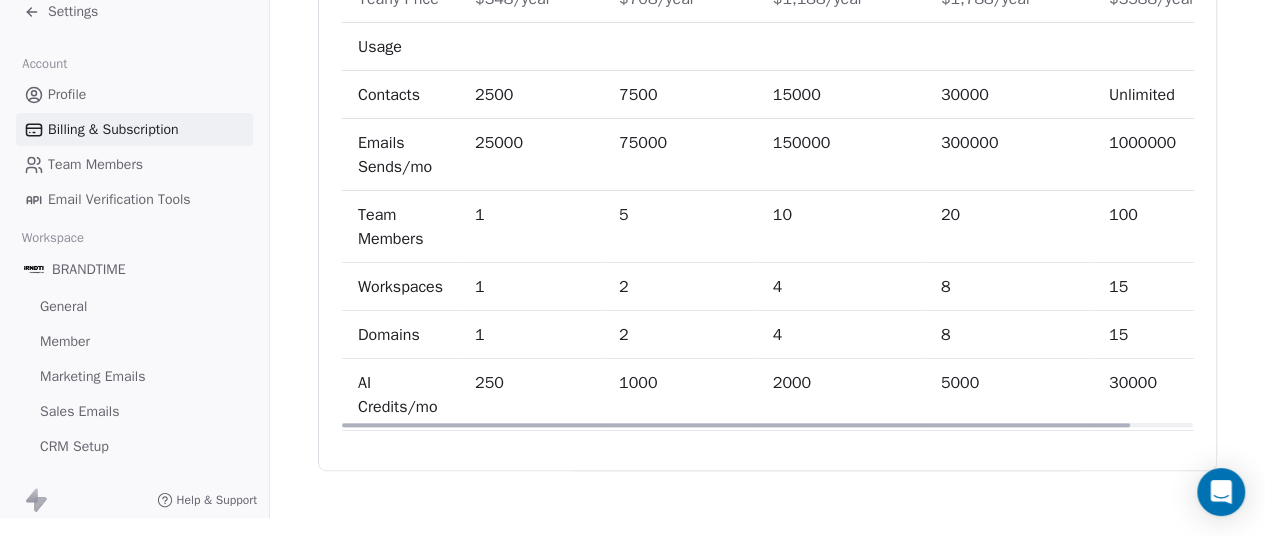 scroll, scrollTop: 0, scrollLeft: 0, axis: both 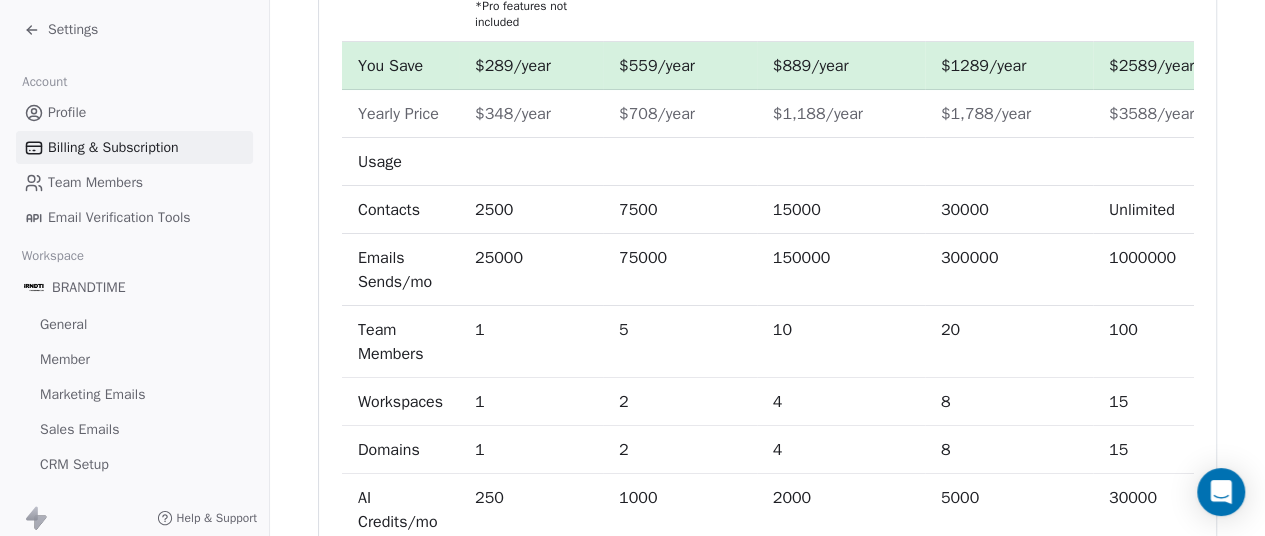 click on "Marketing Emails" at bounding box center [92, 394] 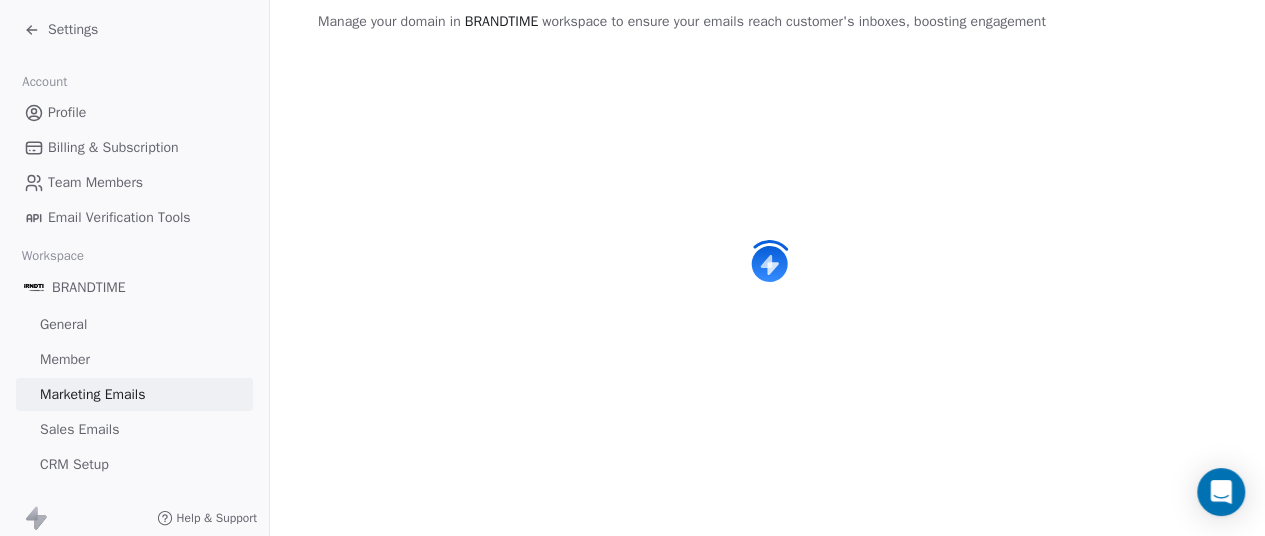 scroll, scrollTop: 234, scrollLeft: 0, axis: vertical 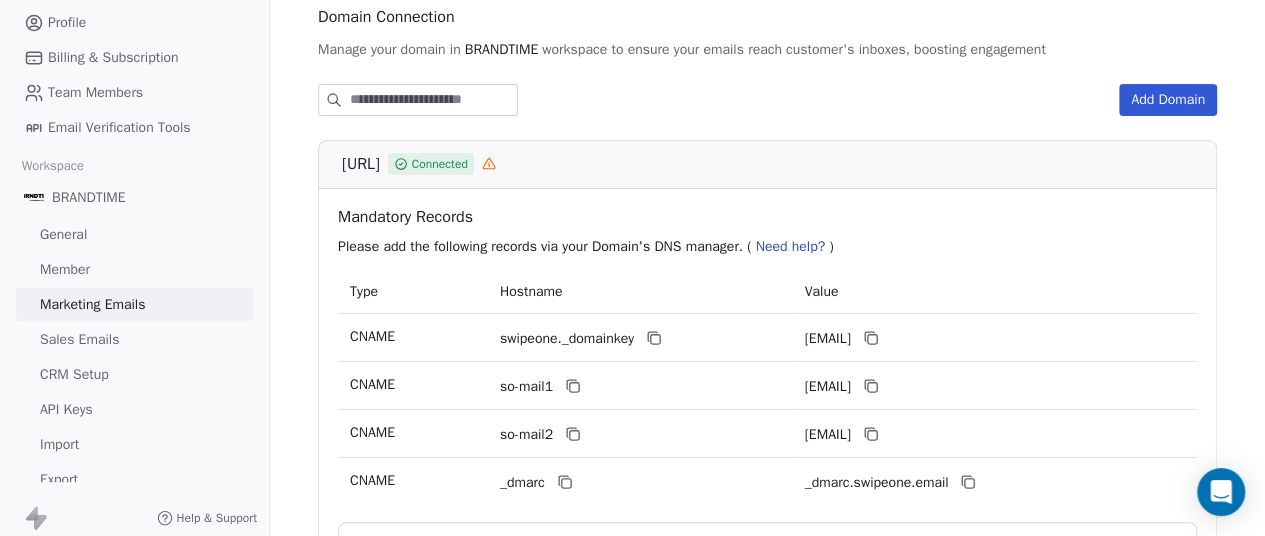 click on "CRM Setup" at bounding box center [74, 374] 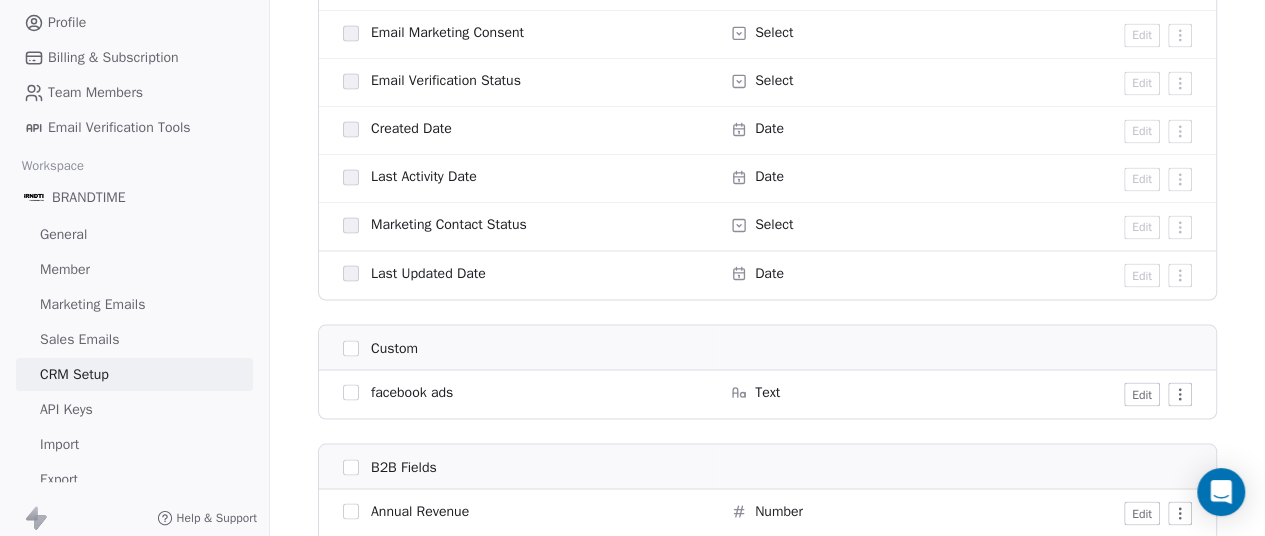 scroll, scrollTop: 1656, scrollLeft: 0, axis: vertical 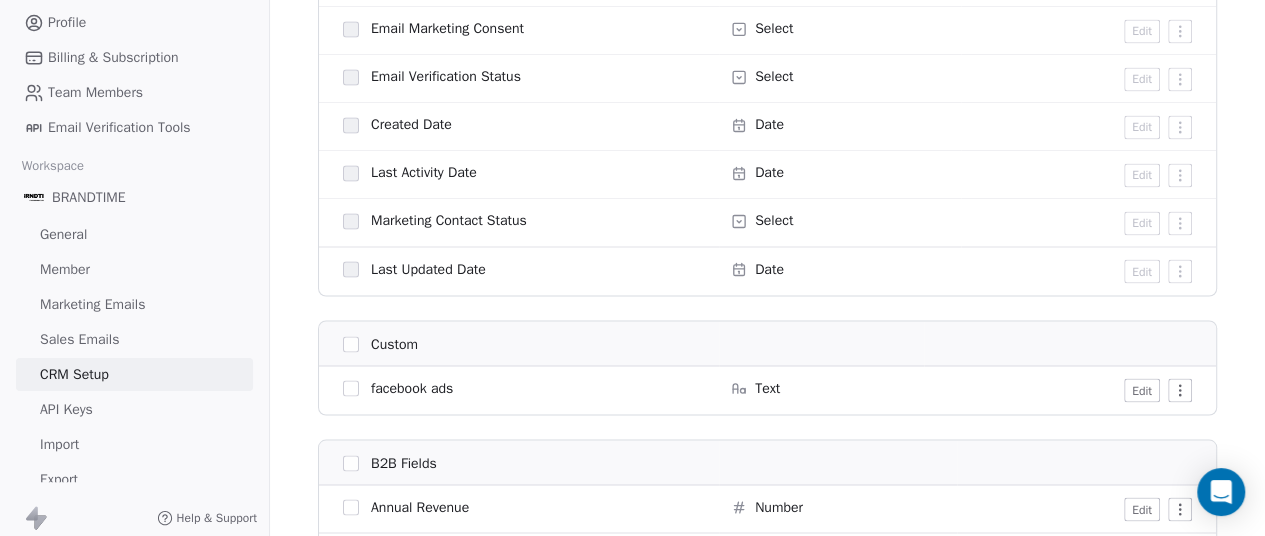 click on "API Keys" at bounding box center (66, 409) 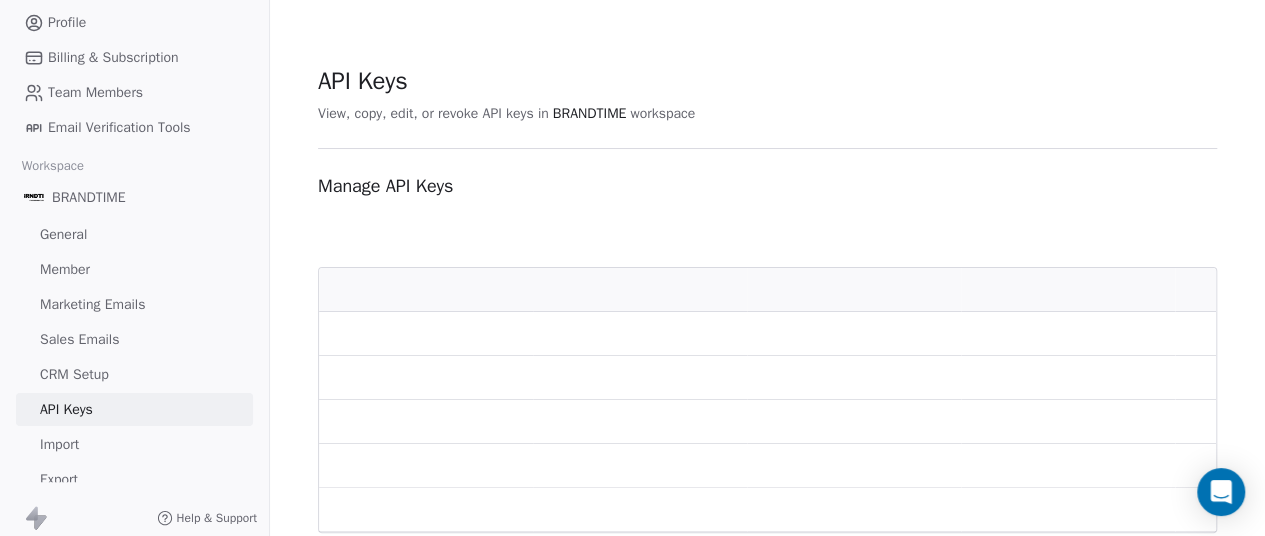scroll, scrollTop: 0, scrollLeft: 0, axis: both 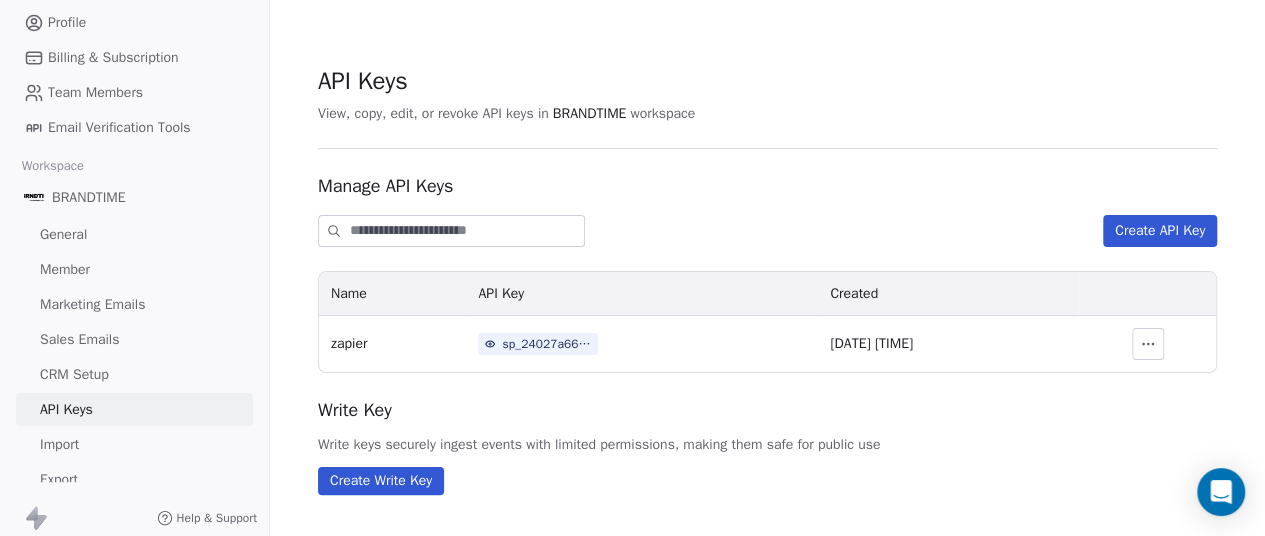 click on "Sales Emails" at bounding box center [79, 339] 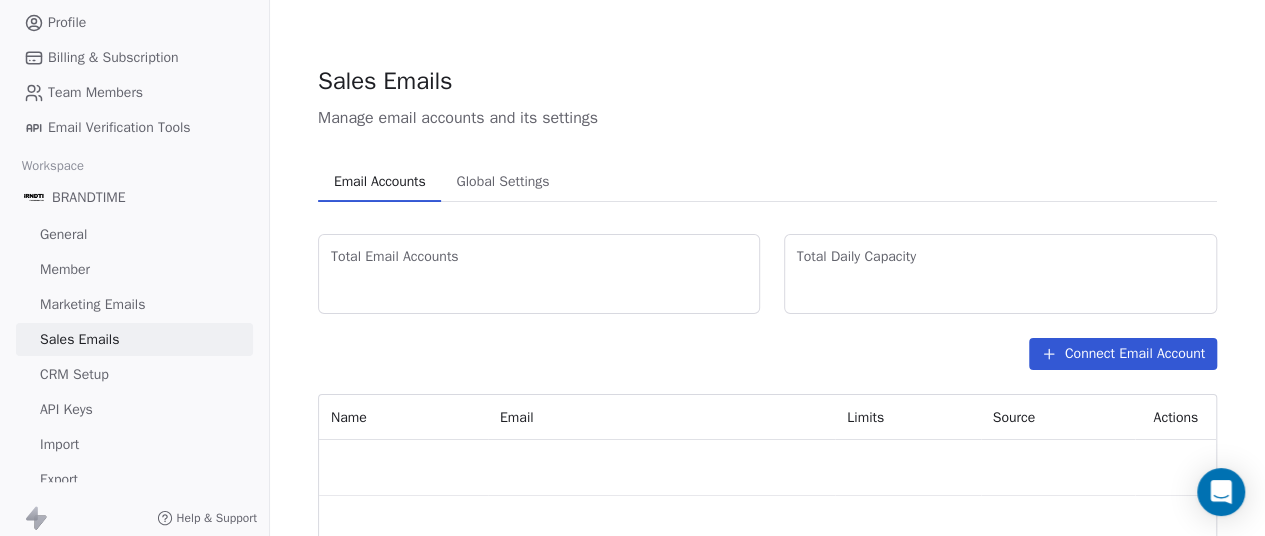 scroll, scrollTop: 0, scrollLeft: 0, axis: both 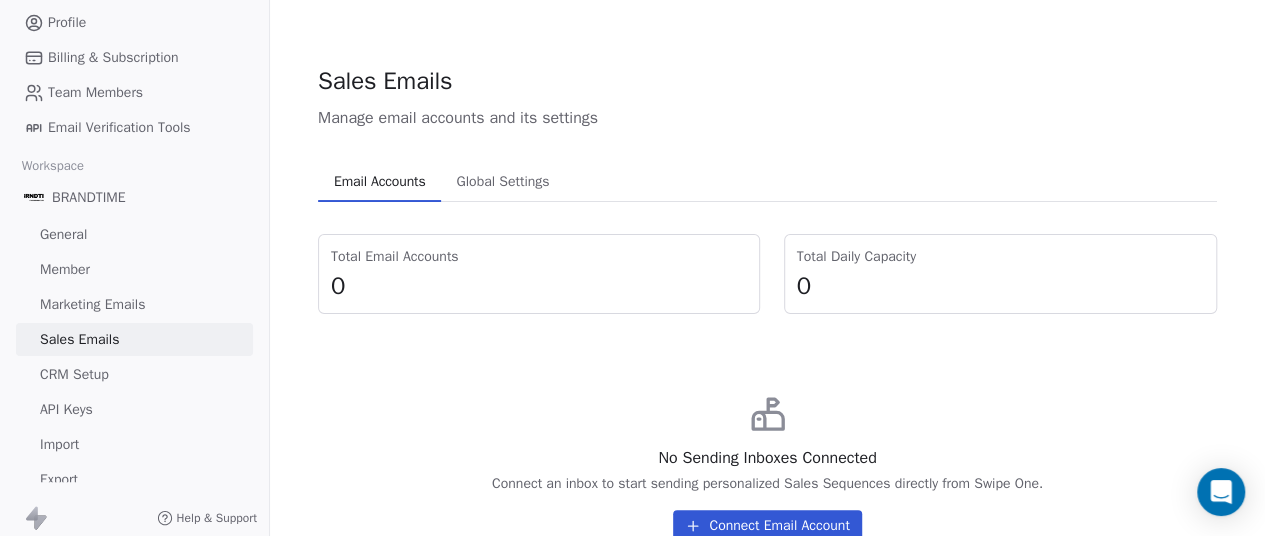 click on "General" at bounding box center [63, 234] 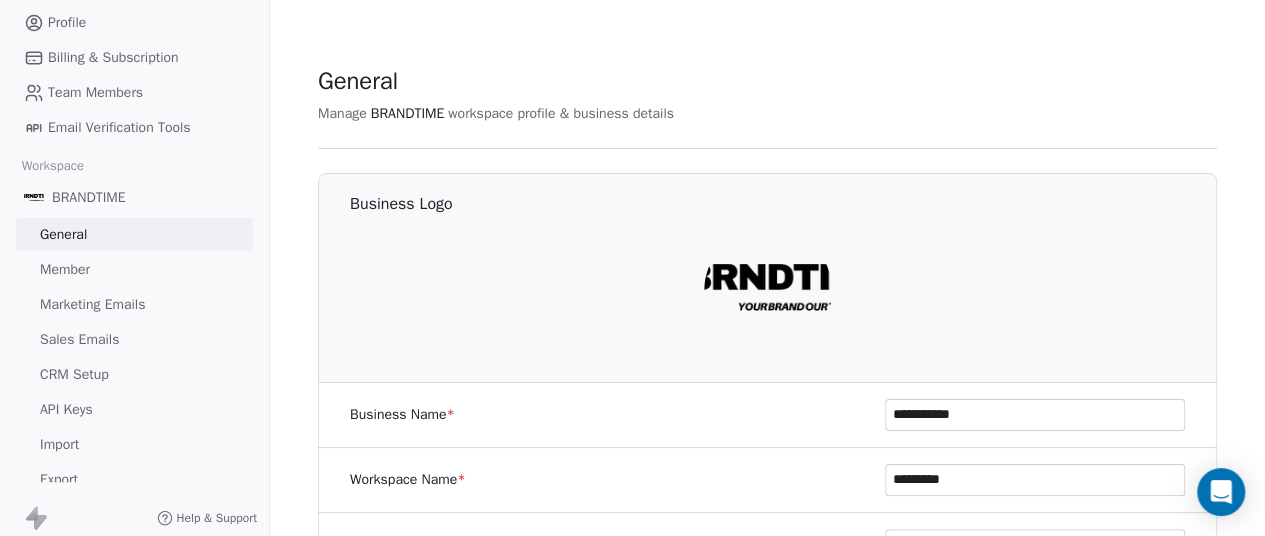 scroll, scrollTop: 0, scrollLeft: 0, axis: both 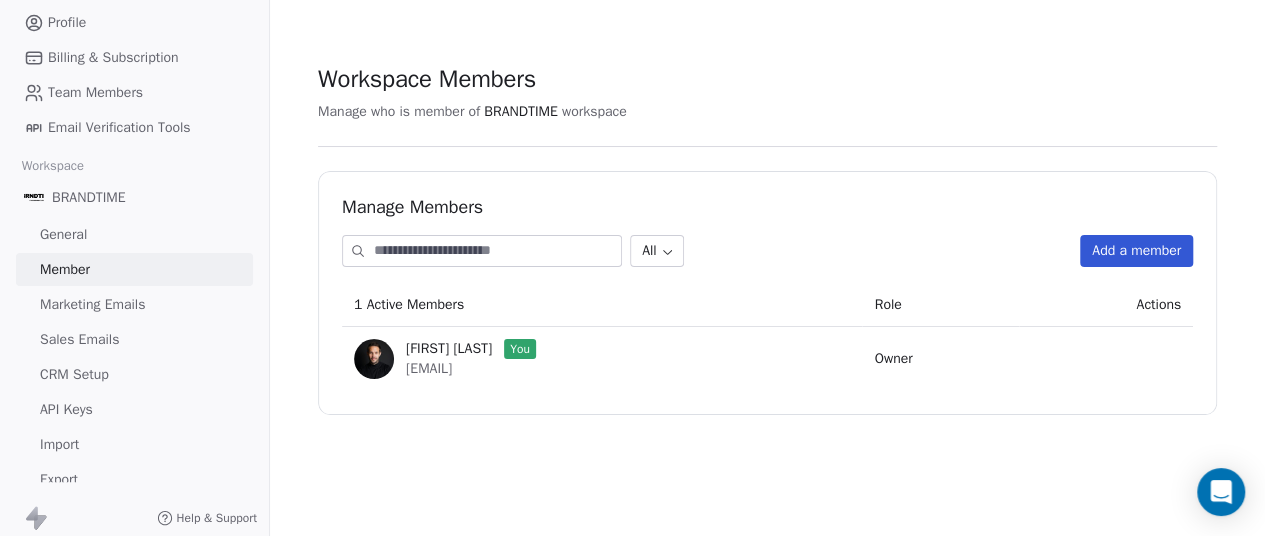 click on "Marketing Emails" at bounding box center [92, 304] 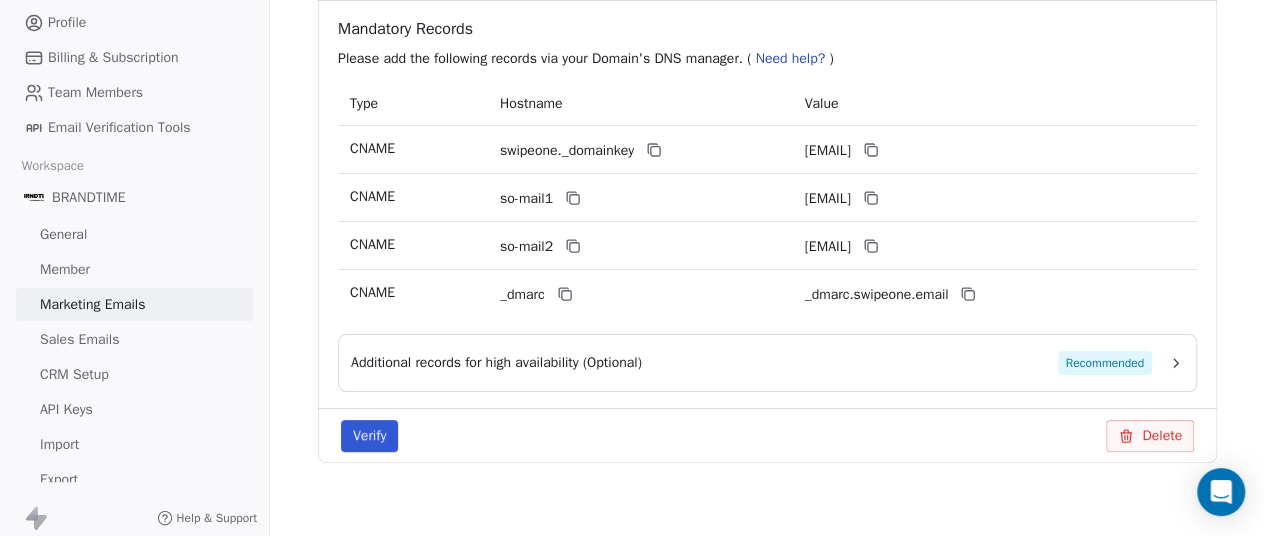 scroll, scrollTop: 428, scrollLeft: 0, axis: vertical 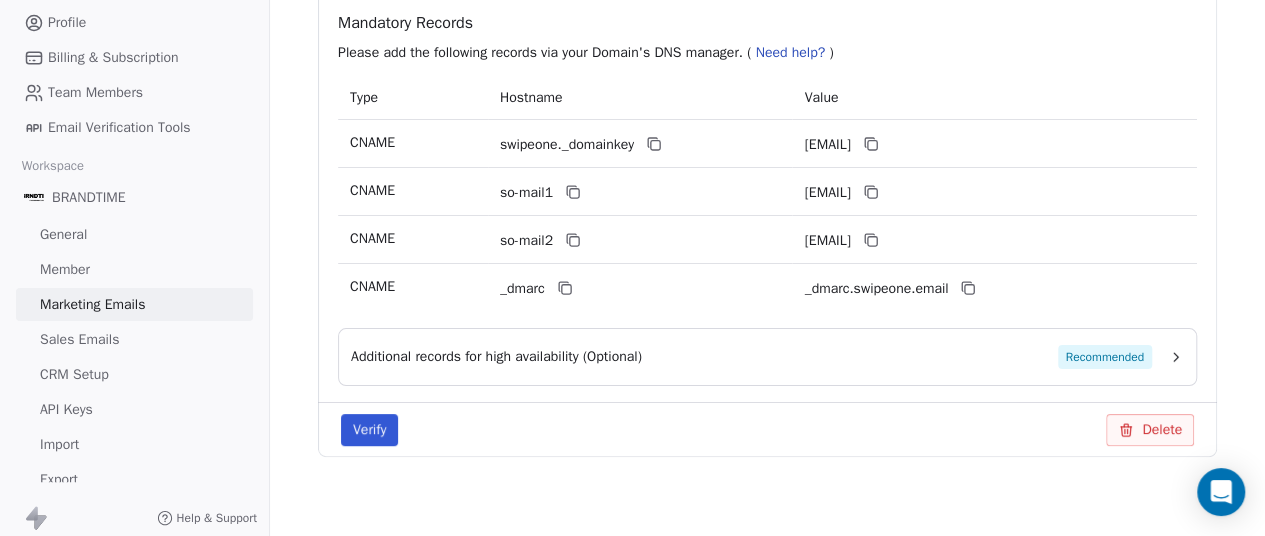 click on "Sales Emails" at bounding box center (134, 339) 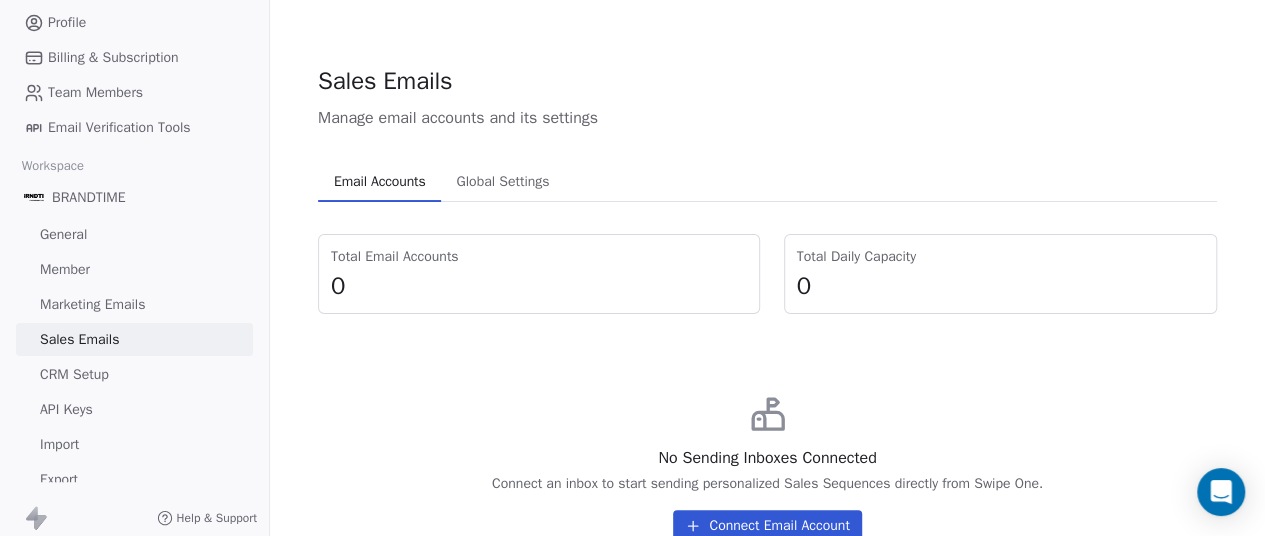scroll, scrollTop: 70, scrollLeft: 0, axis: vertical 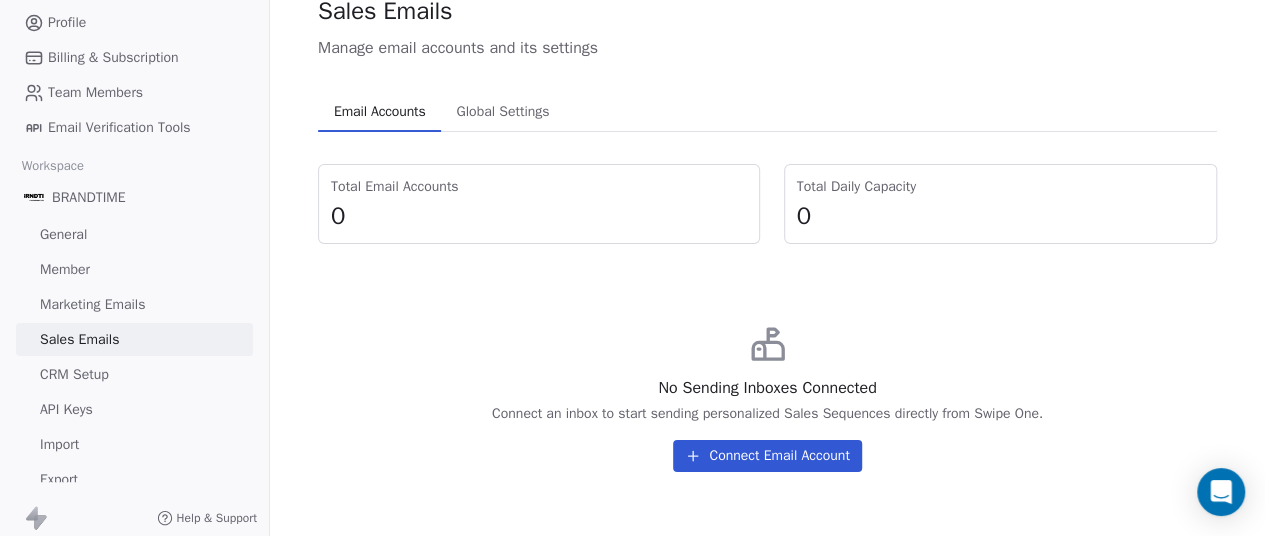 click on "CRM Setup" at bounding box center [74, 374] 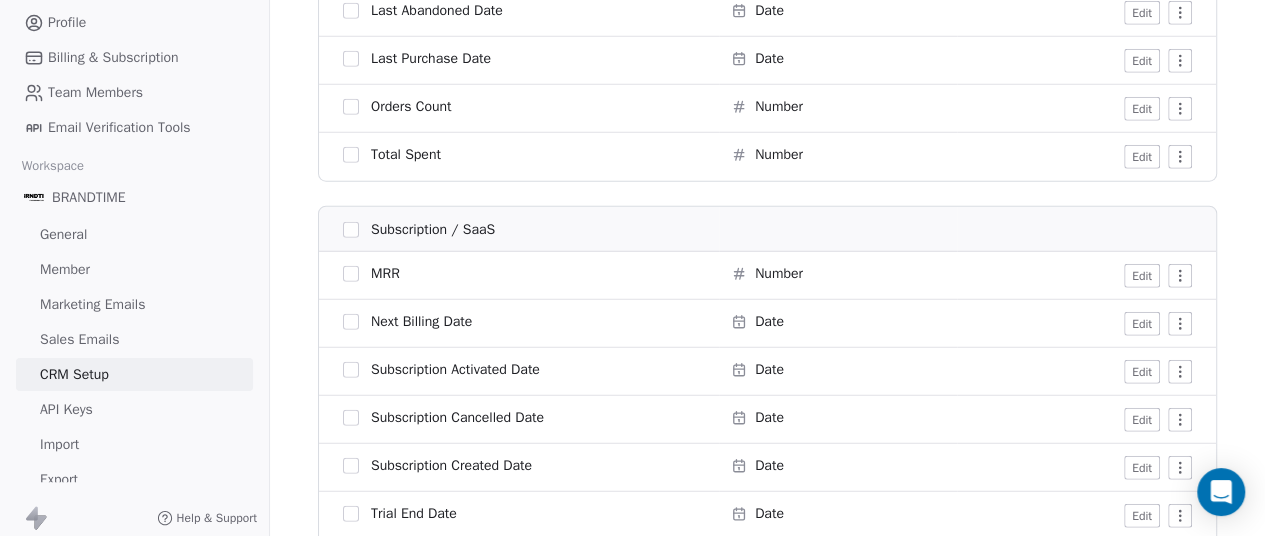 scroll, scrollTop: 2632, scrollLeft: 0, axis: vertical 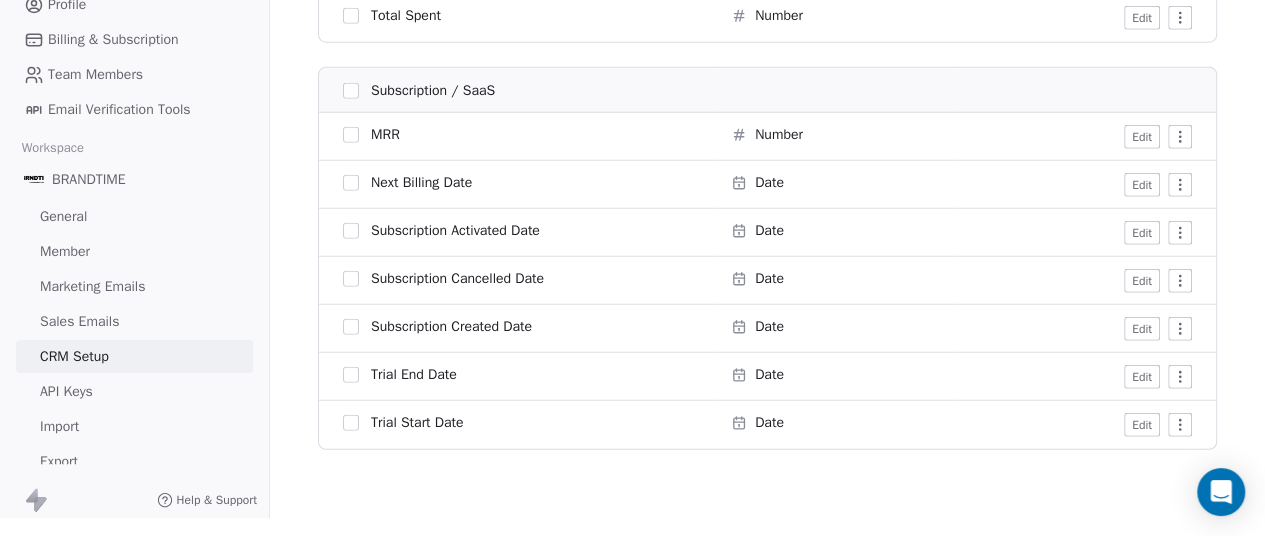 click on "Import" at bounding box center [134, 426] 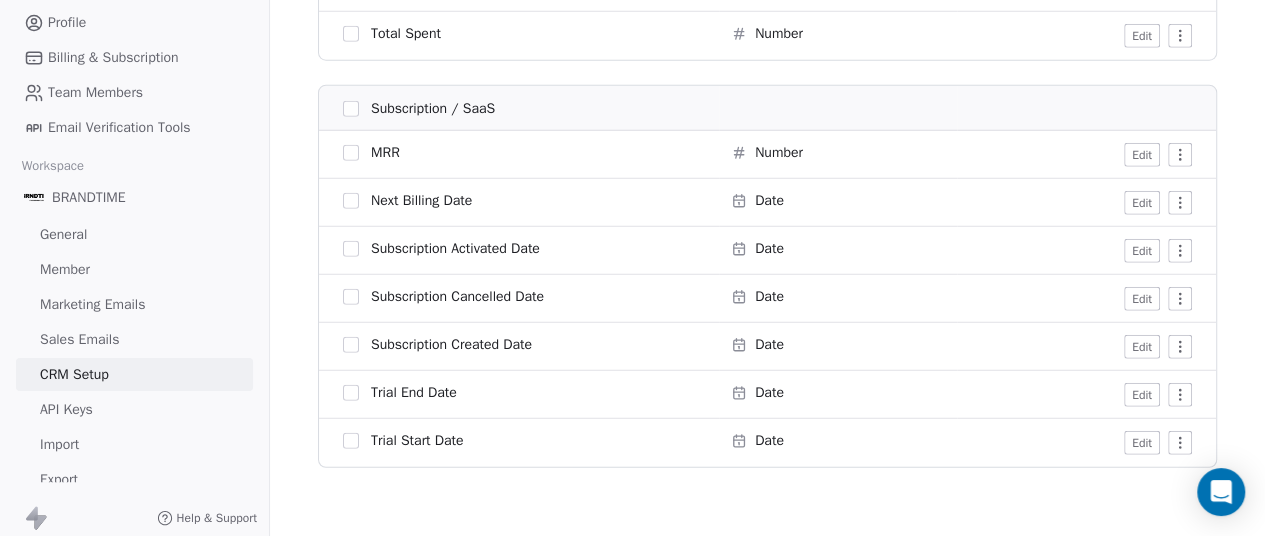 scroll, scrollTop: 0, scrollLeft: 0, axis: both 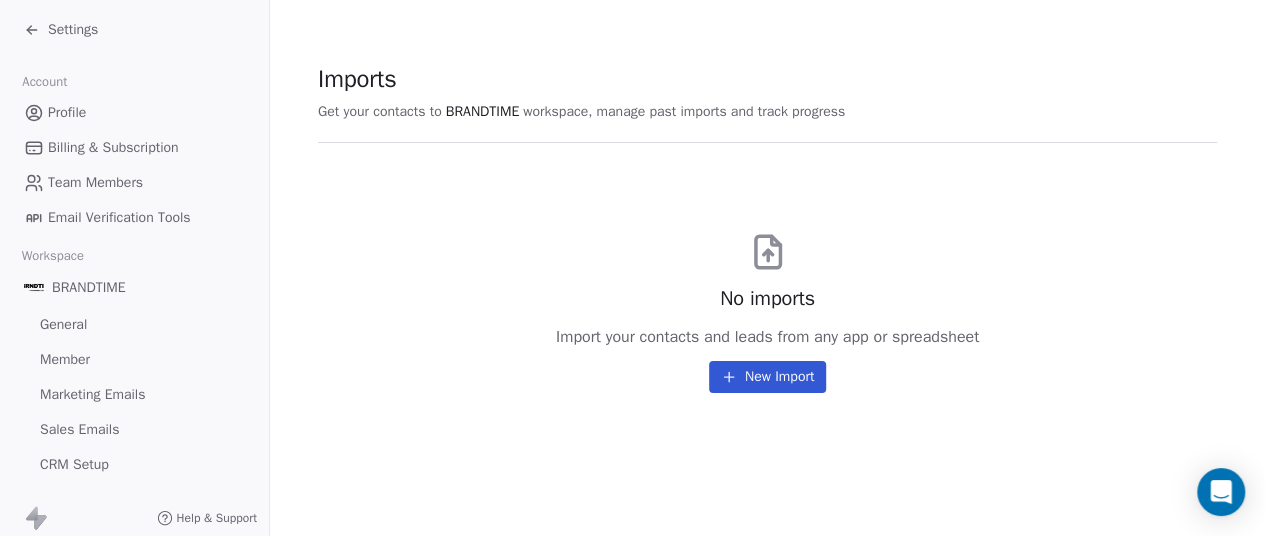 click on "Email Verification Tools" at bounding box center (119, 217) 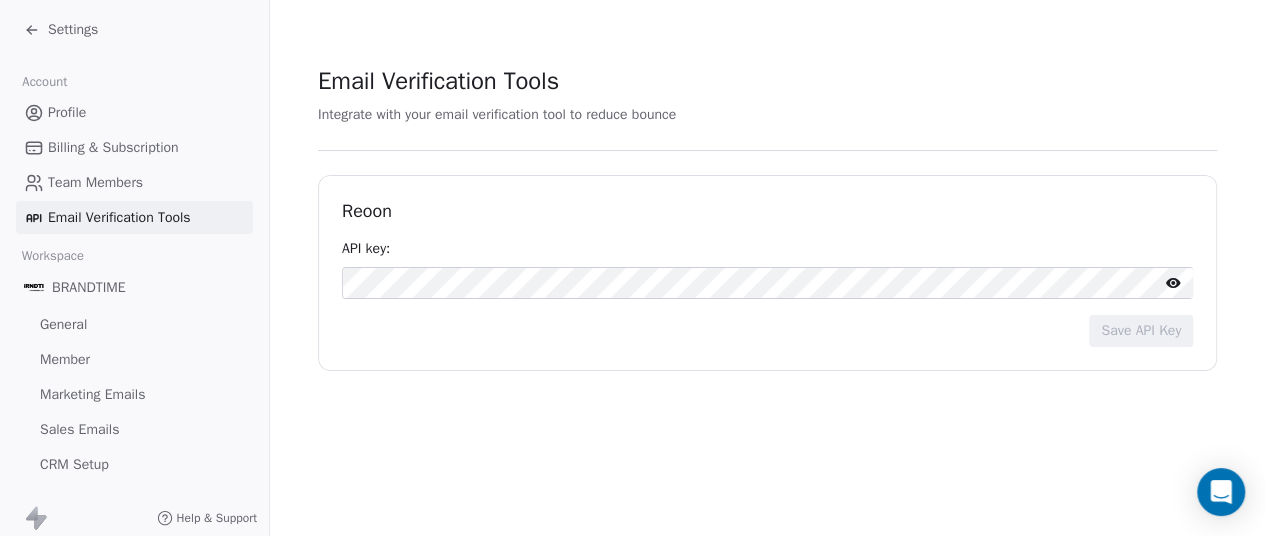 click 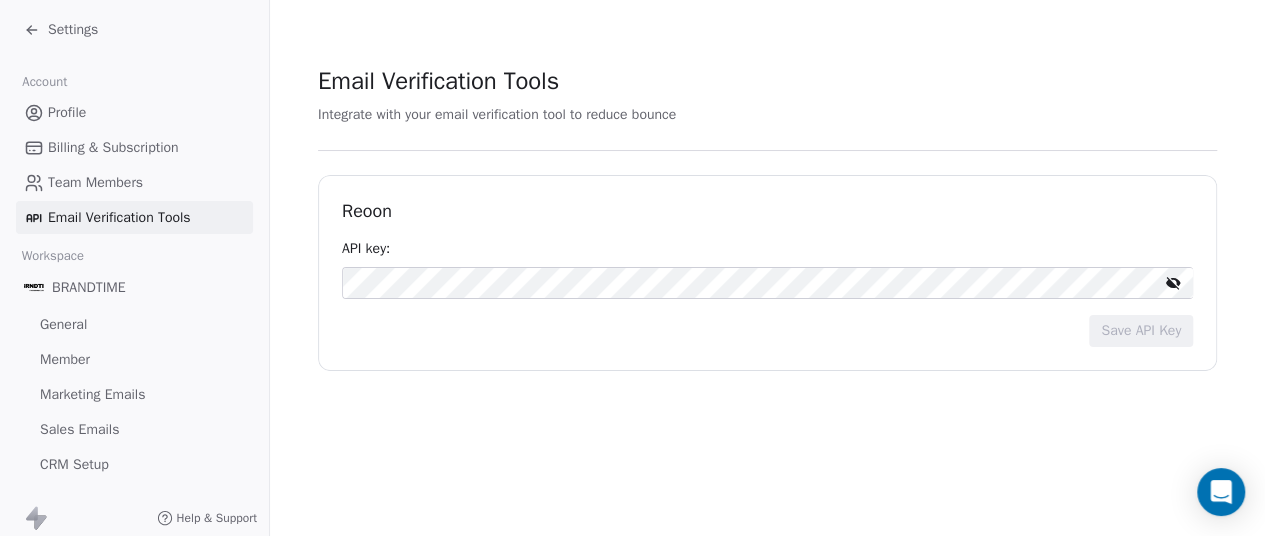 click 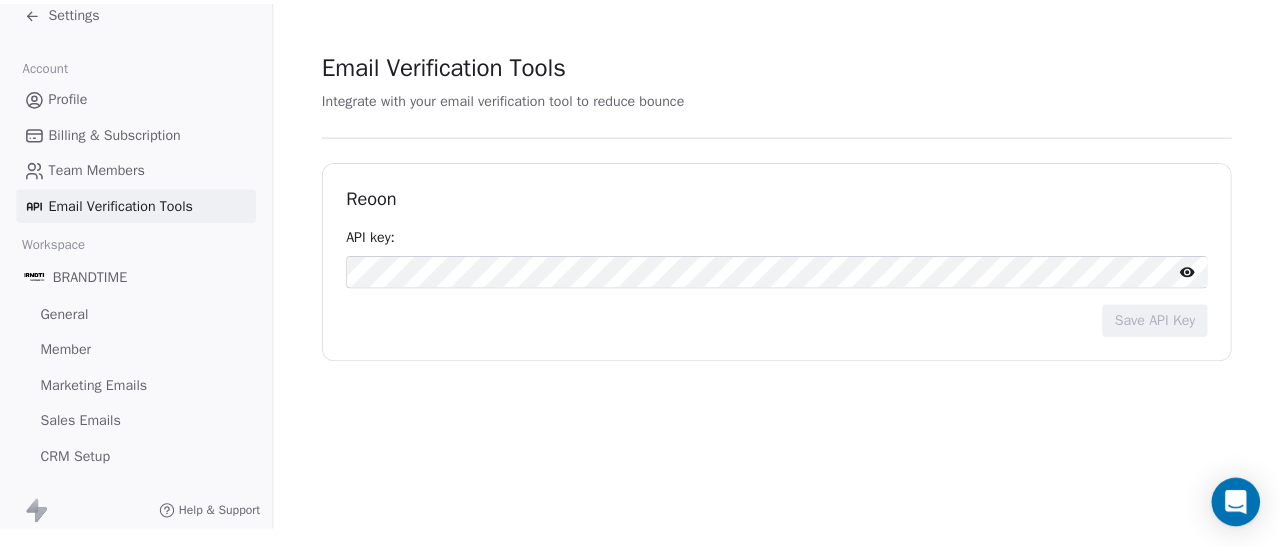 scroll, scrollTop: 0, scrollLeft: 0, axis: both 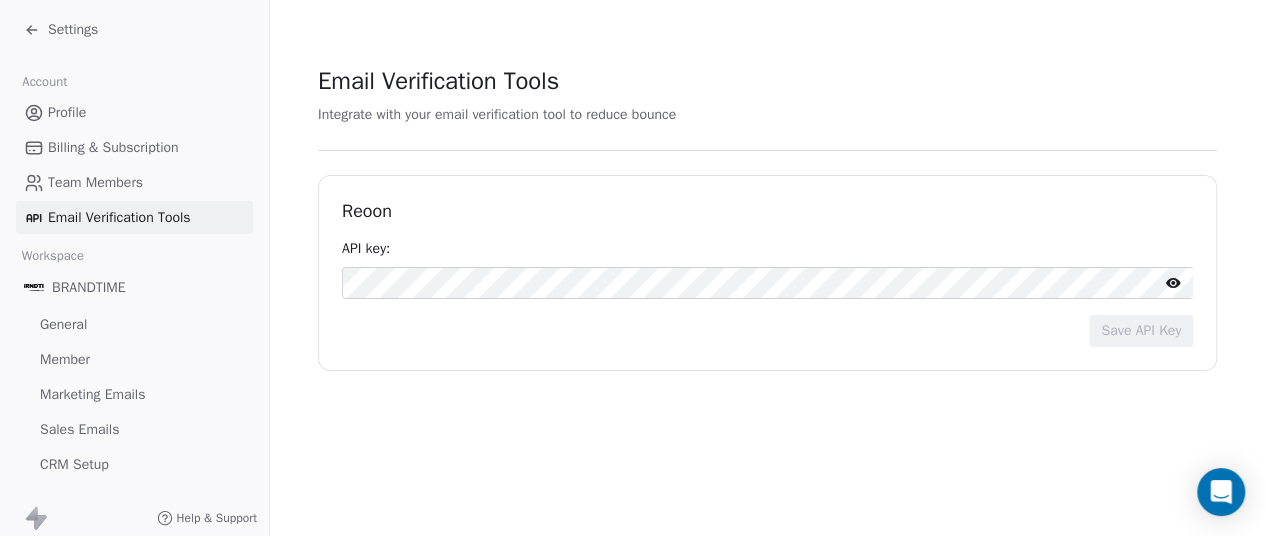 click on "Settings" at bounding box center [73, 30] 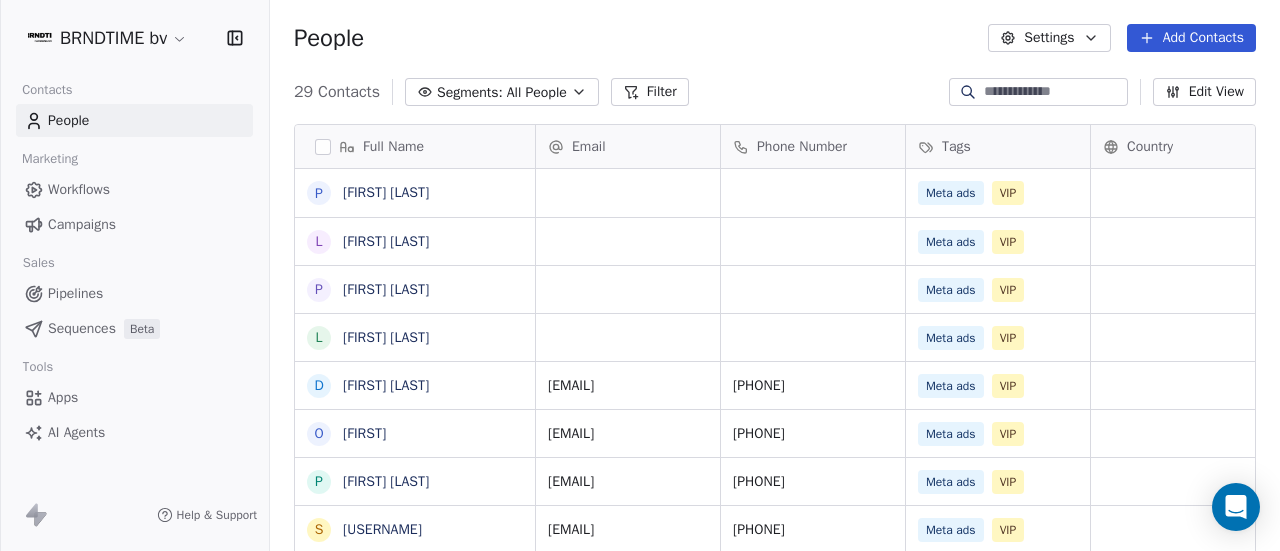 scroll, scrollTop: 16, scrollLeft: 16, axis: both 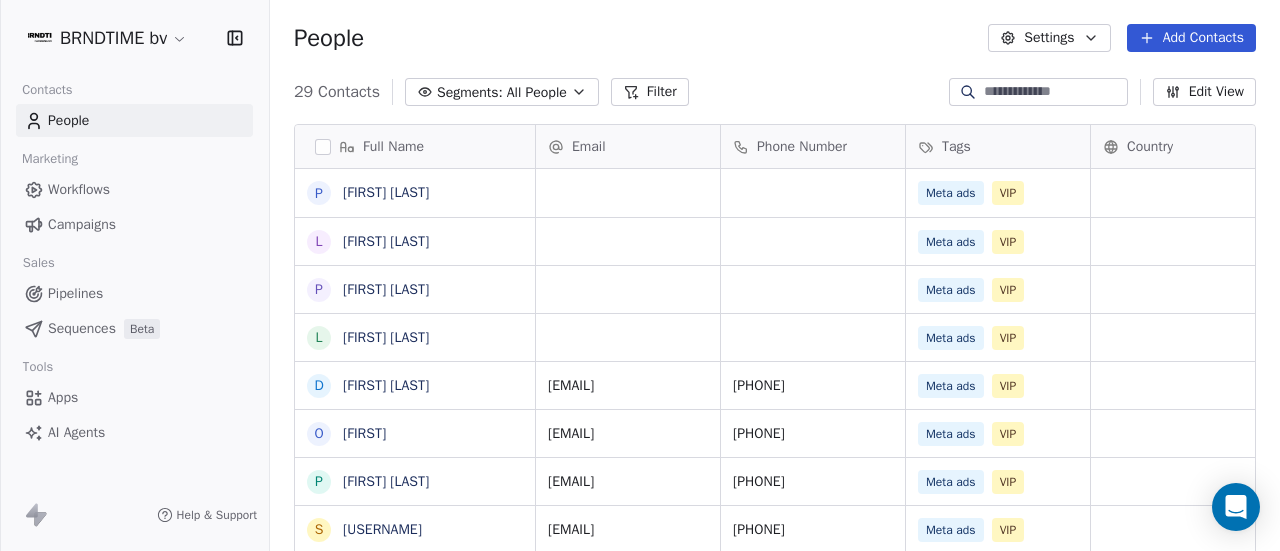 click on "Workflows" at bounding box center (79, 189) 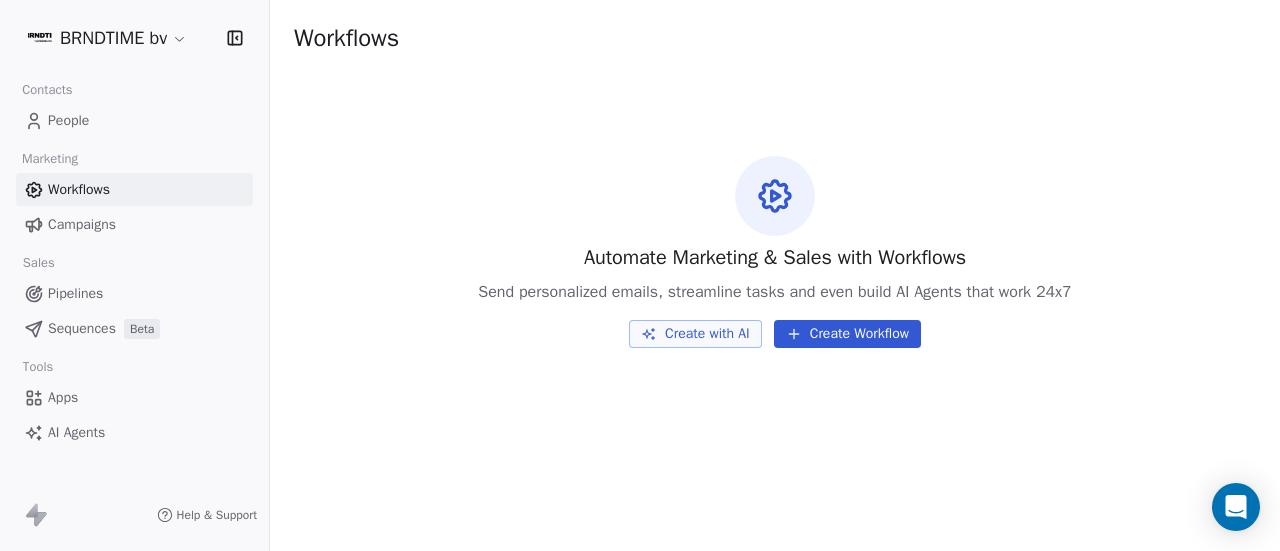 click on "Campaigns" at bounding box center (82, 224) 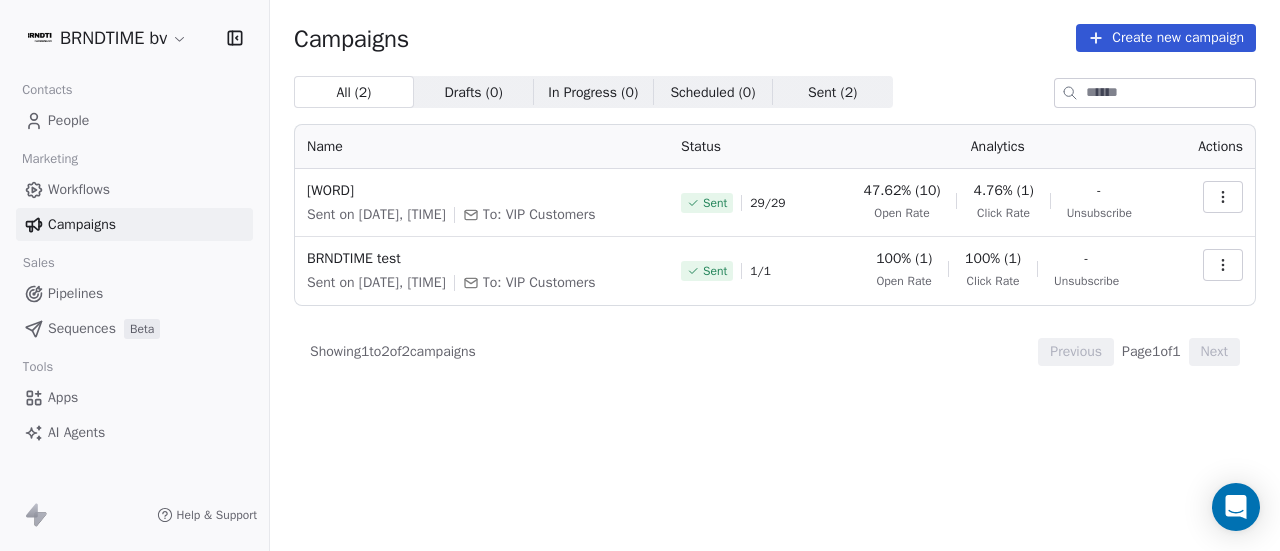 click 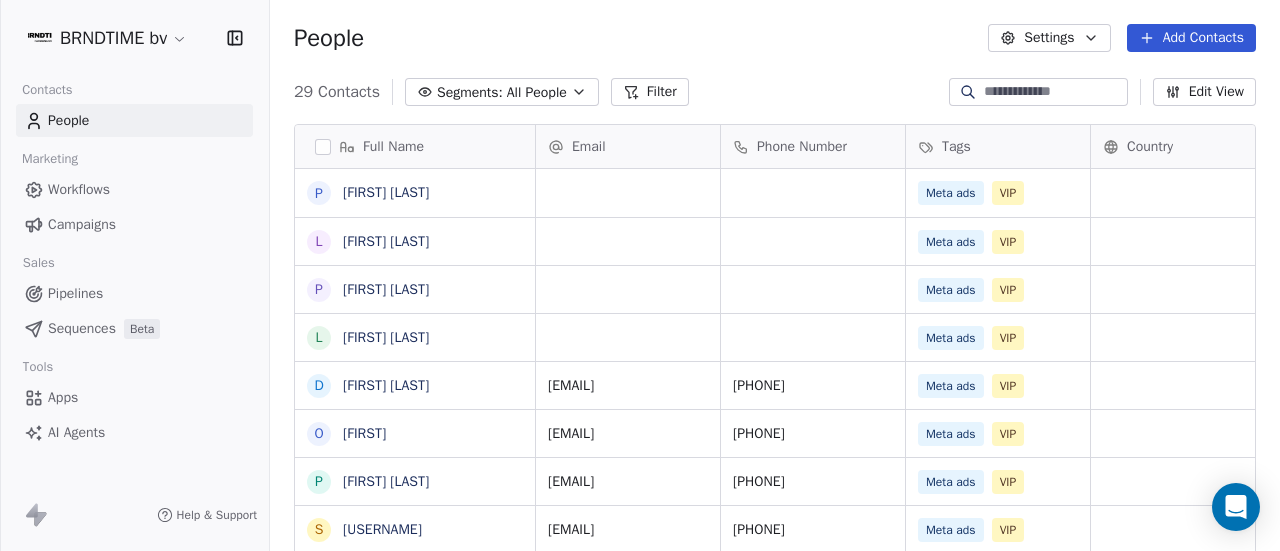 scroll, scrollTop: 16, scrollLeft: 16, axis: both 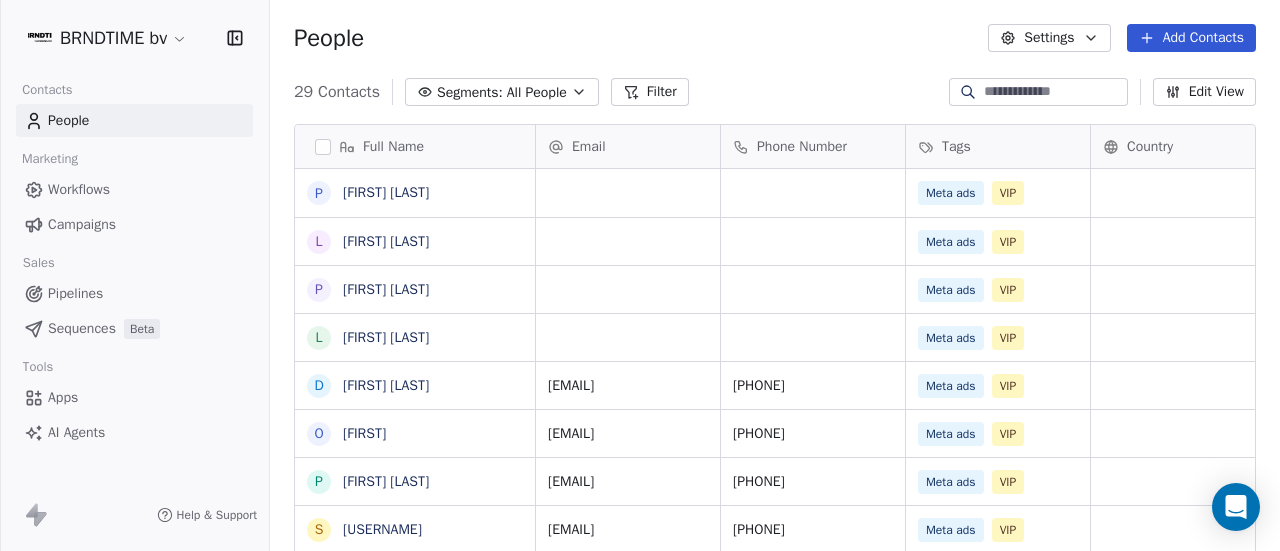 click at bounding box center [323, 147] 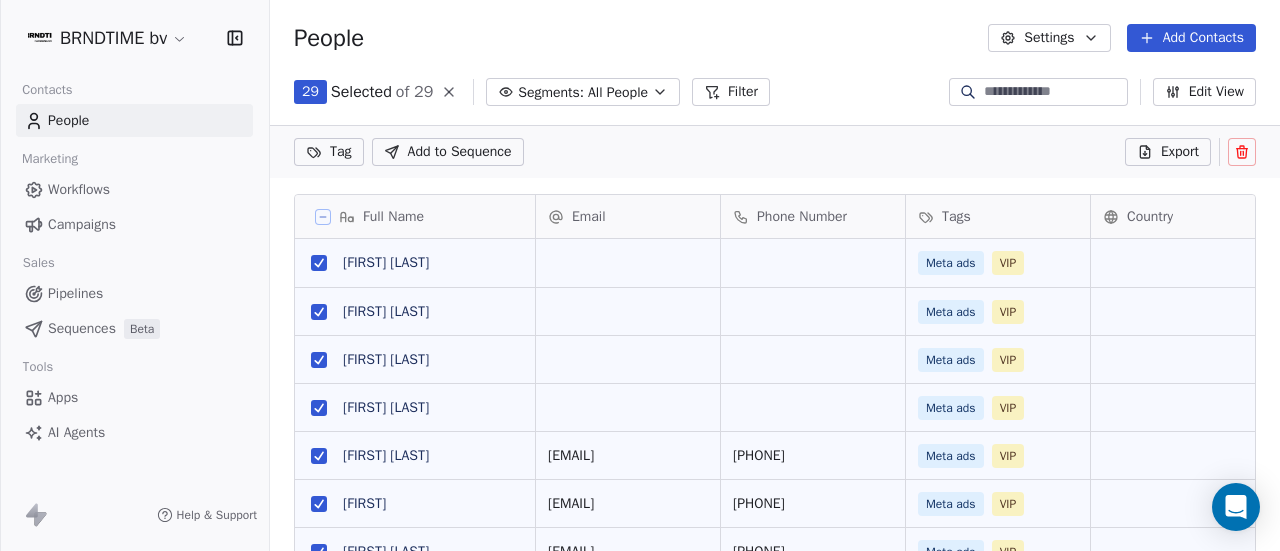scroll, scrollTop: 400, scrollLeft: 994, axis: both 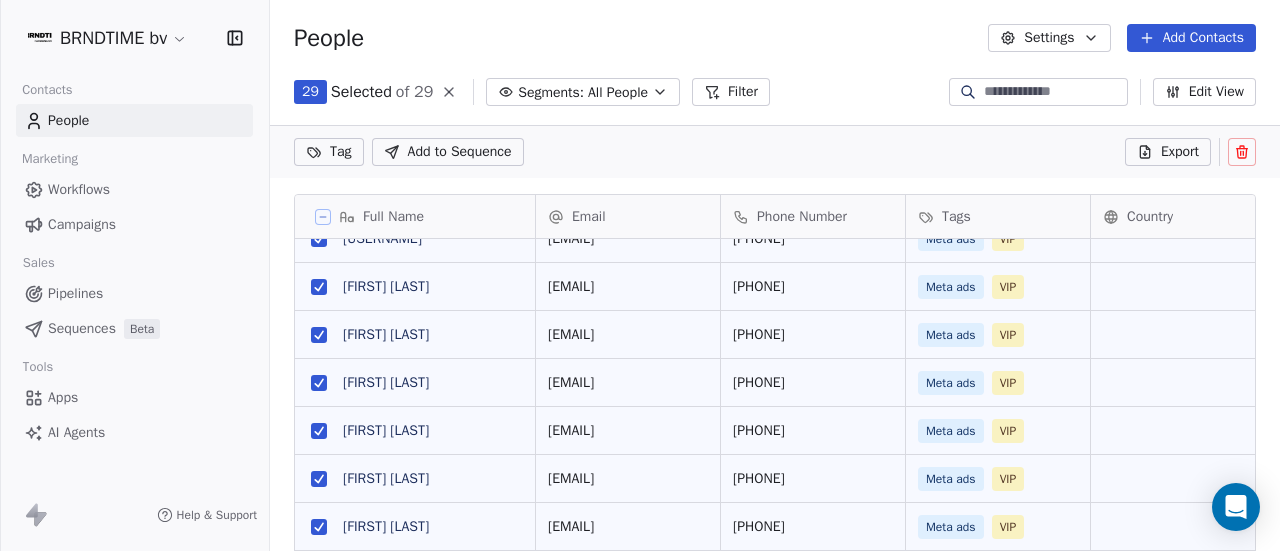 click 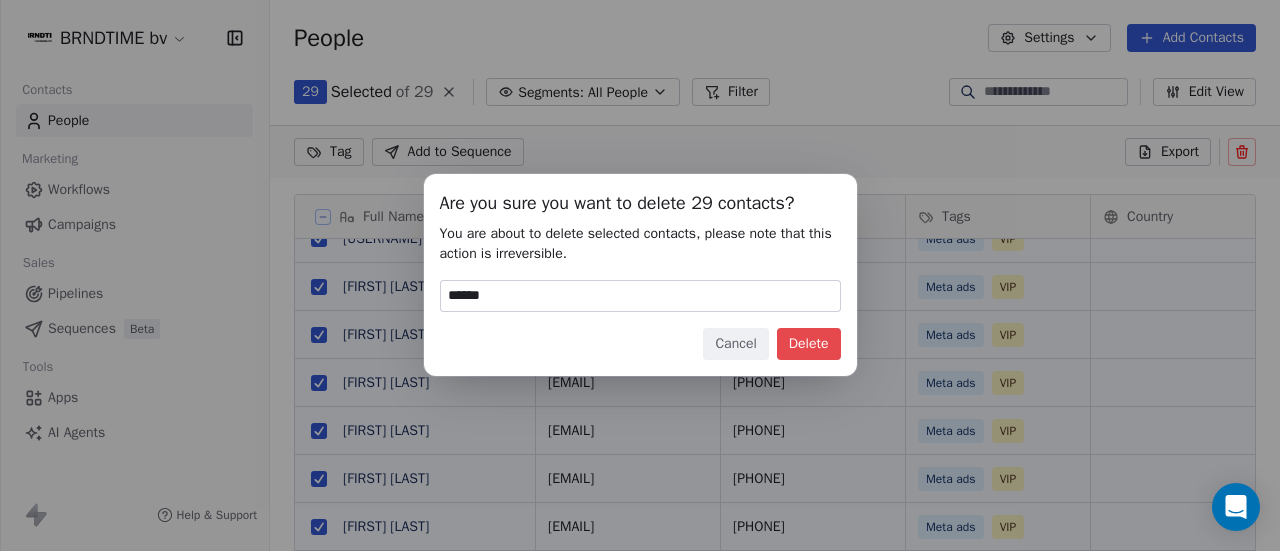 type on "******" 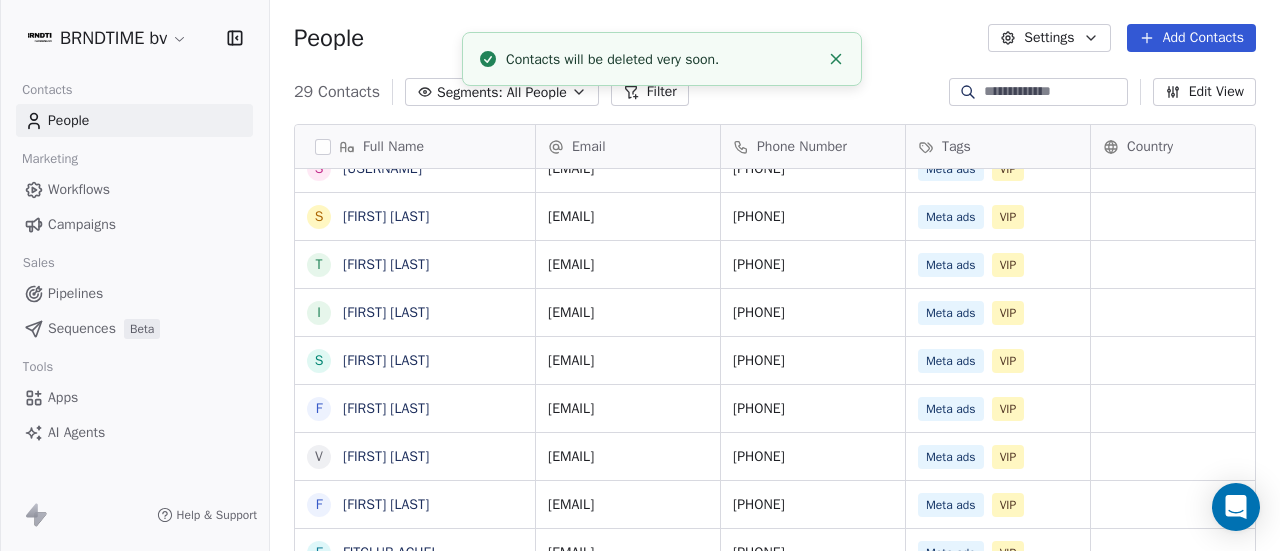 scroll, scrollTop: 16, scrollLeft: 16, axis: both 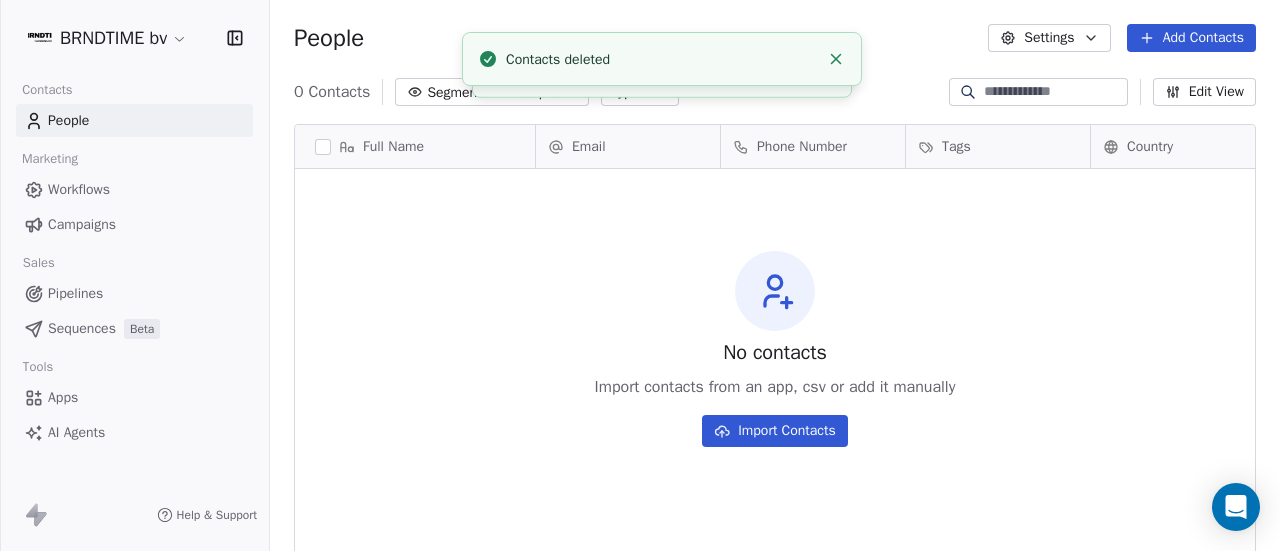 click on "No contacts Import contacts from an app, csv or add it manually   Import Contacts" at bounding box center (775, 348) 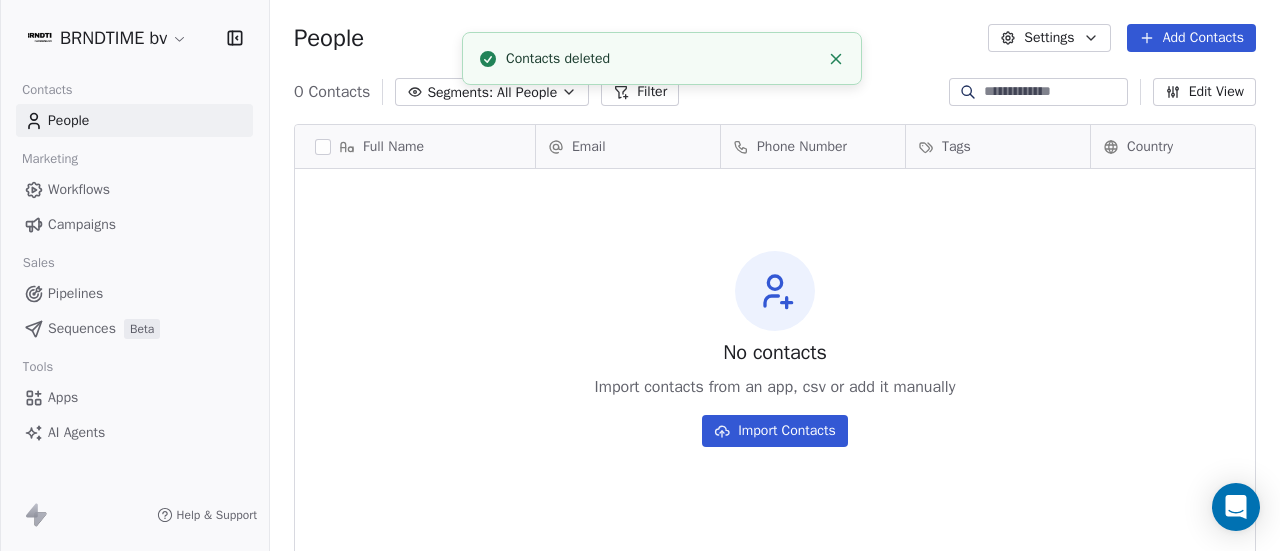 click 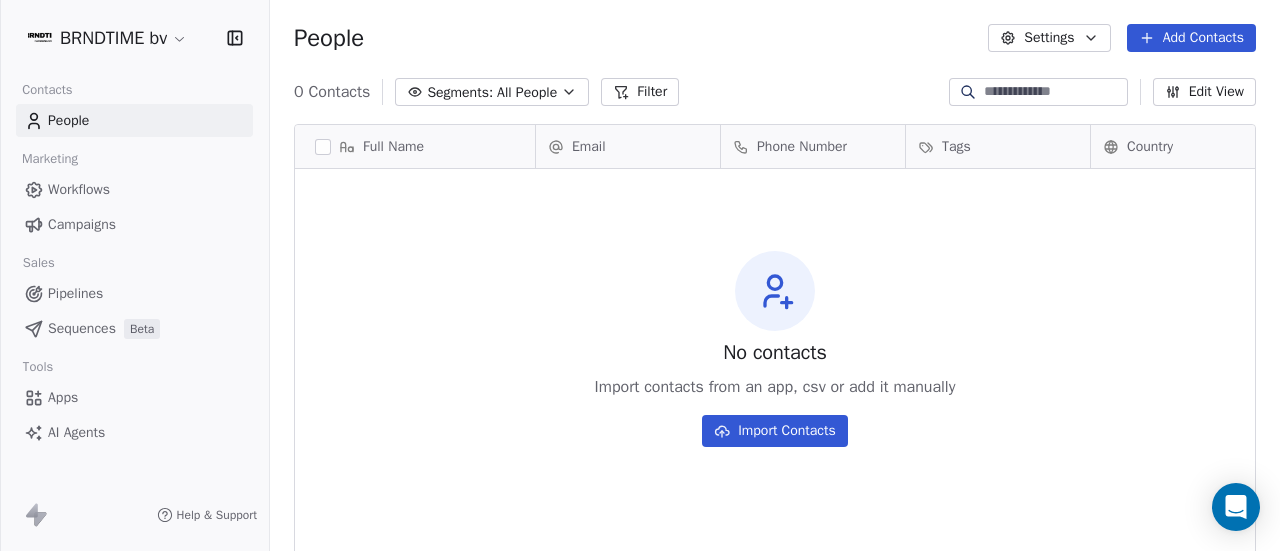 click on "All People" at bounding box center (527, 92) 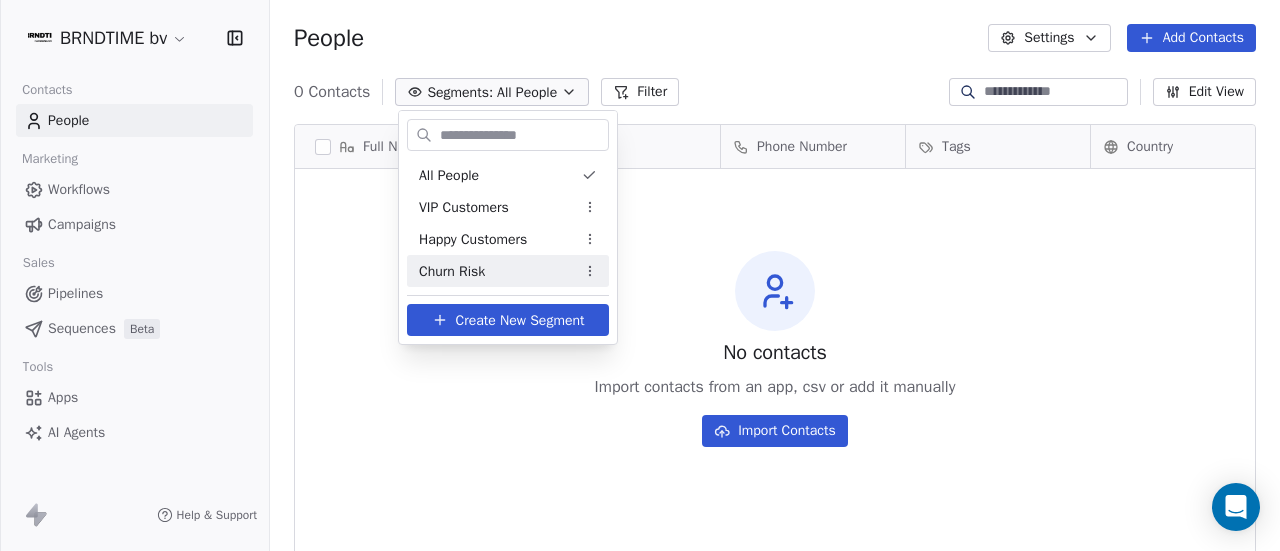 click on "Create New Segment" at bounding box center [520, 320] 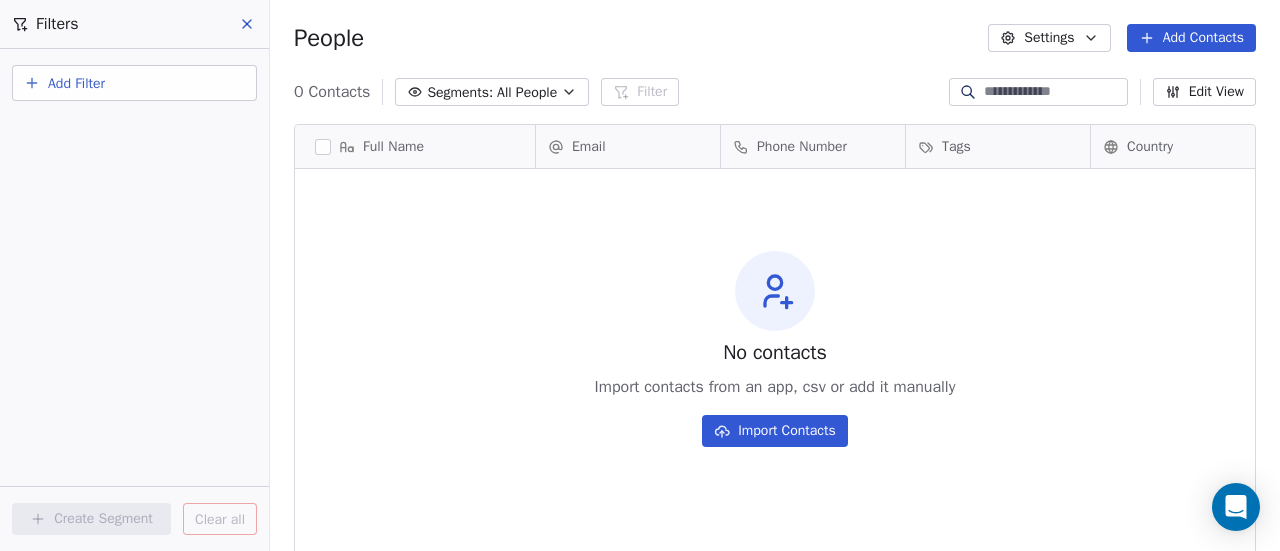 click on "Add Filter" at bounding box center [76, 83] 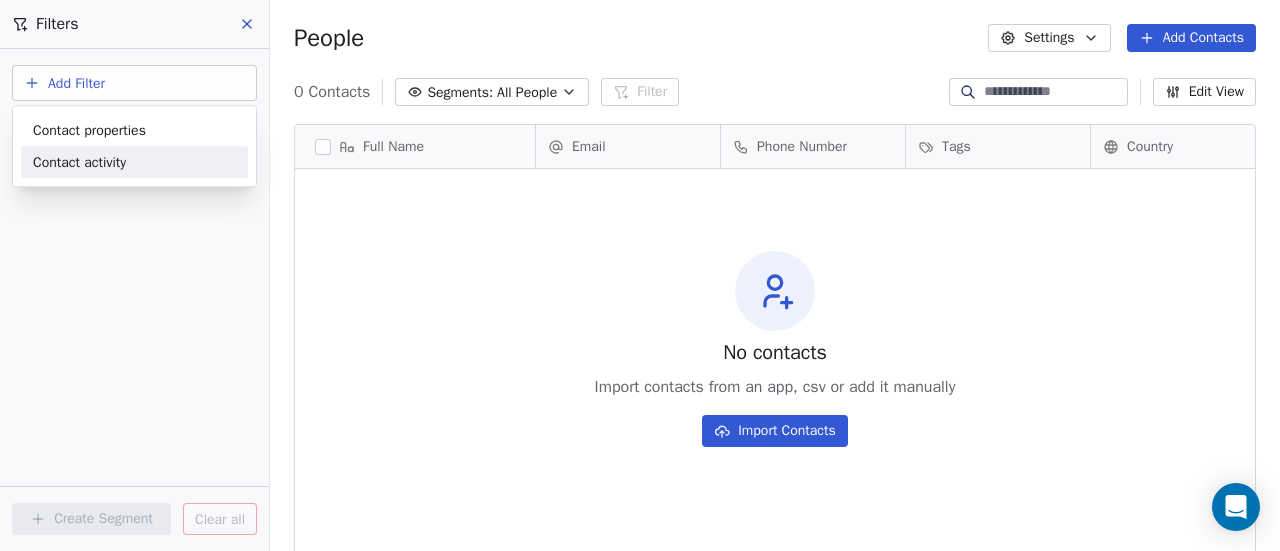 click on "Contact activity" at bounding box center [79, 162] 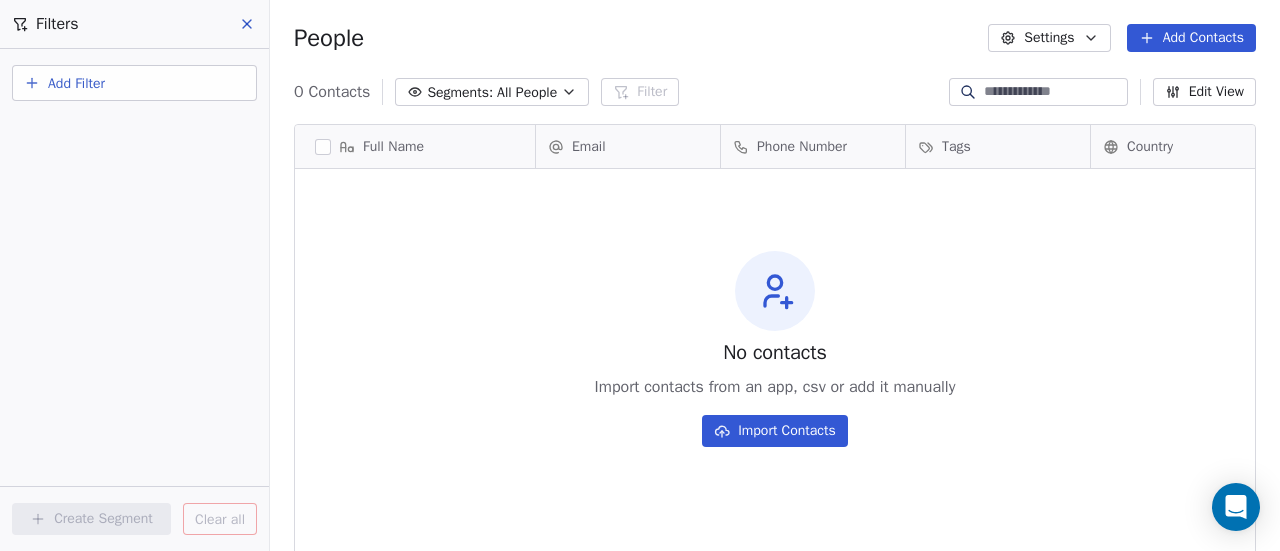 click on "BRNDTIME bv Contacts People Marketing Workflows Campaigns Sales Pipelines Sequences Beta Tools Apps AI Agents Help & Support Filters Add Filter  Create Segment Clear all People Settings  Add Contacts 0 Contacts Segments: All People Filter  Edit View Tag Add to Sequence Export Full Name Email Phone Number Tags Country Website Job Title Status
To pick up a draggable item, press the space bar.
While dragging, use the arrow keys to move the item.
Press space again to drop the item in its new position, or press escape to cancel.
No contacts Import contacts from an app, csv or add it manually   Import Contacts" at bounding box center [640, 275] 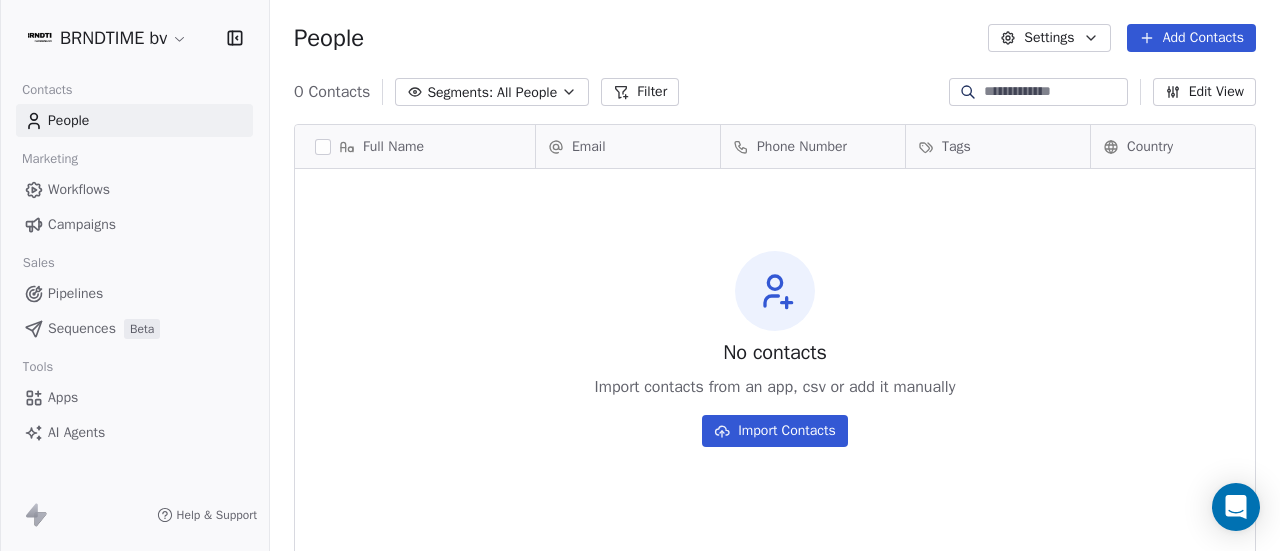click on "Settings" at bounding box center [1049, 38] 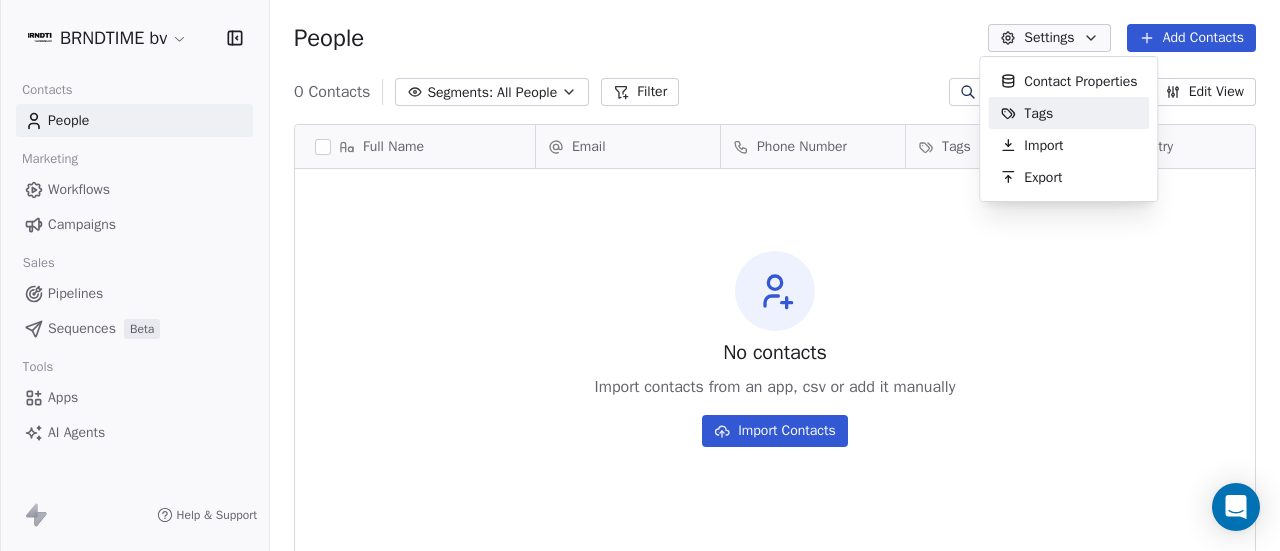 click on "Tags" at bounding box center [1026, 113] 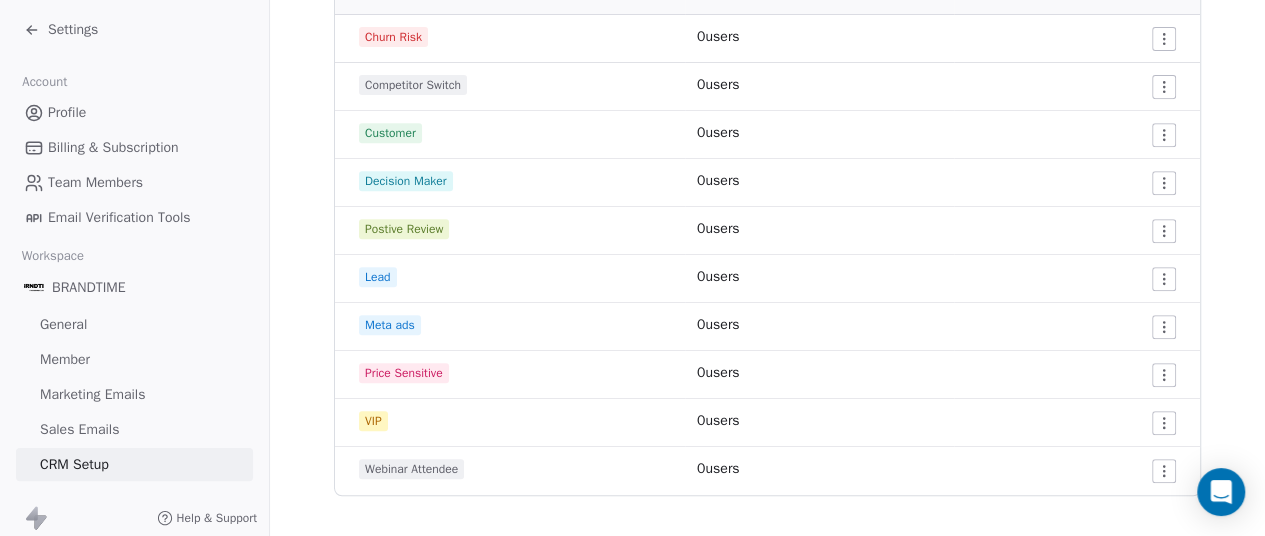 scroll, scrollTop: 385, scrollLeft: 0, axis: vertical 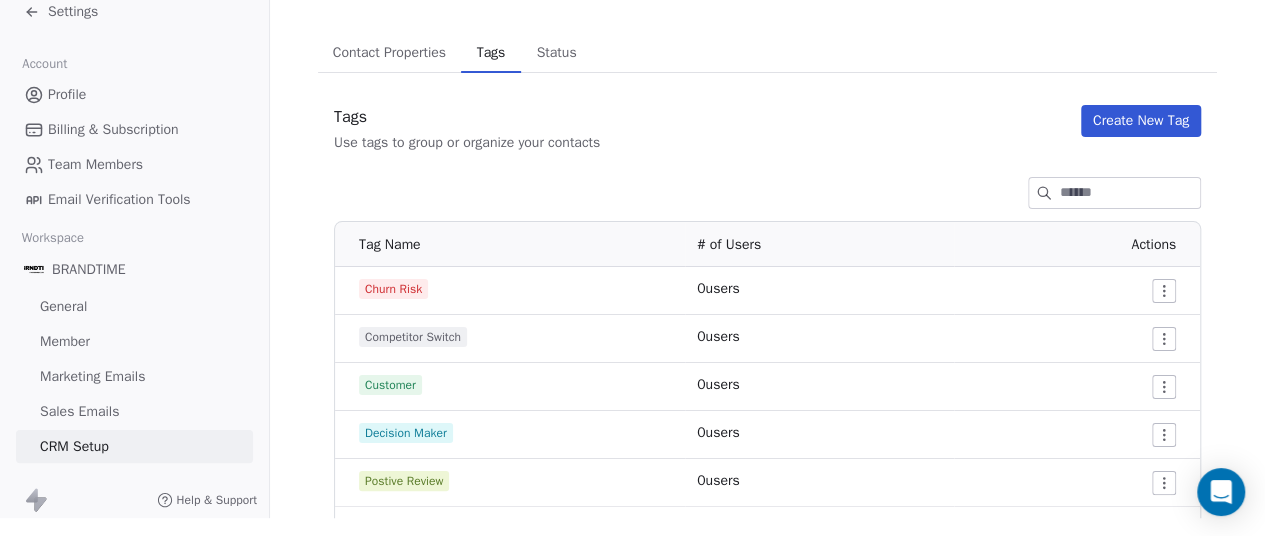 click on "Create New Tag" at bounding box center [1141, 121] 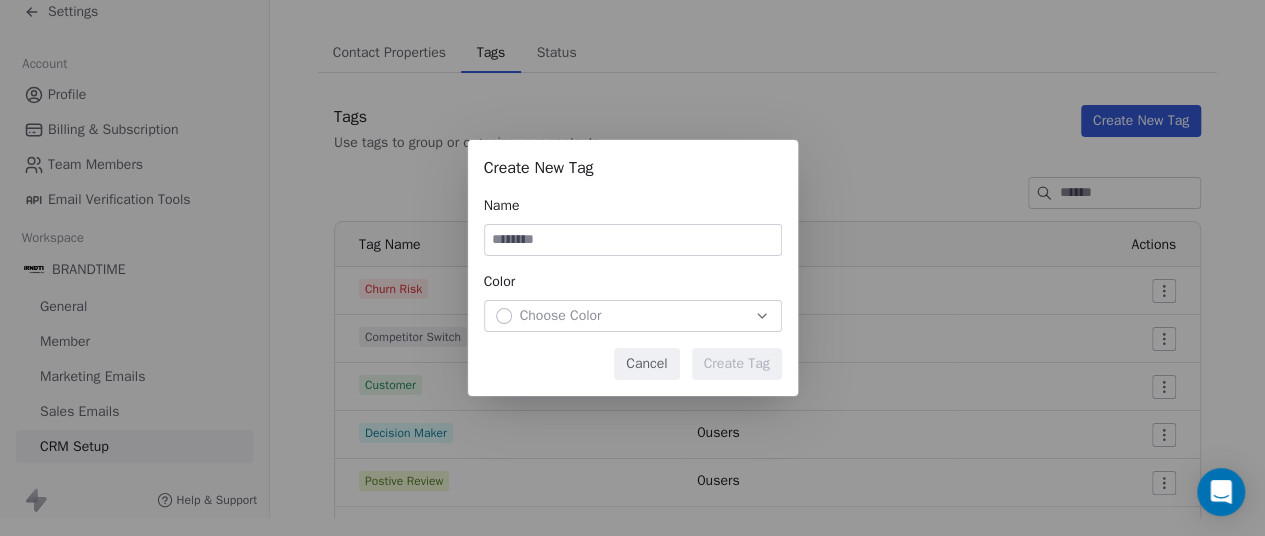 scroll, scrollTop: 16, scrollLeft: 0, axis: vertical 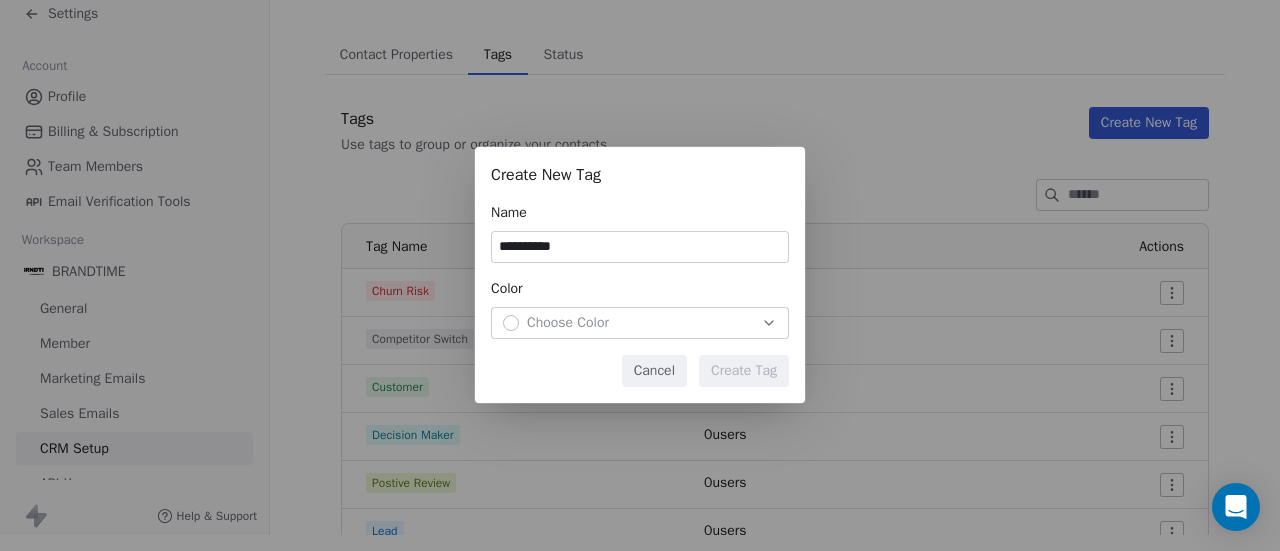 type on "**********" 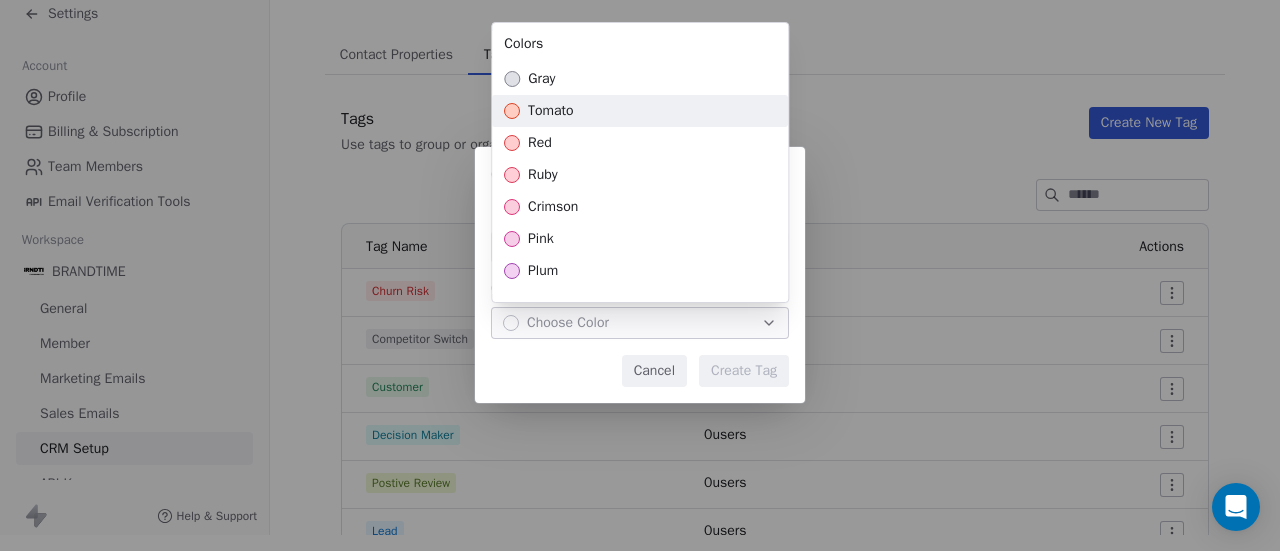 click on "tomato" at bounding box center (551, 111) 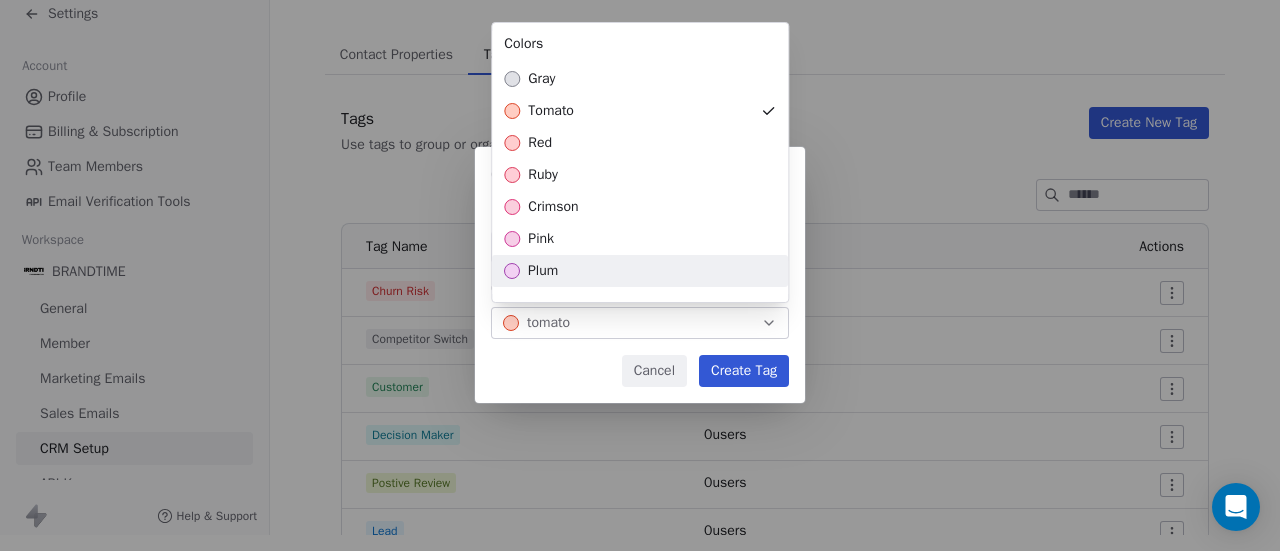 click on "**********" at bounding box center (640, 275) 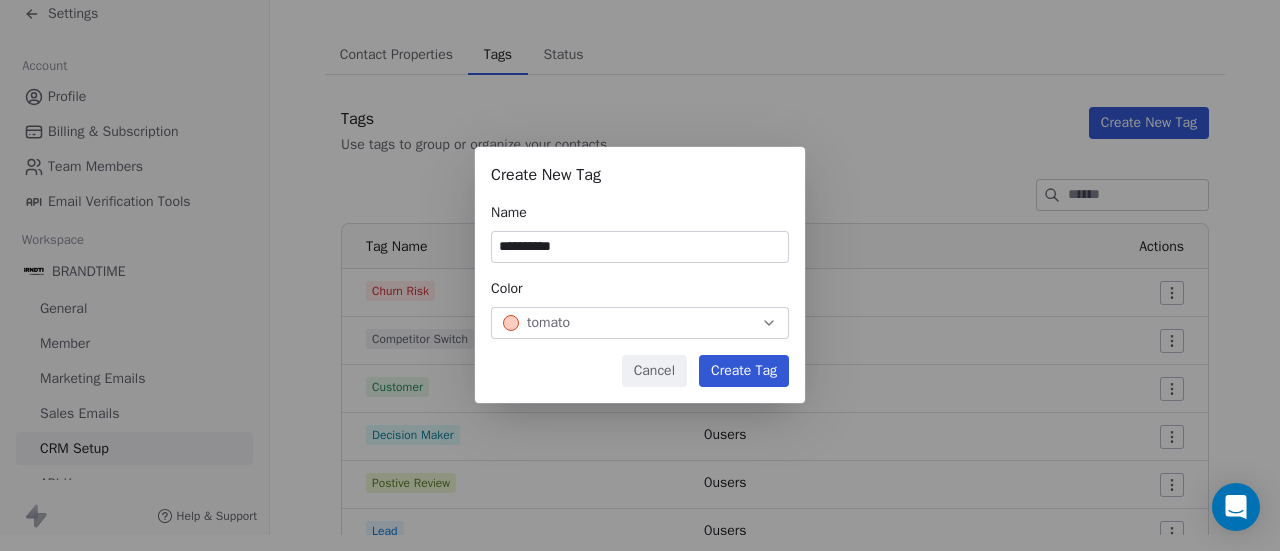 click on "Create Tag" at bounding box center [744, 371] 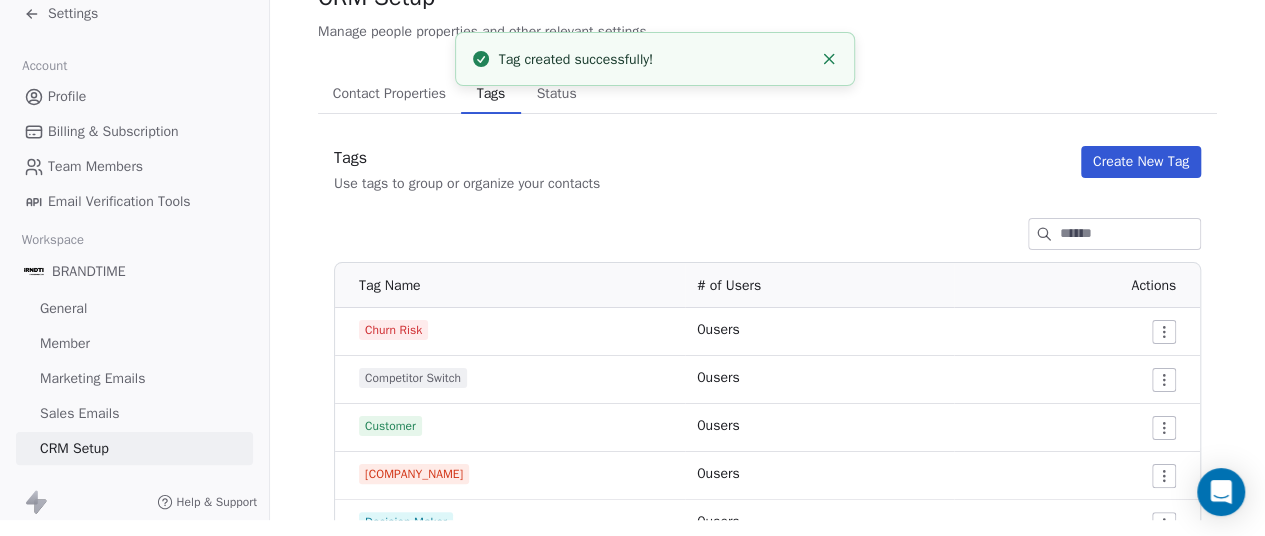 scroll, scrollTop: 0, scrollLeft: 0, axis: both 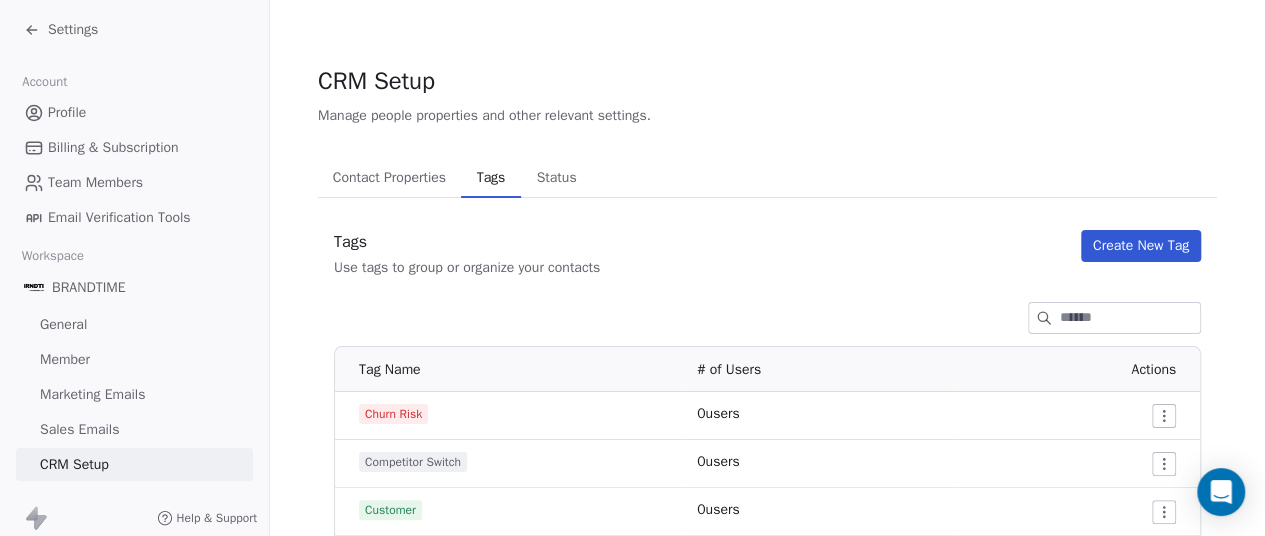 click on "Contact Properties" at bounding box center (389, 178) 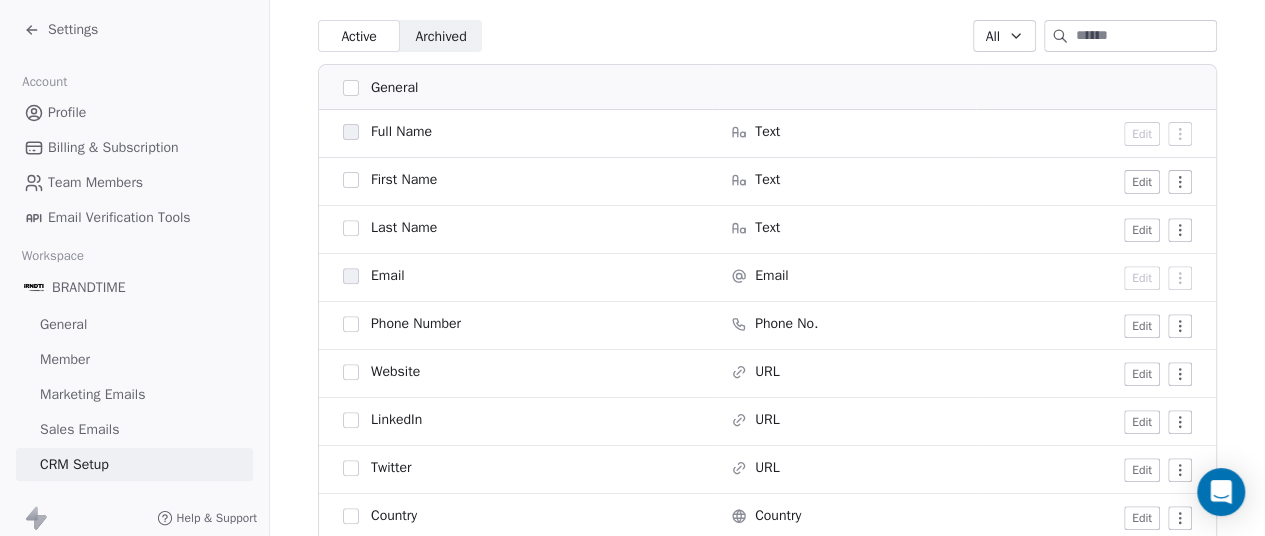 scroll, scrollTop: 0, scrollLeft: 0, axis: both 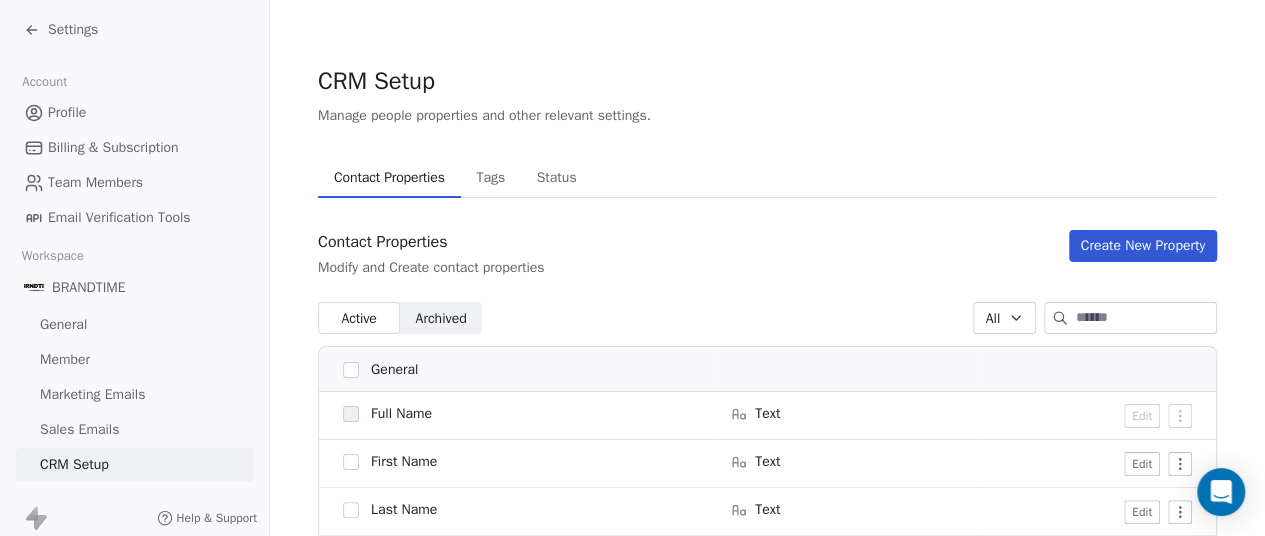 click on "Status" at bounding box center (557, 178) 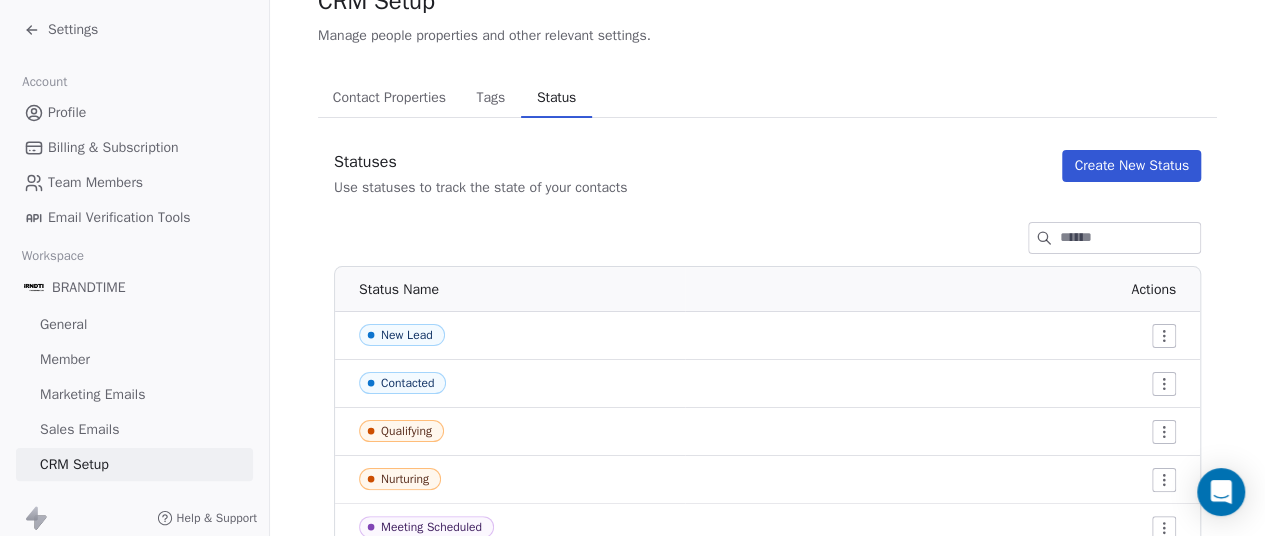 scroll, scrollTop: 0, scrollLeft: 0, axis: both 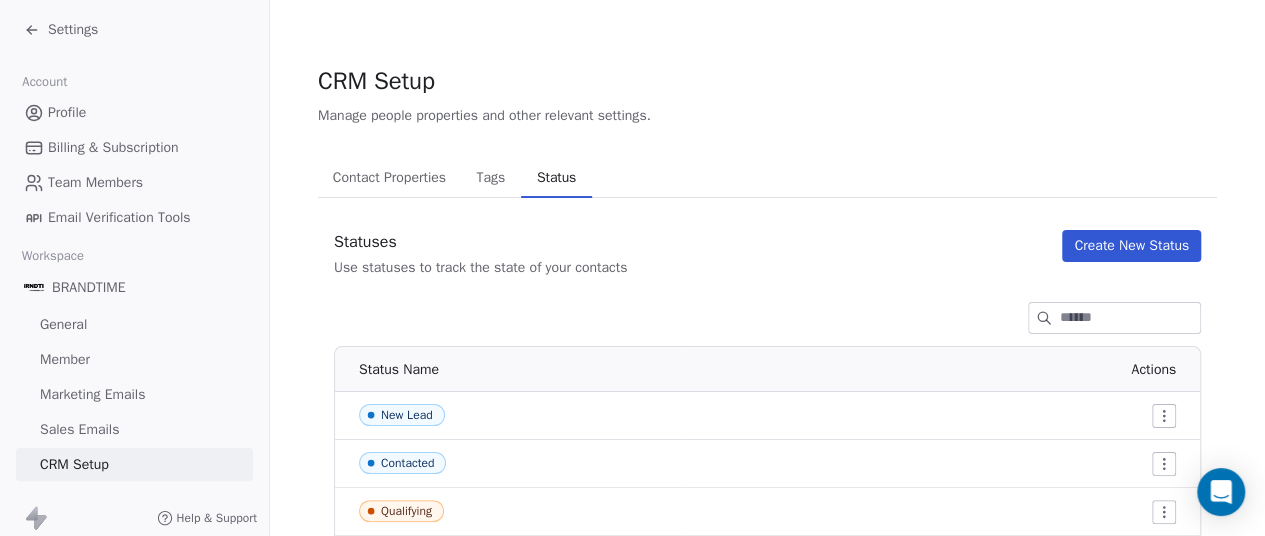 click on "Contact Properties" at bounding box center (389, 178) 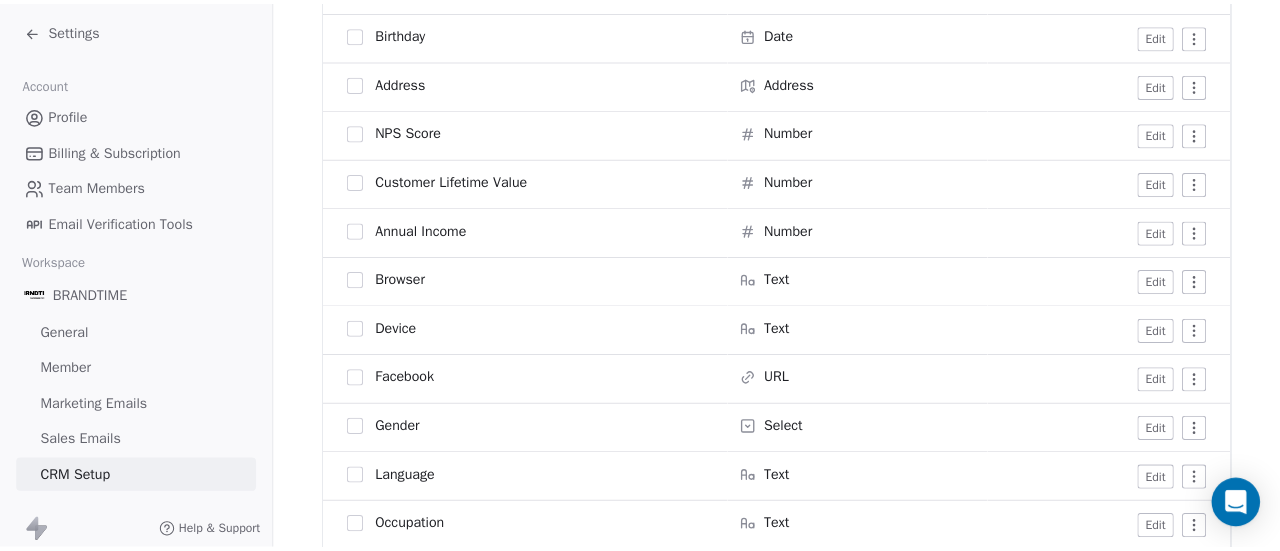 scroll, scrollTop: 835, scrollLeft: 0, axis: vertical 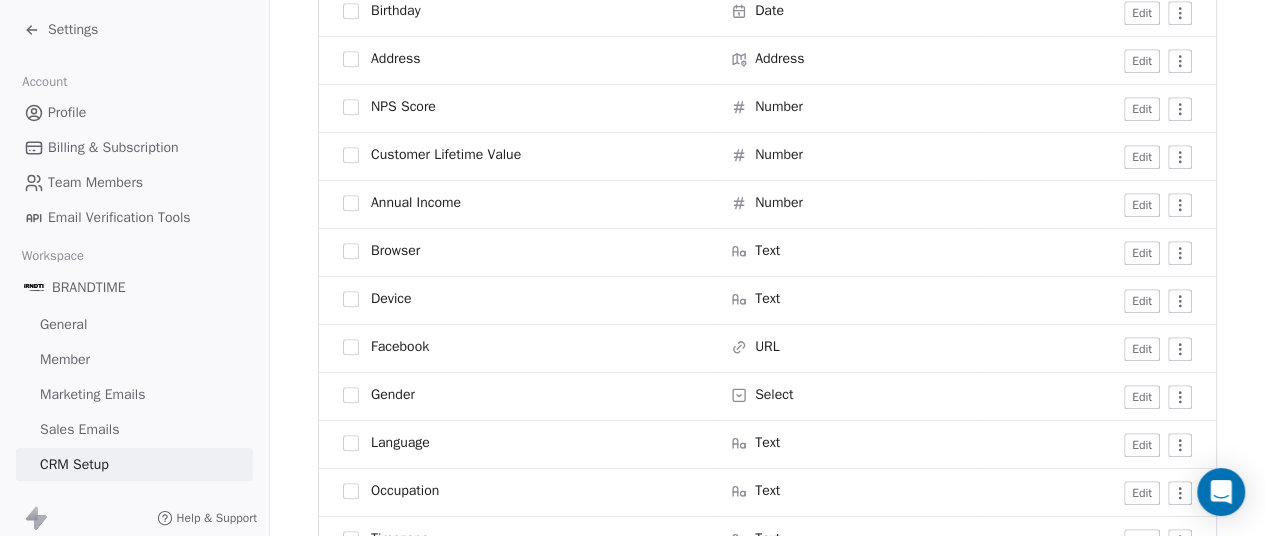 click on "Settings" at bounding box center (73, 30) 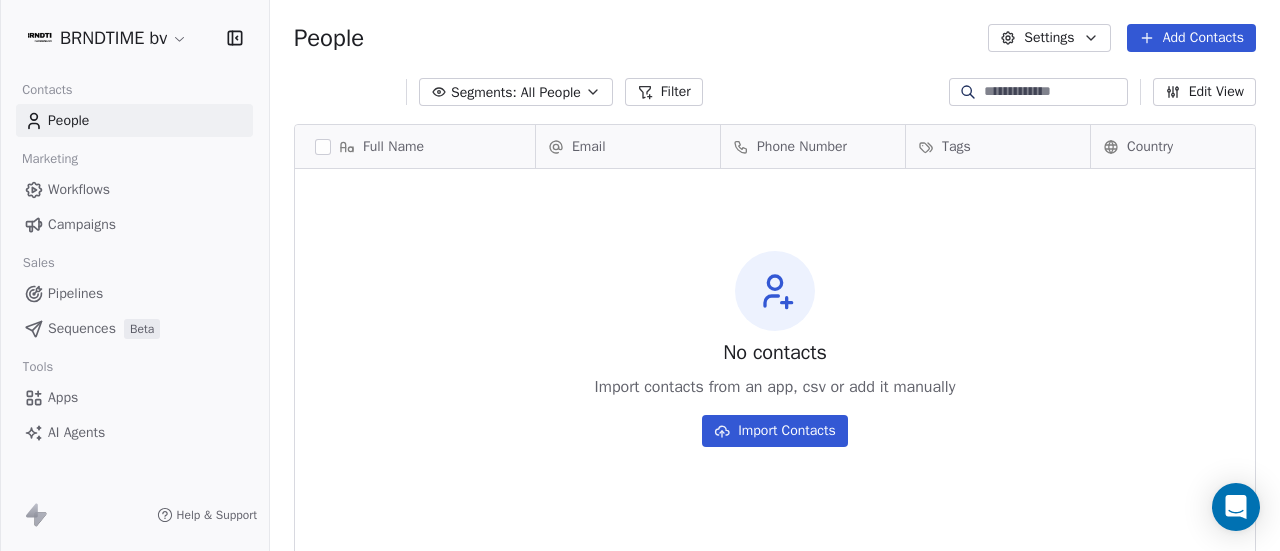 scroll, scrollTop: 16, scrollLeft: 16, axis: both 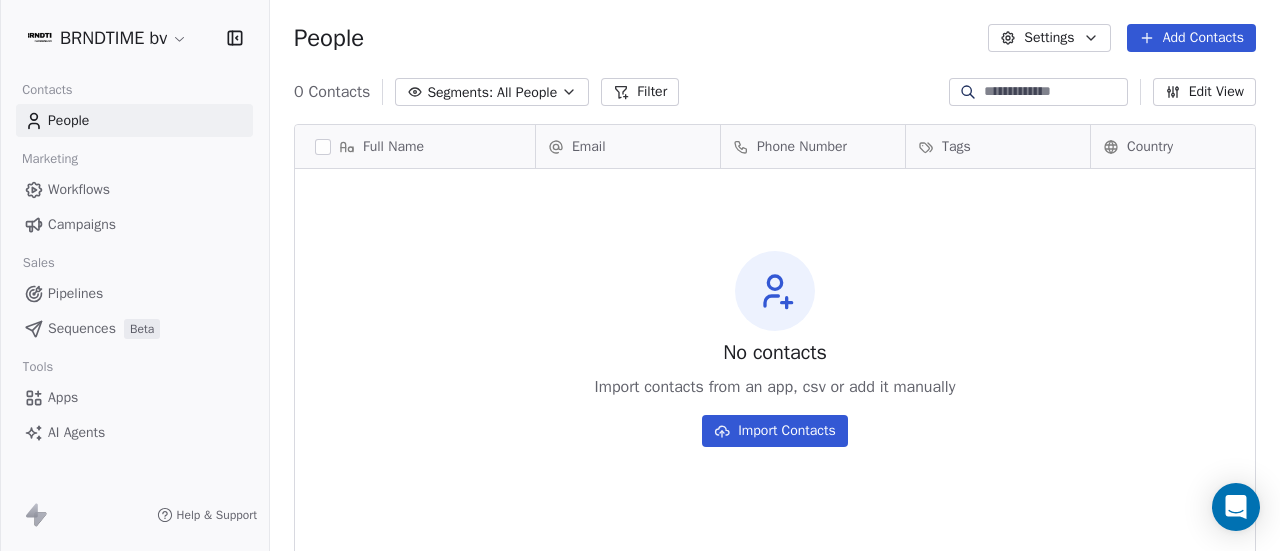 click on "All People" at bounding box center (527, 92) 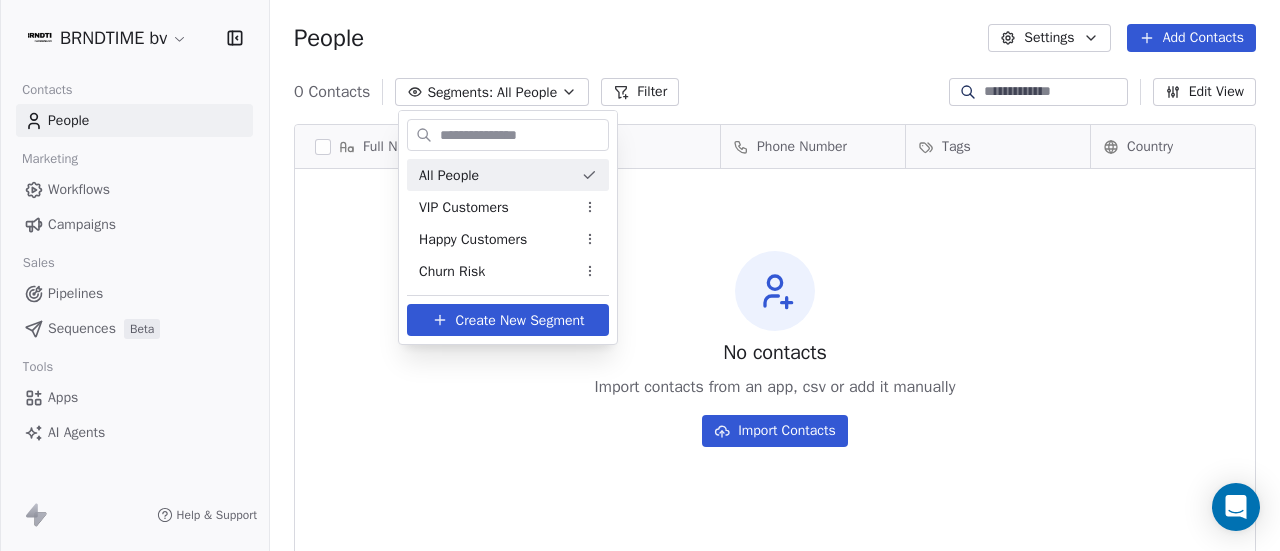 click on "BRNDTIME bv Contacts People Marketing Workflows Campaigns Sales Pipelines Sequences Beta Tools Apps AI Agents Help & Support People Settings  Add Contacts 0 Contacts Segments: All People Filter  Edit View Tag Add to Sequence Export Full Name Email Phone Number Tags Country Website Job Title Status
To pick up a draggable item, press the space bar.
While dragging, use the arrow keys to move the item.
Press space again to drop the item in its new position, or press escape to cancel.
No contacts Import contacts from an app, csv or add it manually   Import Contacts
All People VIP Customers Happy Customers Churn Risk Create New Segment" at bounding box center (640, 275) 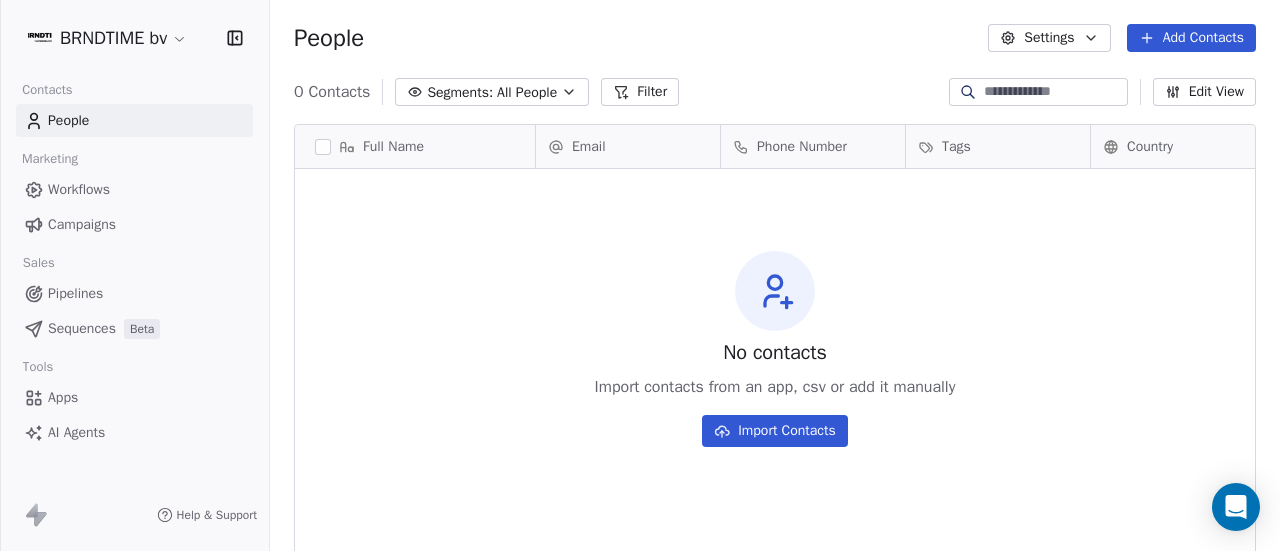 click on "Add Contacts" at bounding box center (1191, 38) 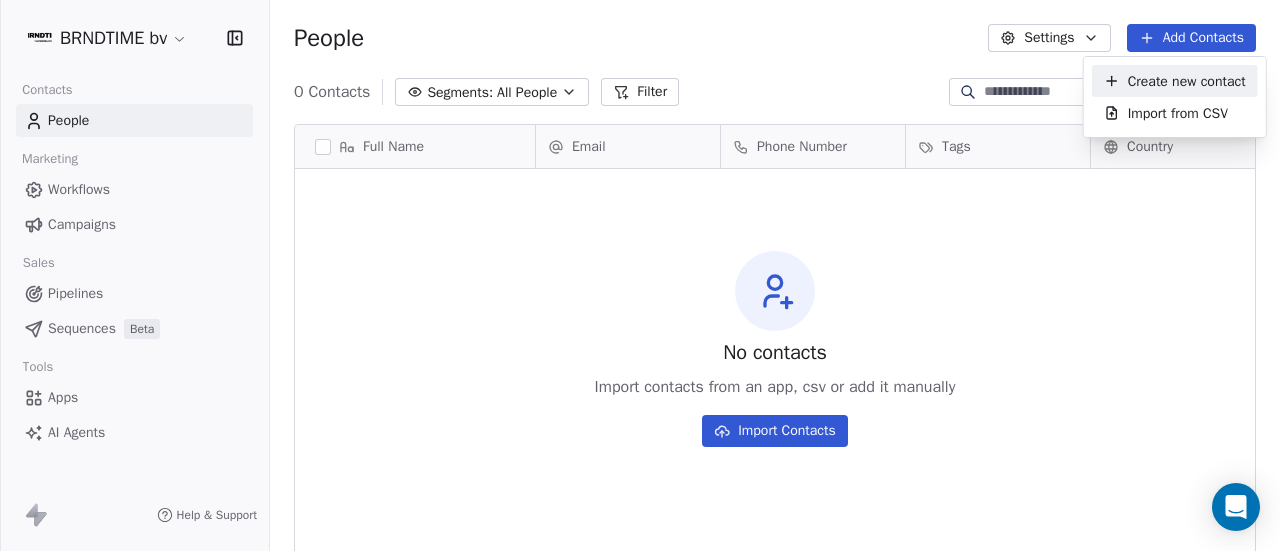click on "BRNDTIME bv Contacts People Marketing Workflows Campaigns Sales Pipelines Sequences Beta Tools Apps AI Agents Help & Support People Settings  Add Contacts 0 Contacts Segments: All People Filter  Edit View Tag Add to Sequence Export Full Name Email Phone Number Tags Country Website Job Title Status
To pick up a draggable item, press the space bar.
While dragging, use the arrow keys to move the item.
Press space again to drop the item in its new position, or press escape to cancel.
No contacts Import contacts from an app, csv or add it manually   Import Contacts
Create new contact Import from CSV" at bounding box center [640, 275] 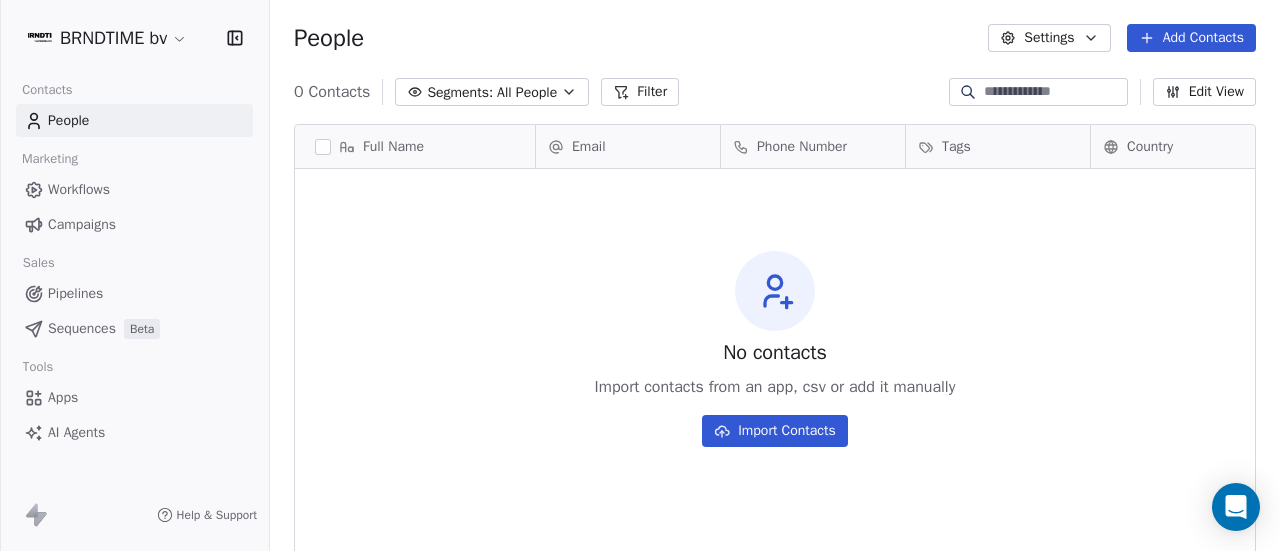 click on "Tags" at bounding box center (956, 147) 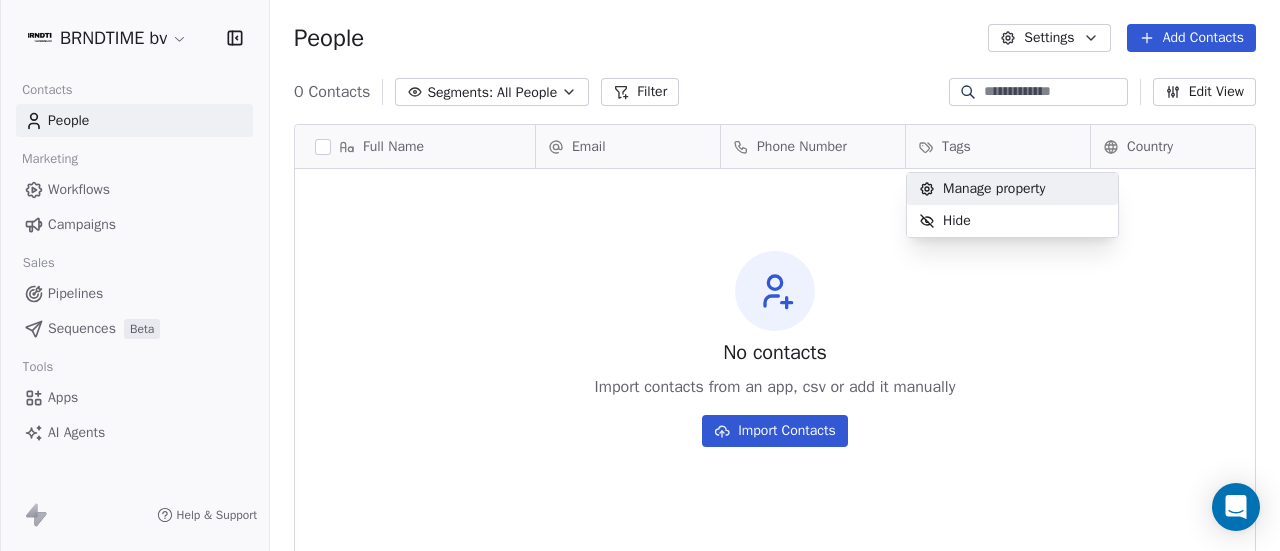 click on "BRNDTIME bv Contacts People Marketing Workflows Campaigns Sales Pipelines Sequences Beta Tools Apps AI Agents Help & Support People Settings  Add Contacts 0 Contacts Segments: All People Filter  Edit View Tag Add to Sequence Export Full Name Email Phone Number Tags Country Website Job Title Status
To pick up a draggable item, press the space bar.
While dragging, use the arrow keys to move the item.
Press space again to drop the item in its new position, or press escape to cancel.
No contacts Import contacts from an app, csv or add it manually   Import Contacts
Manage property Hide" at bounding box center [640, 275] 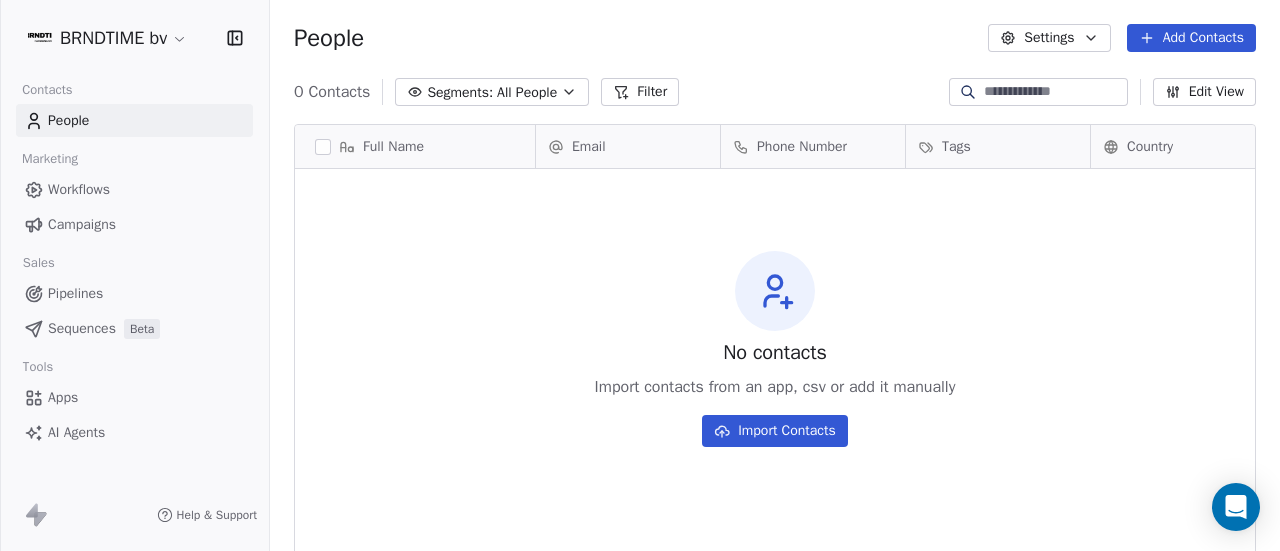 click on "All People" at bounding box center (527, 92) 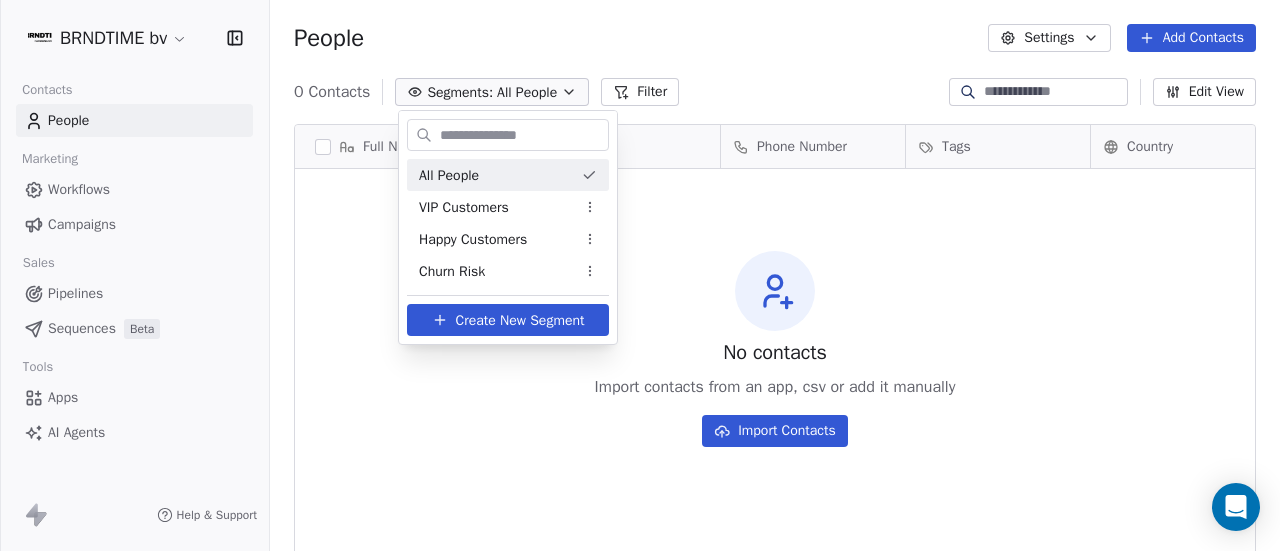 click on "BRNDTIME bv Contacts People Marketing Workflows Campaigns Sales Pipelines Sequences Beta Tools Apps AI Agents Help & Support People Settings  Add Contacts 0 Contacts Segments: All People Filter  Edit View Tag Add to Sequence Export Full Name Email Phone Number Tags Country Website Job Title Status
To pick up a draggable item, press the space bar.
While dragging, use the arrow keys to move the item.
Press space again to drop the item in its new position, or press escape to cancel.
No contacts Import contacts from an app, csv or add it manually   Import Contacts
All People VIP Customers Happy Customers Churn Risk Create New Segment" at bounding box center [640, 275] 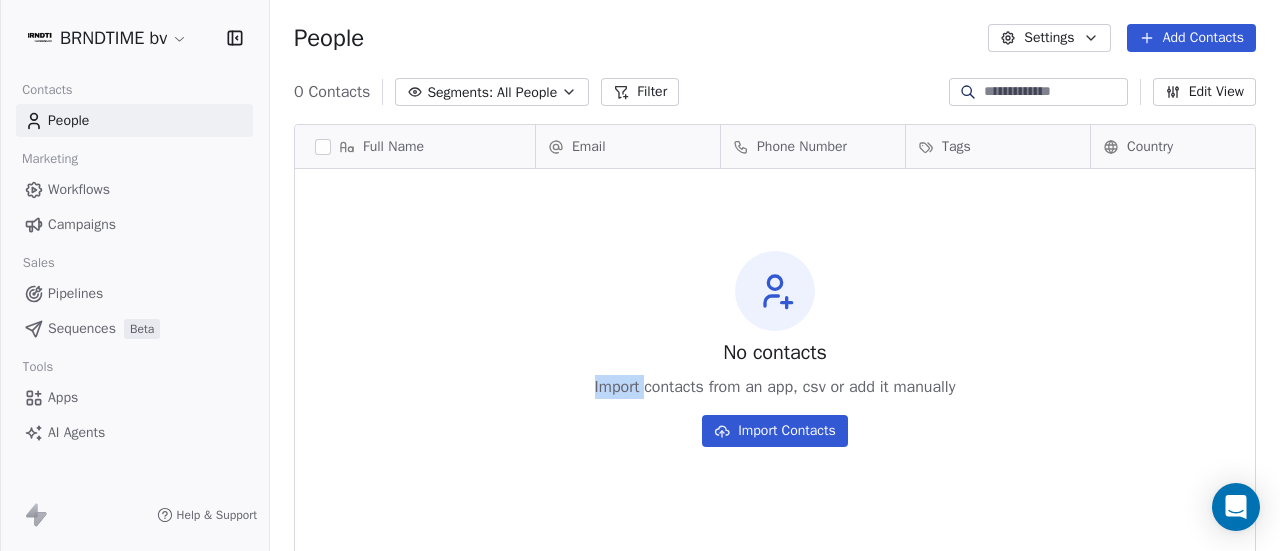 click on "No contacts Import contacts from an app, csv or add it manually   Import Contacts" at bounding box center (775, 348) 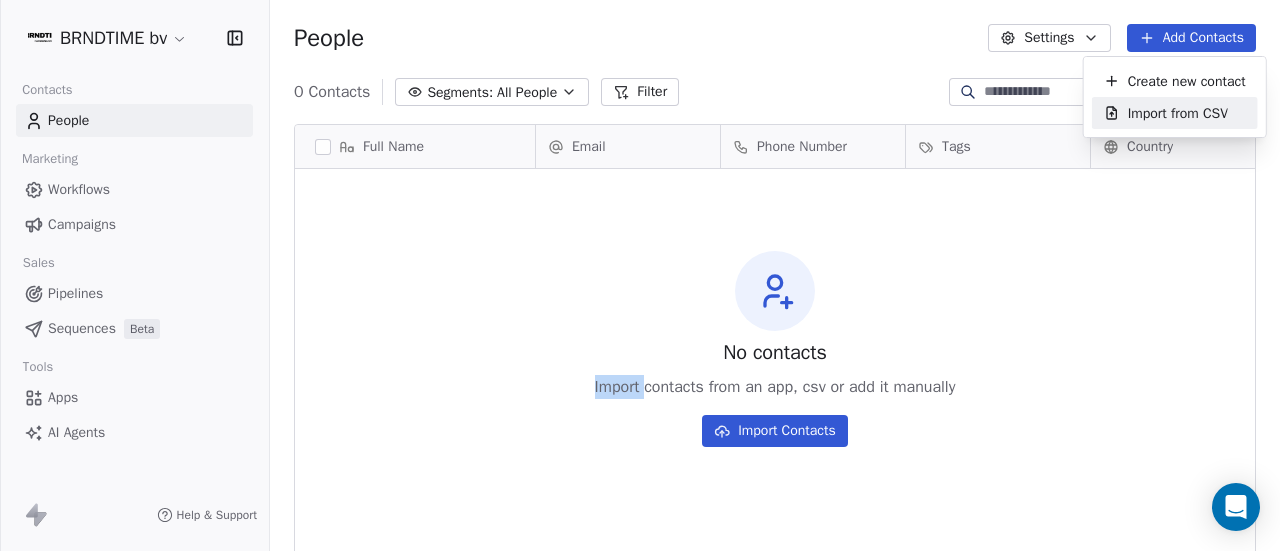 click on "Import from CSV" at bounding box center (1178, 113) 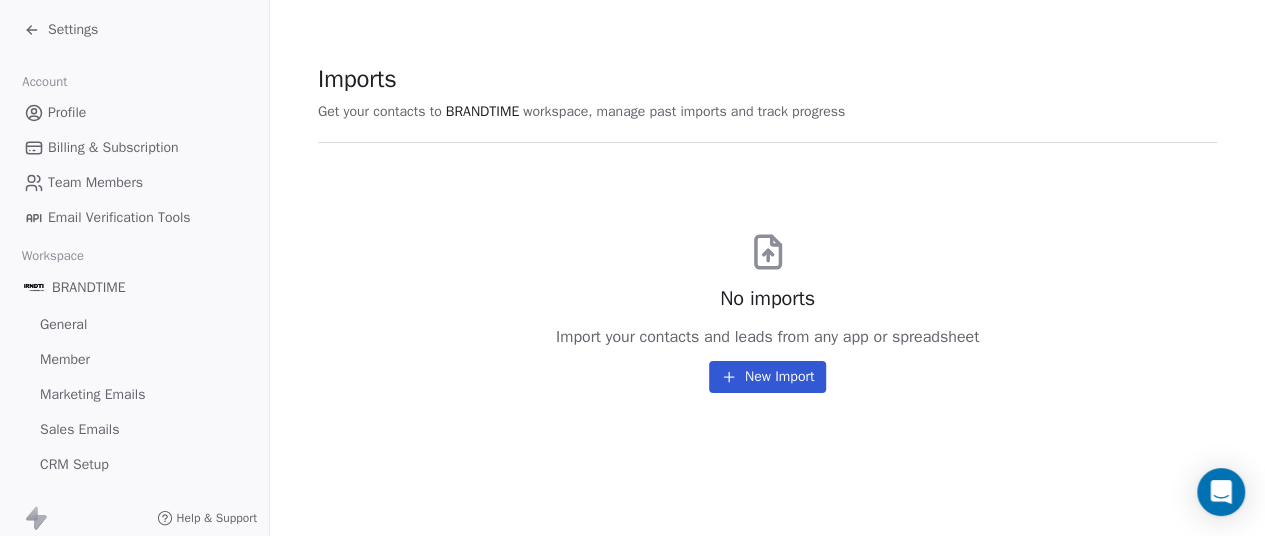 click on "New Import" at bounding box center [767, 377] 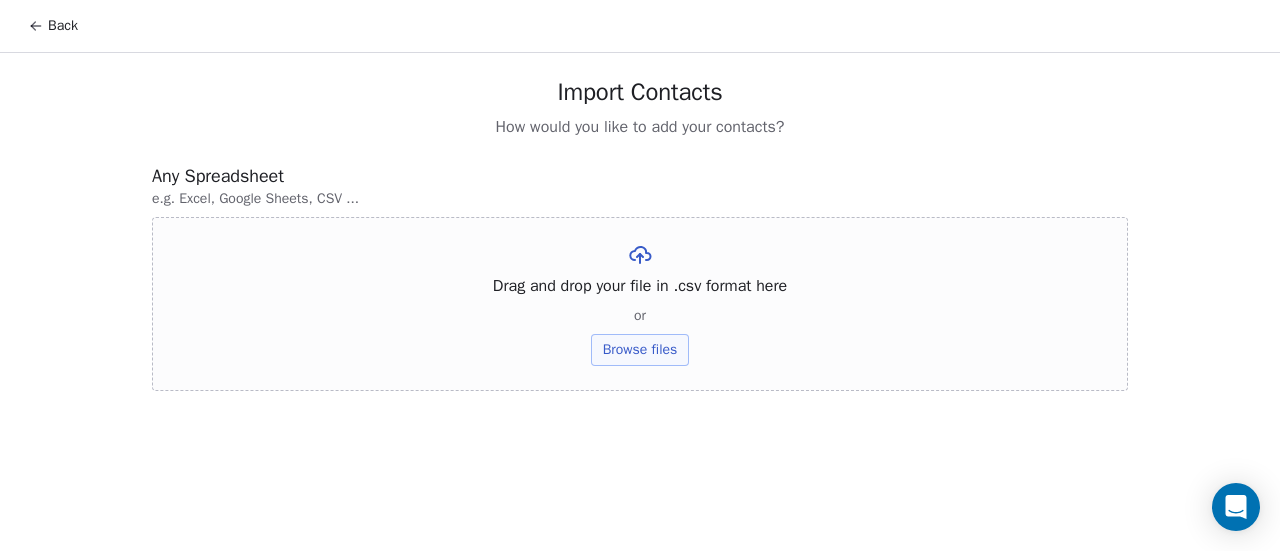click on "Browse files" at bounding box center [640, 350] 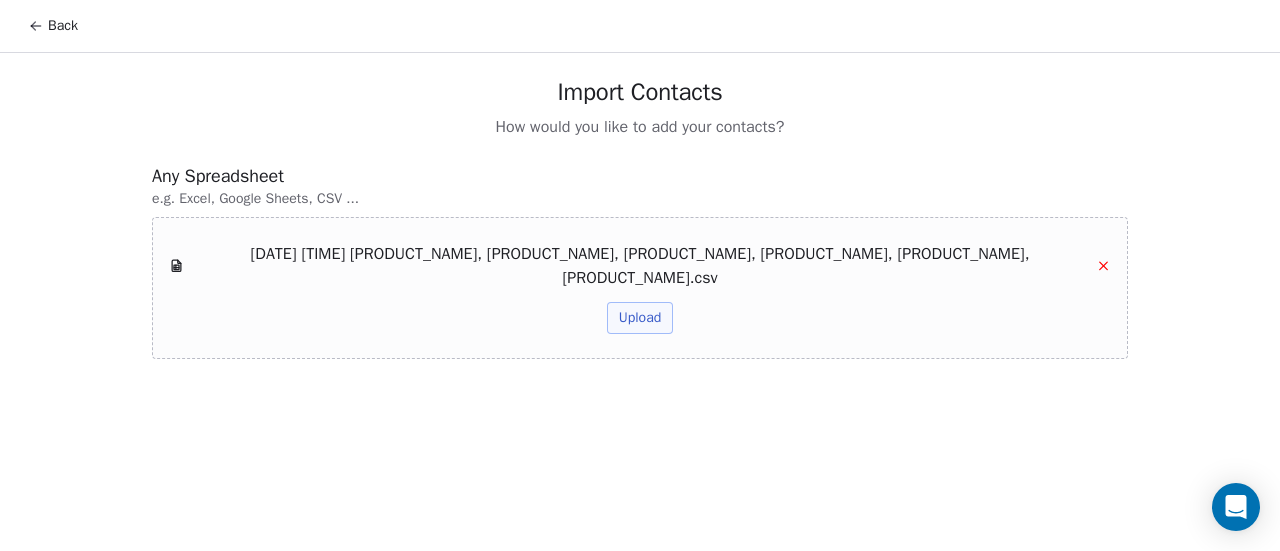 click on "Upload" at bounding box center [640, 318] 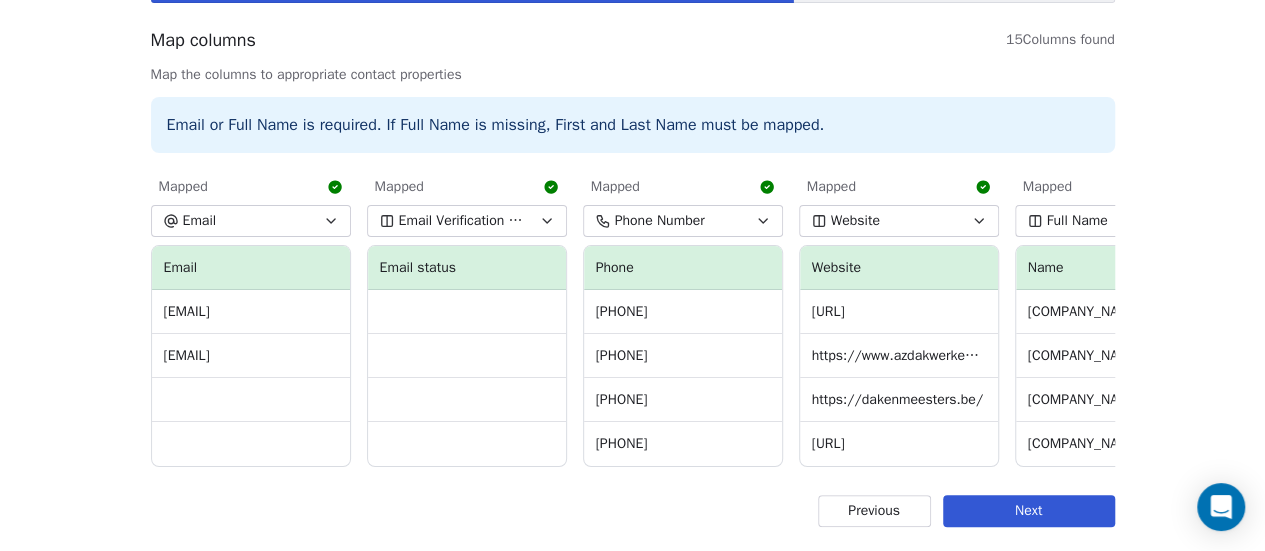 scroll, scrollTop: 180, scrollLeft: 0, axis: vertical 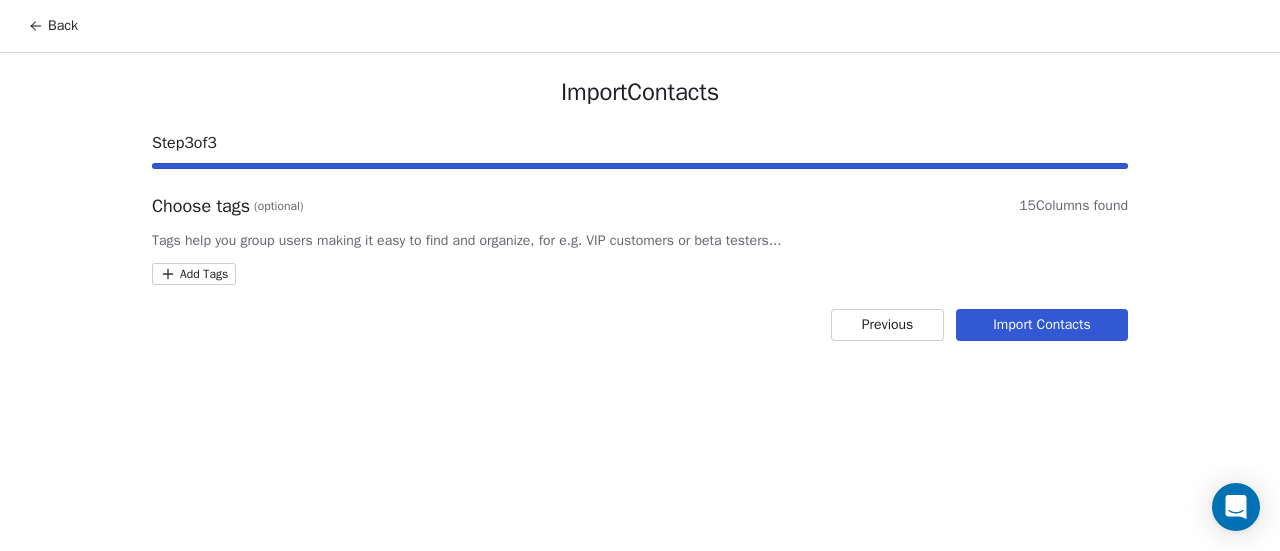 click on "Back Import  Contacts Step  3  of  3 Choose tags (optional) 15  Columns found Tags help you group users making it easy to find and organize, for e.g. VIP customers or beta testers...  Add Tags Previous Import Contacts" at bounding box center [640, 275] 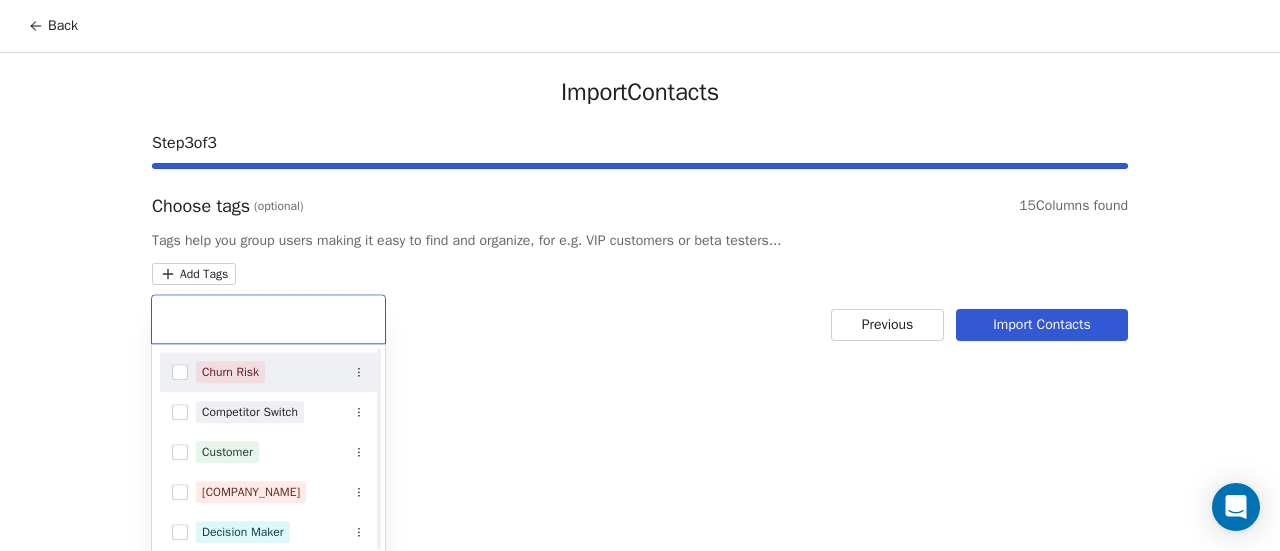 scroll, scrollTop: 65, scrollLeft: 0, axis: vertical 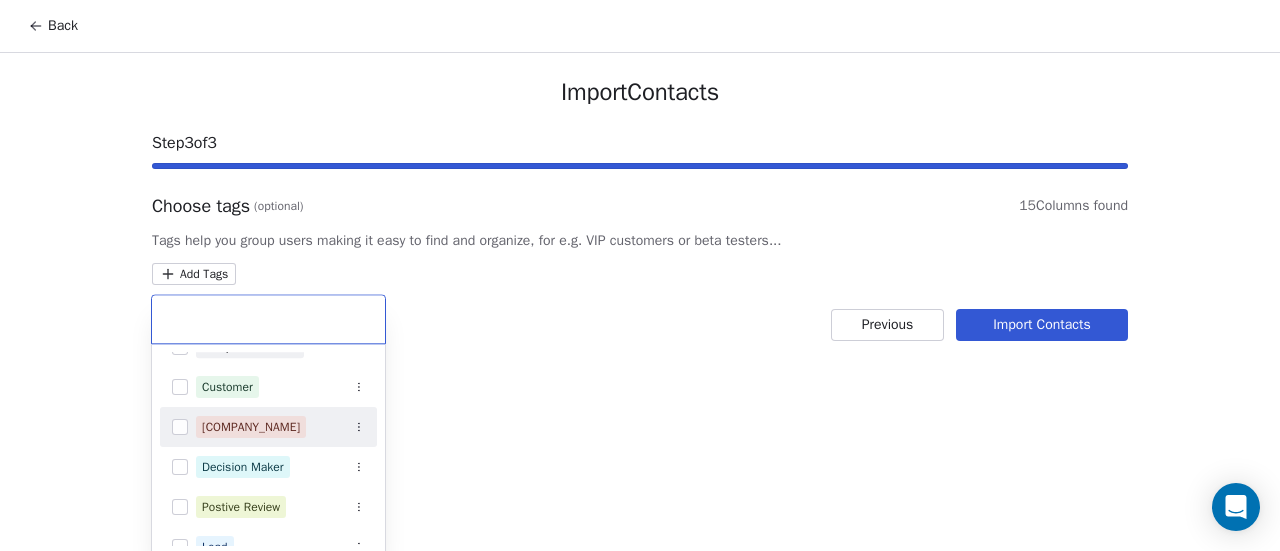 click at bounding box center [180, 427] 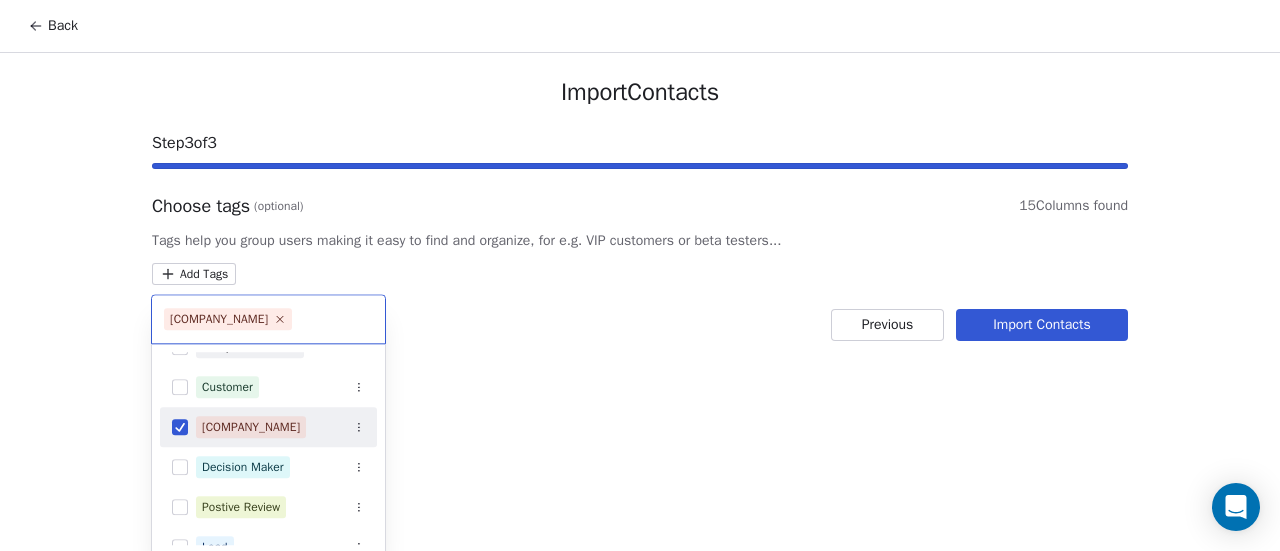 click at bounding box center (180, 427) 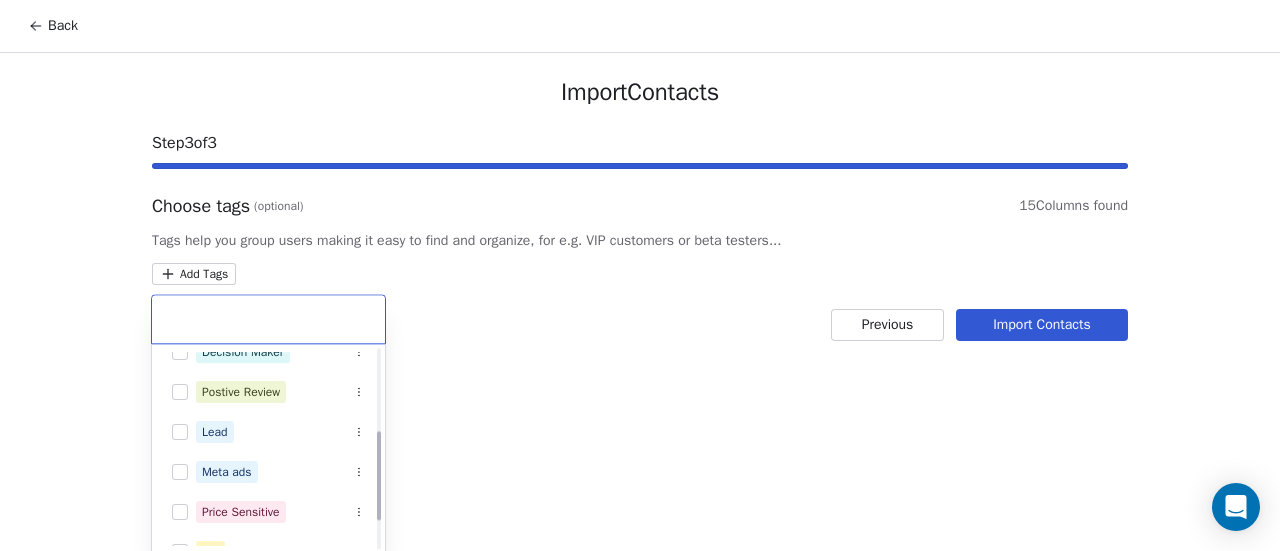 scroll, scrollTop: 0, scrollLeft: 0, axis: both 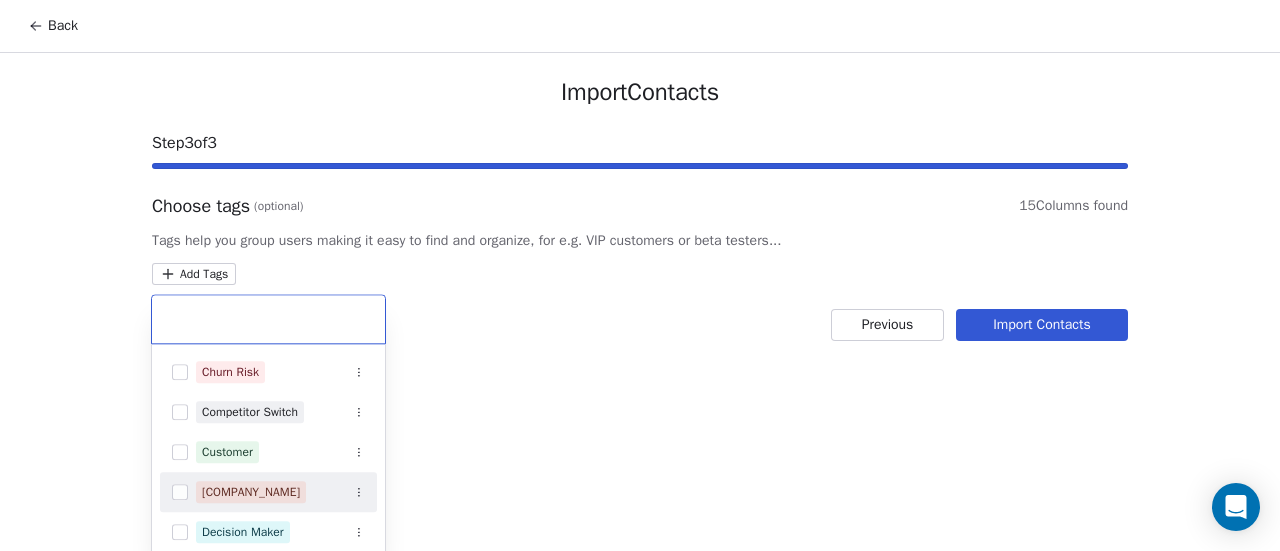 click at bounding box center (180, 492) 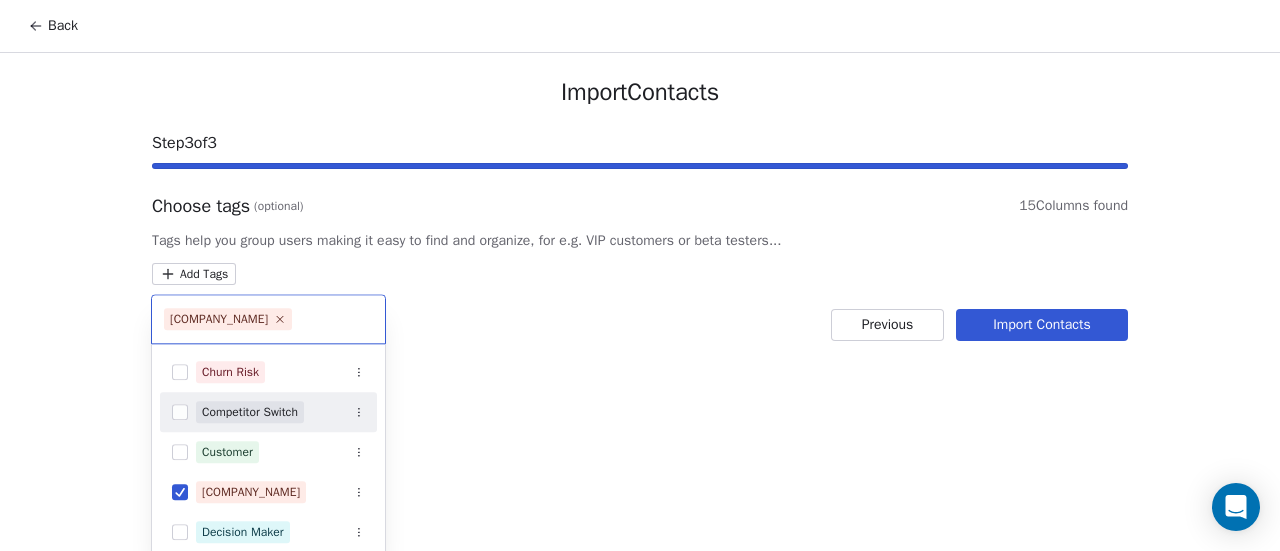 click on "Back Import  Contacts Step  3  of  3 Choose tags (optional) 15  Columns found Tags help you group users making it easy to find and organize, for e.g. VIP customers or beta testers...  Add Tags Previous Import Contacts
Dakwerkers Churn Risk Competitor Switch Customer Dakwerkers Decision Maker Postive Review Lead Meta ads Price Sensitive VIP" at bounding box center [640, 275] 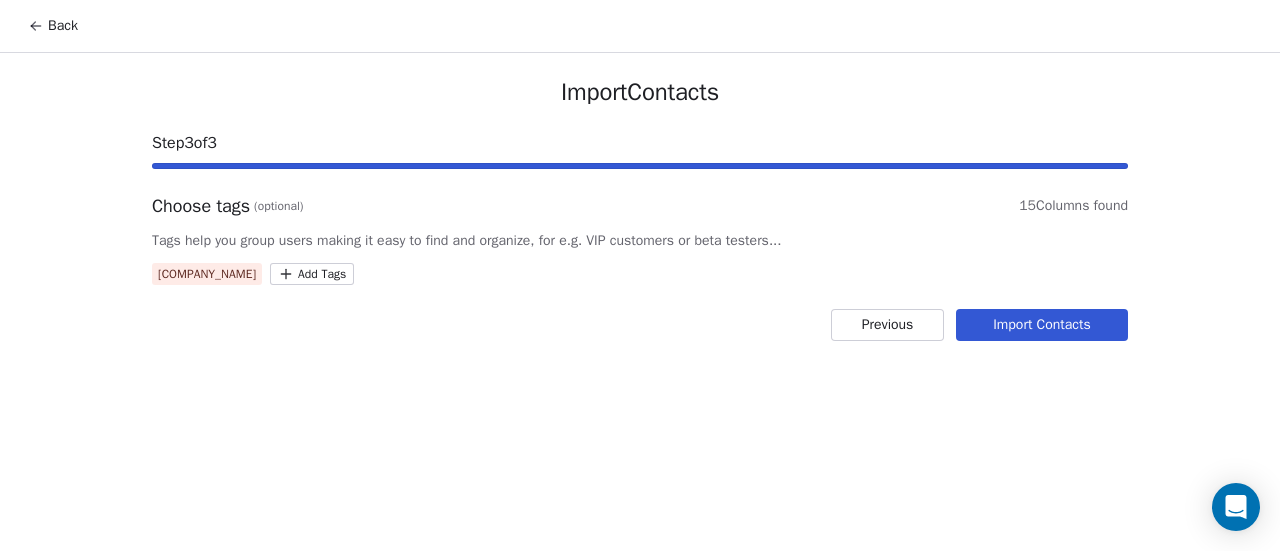 click on "Import Contacts" at bounding box center (1042, 325) 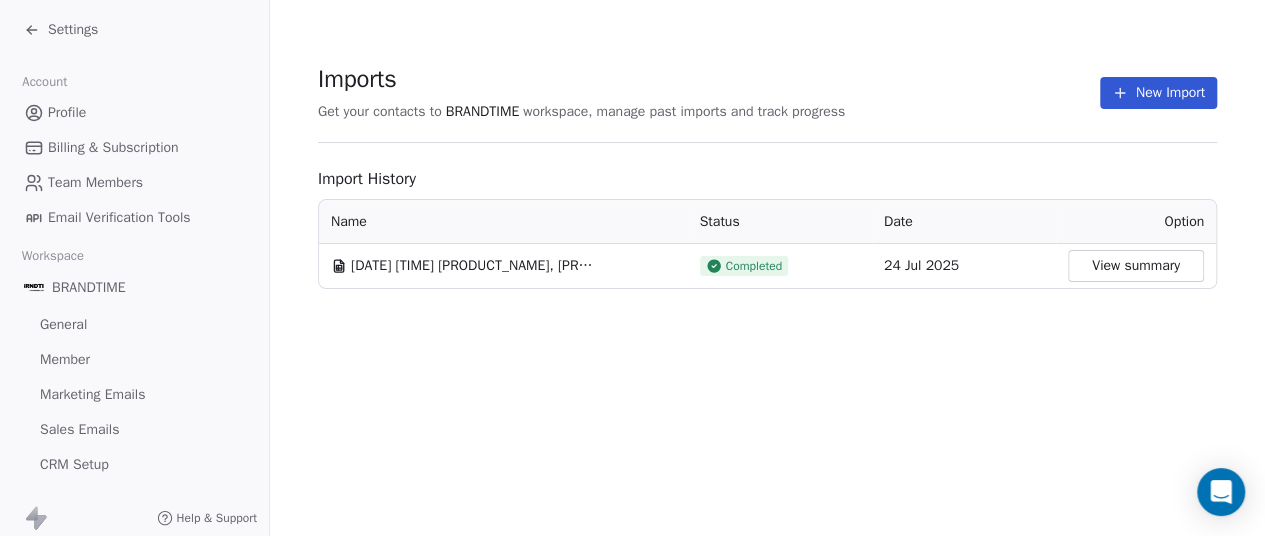 click on "Settings" at bounding box center [61, 30] 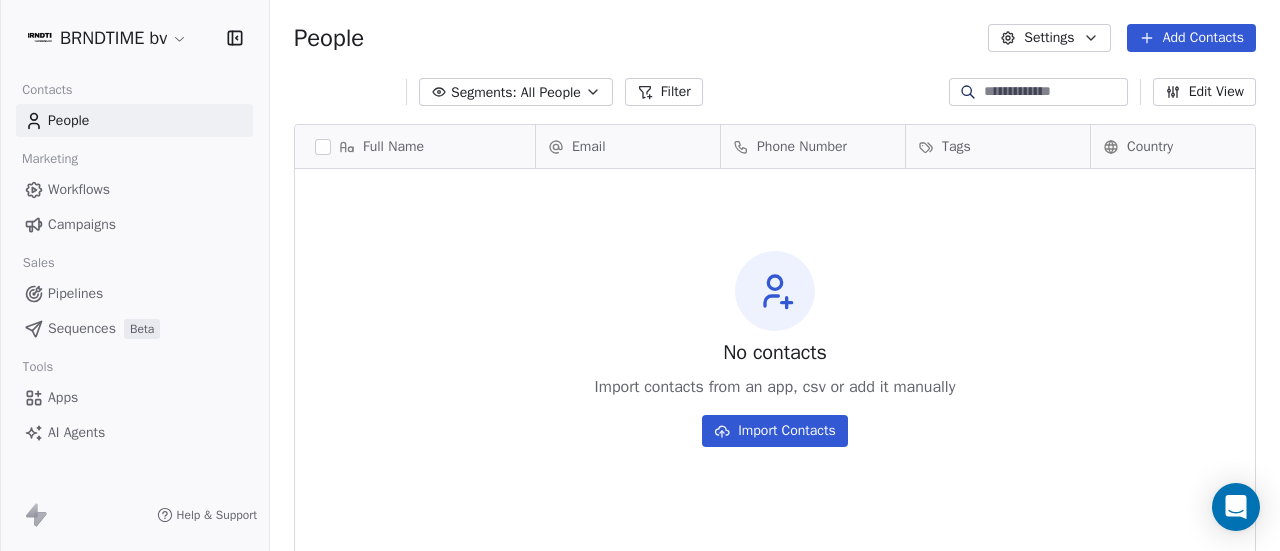 scroll, scrollTop: 16, scrollLeft: 16, axis: both 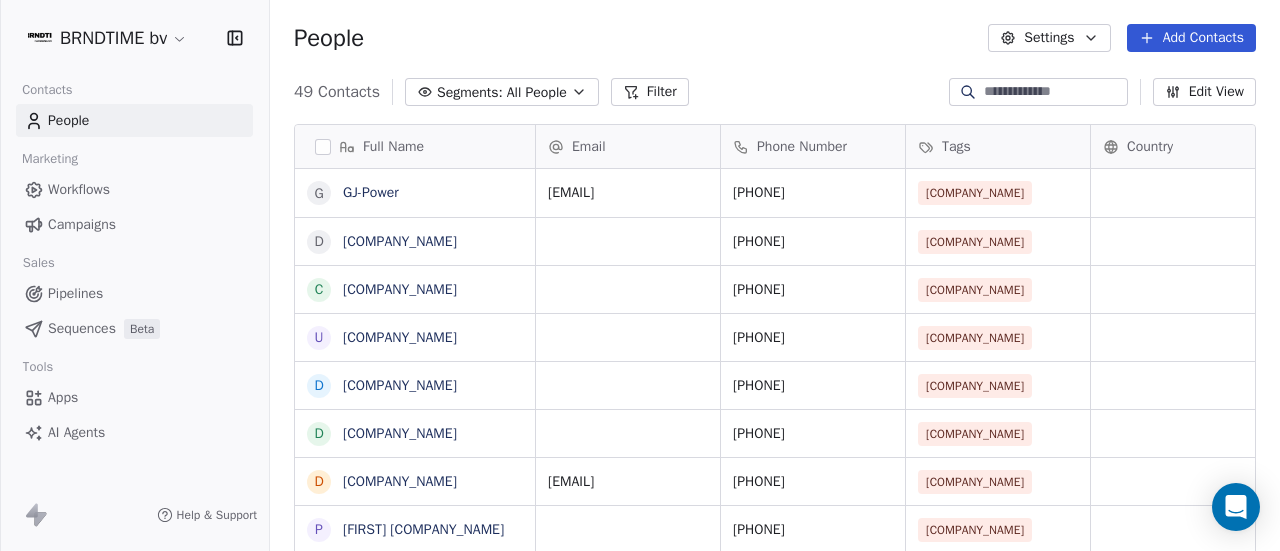 click at bounding box center [323, 147] 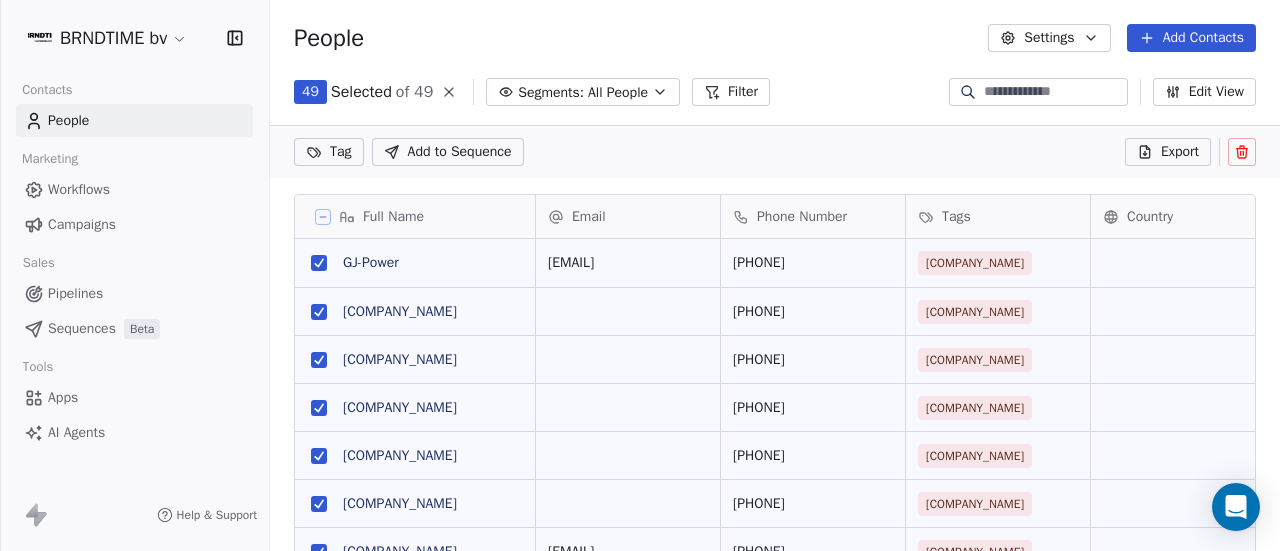 click on "Add to Sequence" at bounding box center (460, 152) 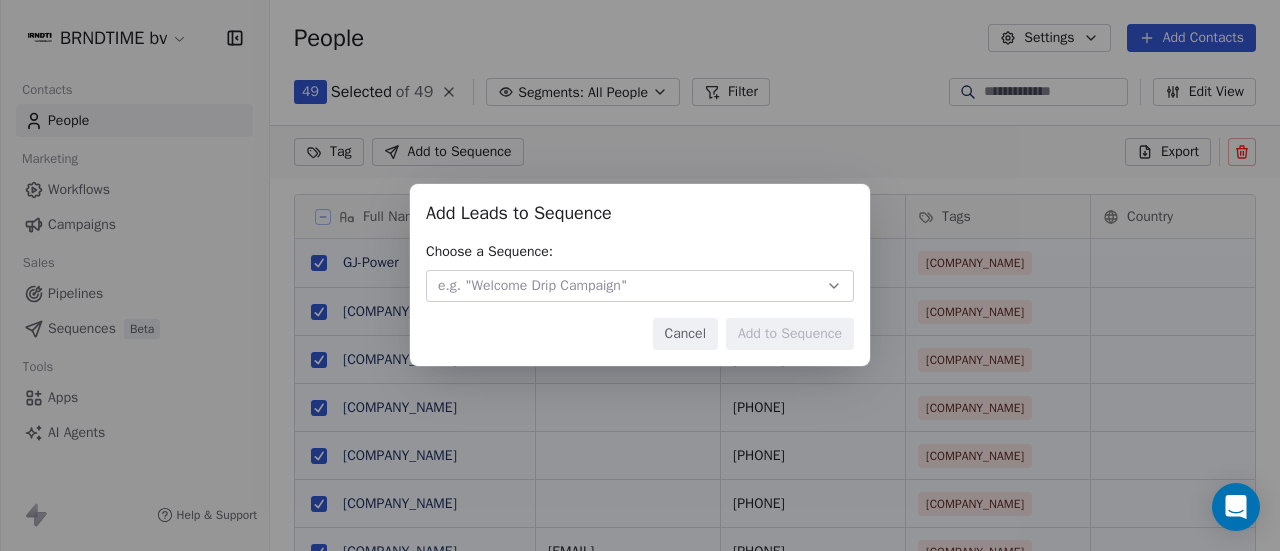 click on "e.g. "Welcome Drip Campaign"" at bounding box center (532, 286) 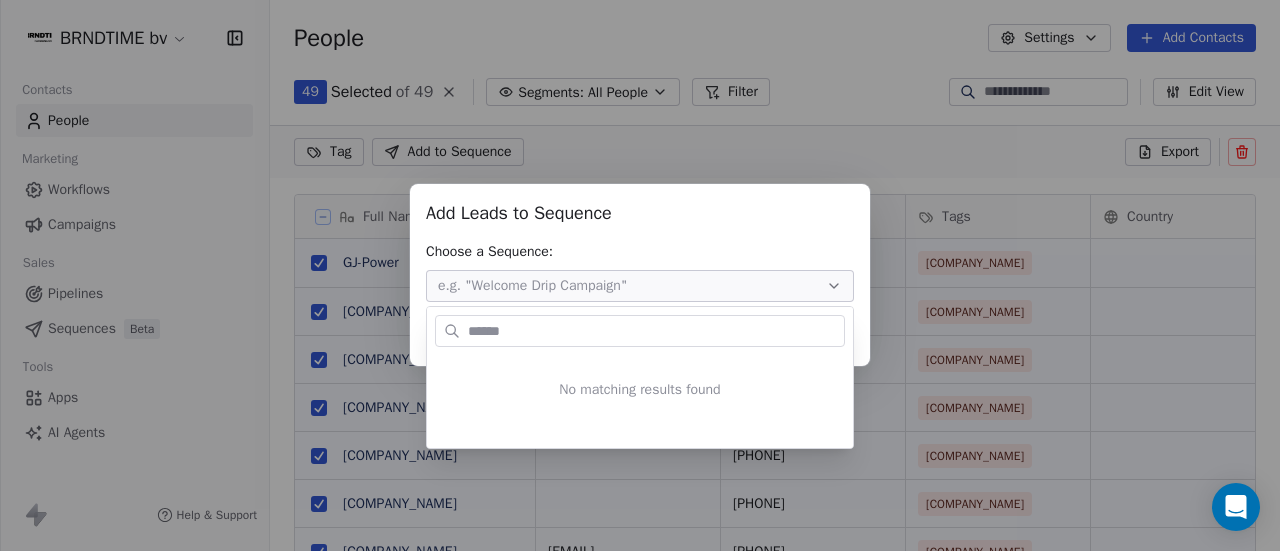 click on "Add Leads to Sequence Add Leads to Sequence Choose a Sequence: e.g. "Welcome Drip Campaign" Cancel Add to Sequence" at bounding box center (640, 275) 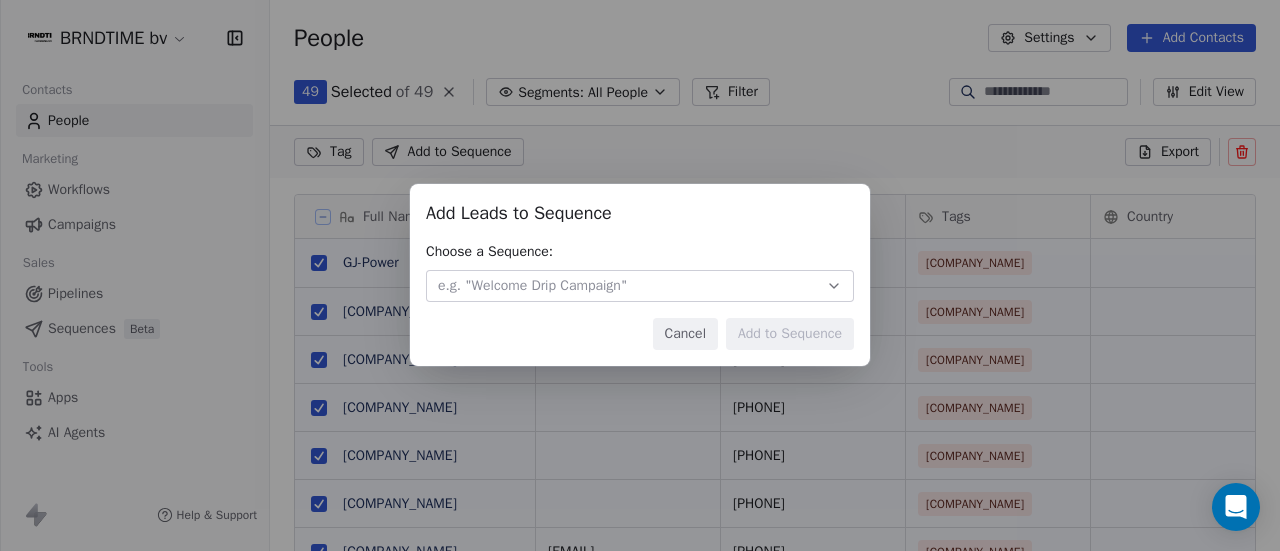 click on "Cancel" at bounding box center [685, 334] 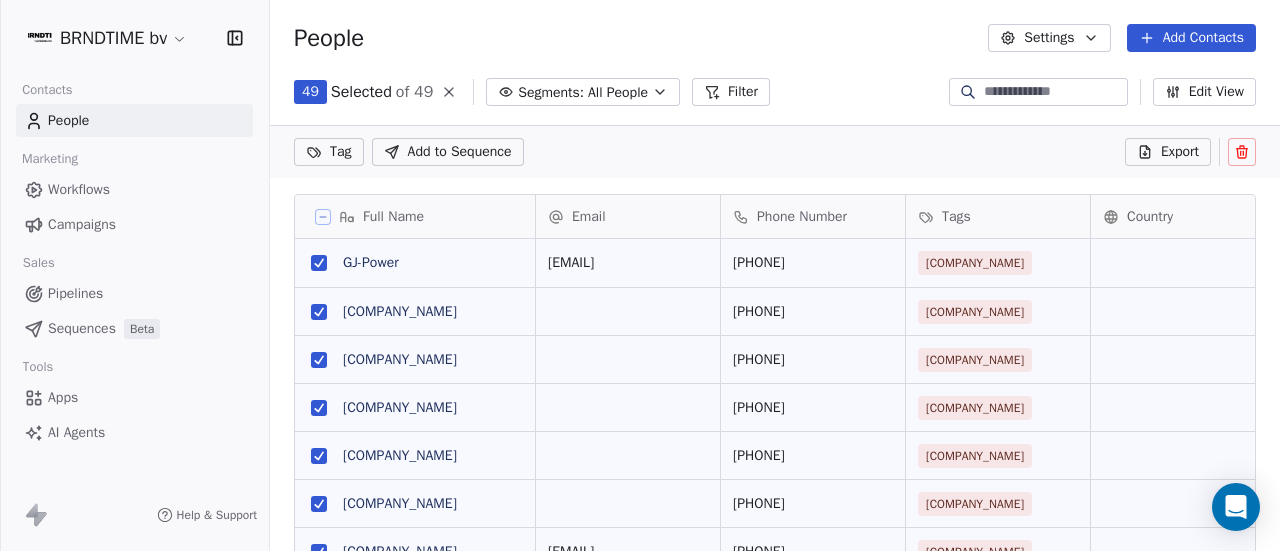 click on "All People" at bounding box center [618, 92] 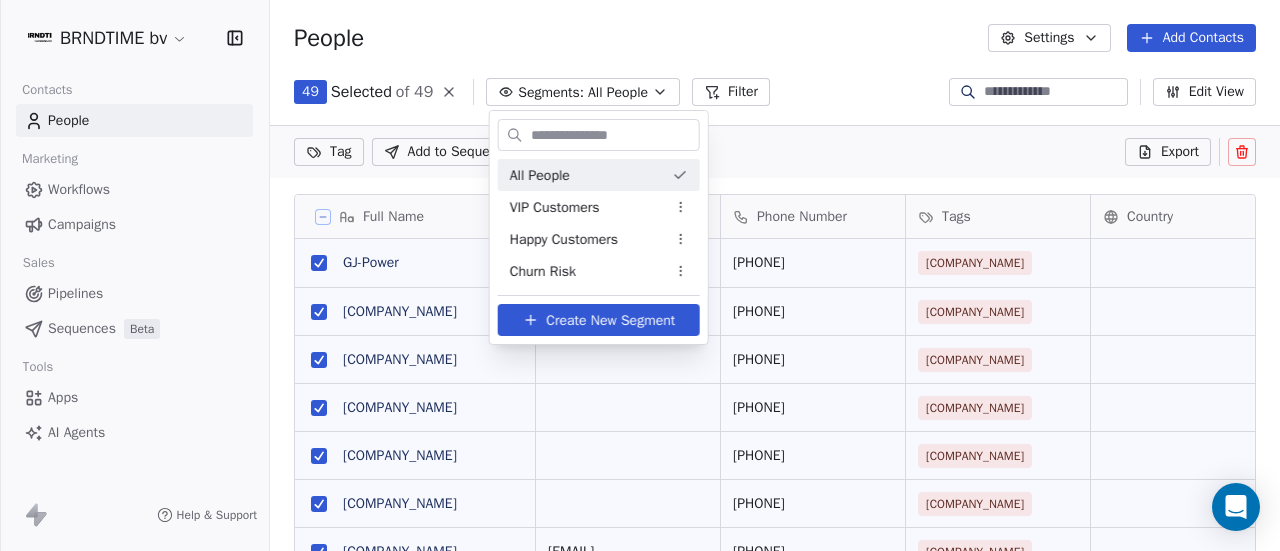 click on "BRNDTIME bv Contacts People Marketing Workflows Campaigns Sales Pipelines Sequences Beta Tools Apps AI Agents Help & Support People Settings  Add Contacts 49 Selected of   49 Segments: All People Filter  Edit View Tag Add to Sequence Export Full Name G GJ-Power D Dijkmans Dak- en Restauratiewrken NV C CVC Dak BVBA U Unidak Bvba D Dijkmans Dak- en Restauratiewerken D Dijkmans Dak- en Restauratiewerken D Dakdekker Hasselt P Peter dakwerken A Alu Dak D Davox Construct D Dakwerken Noterman L Limburgse Industriële Dakwerken A AK Dak T Thomas Dimitri Dakwerken A Algemene Dak- en renovatiewerken Niels Thomas D Dakwerken Taelemans C Credak D Dakwerken Niels Martens Diepenbeek G Gebroeders Lafosse - Algemene Renovatiewerken & Interieurafwerking S SNS dakwerken F Francodak A As Dakwerken C CVC Dak BVBA Z Zoreno Bvba A Algemene dakwerken VDS v van der Aa bv H HWK Dakwerken Email Phone Number Tags Country Website Job Title Status joey@gj-power.be +32479050262 Dakwerkers https://gj-power.be/ +3211250742 Dakwerkers" at bounding box center (640, 275) 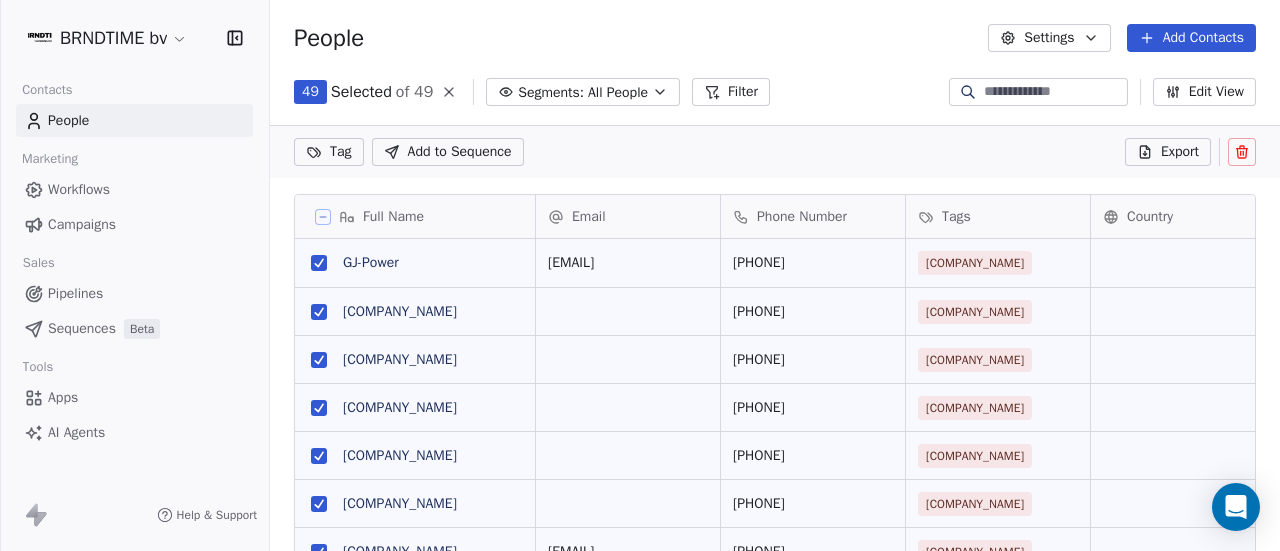click on "Sequences" at bounding box center [82, 328] 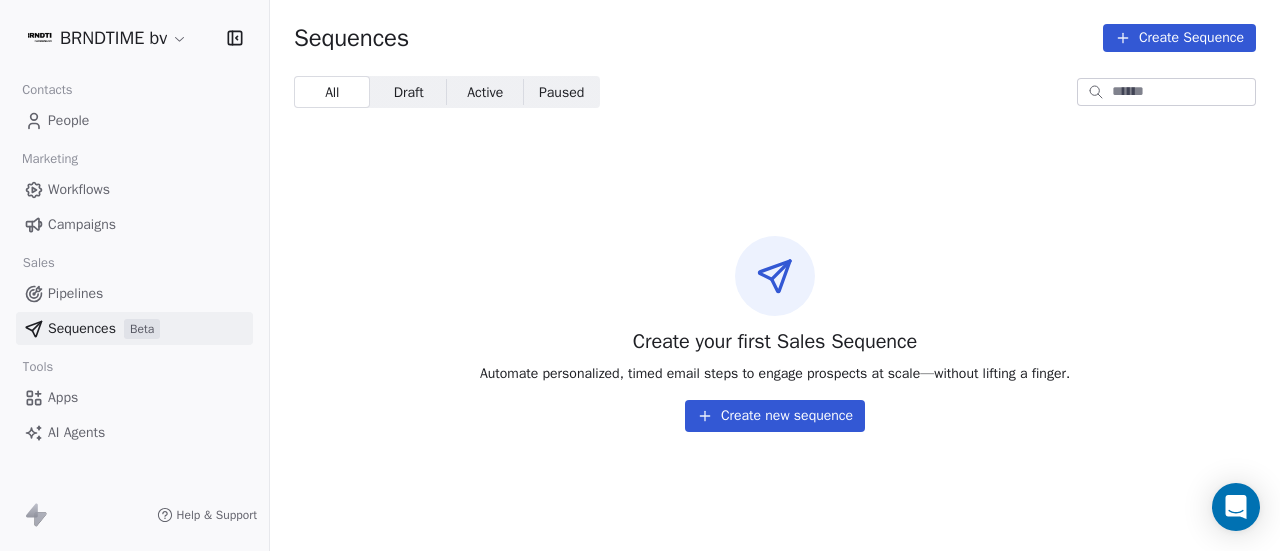 click on "Create new sequence" at bounding box center (775, 416) 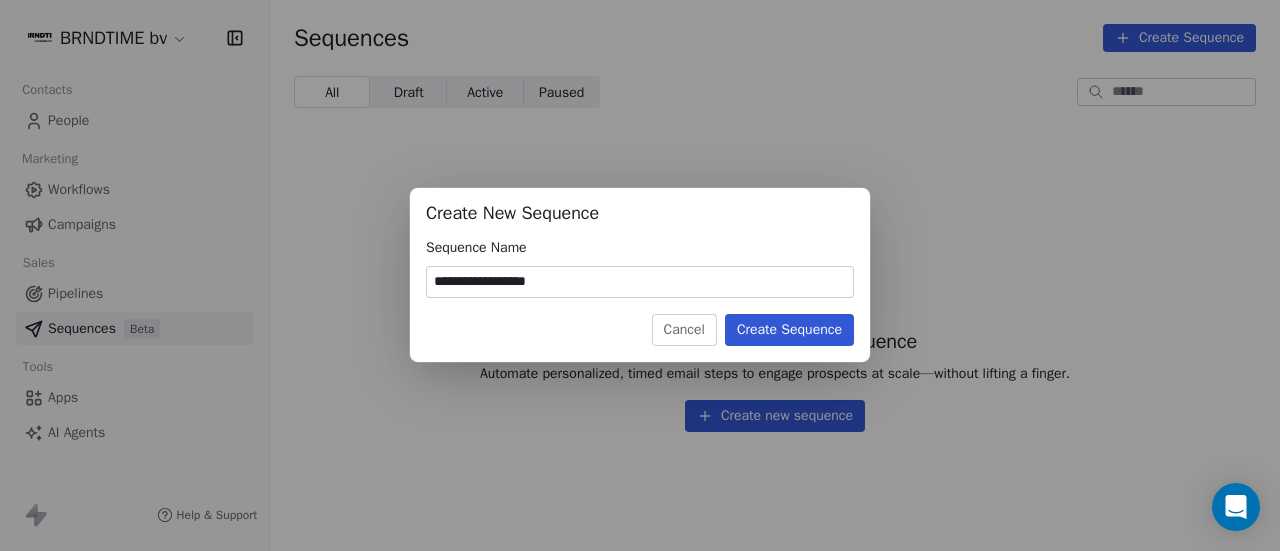 type on "**********" 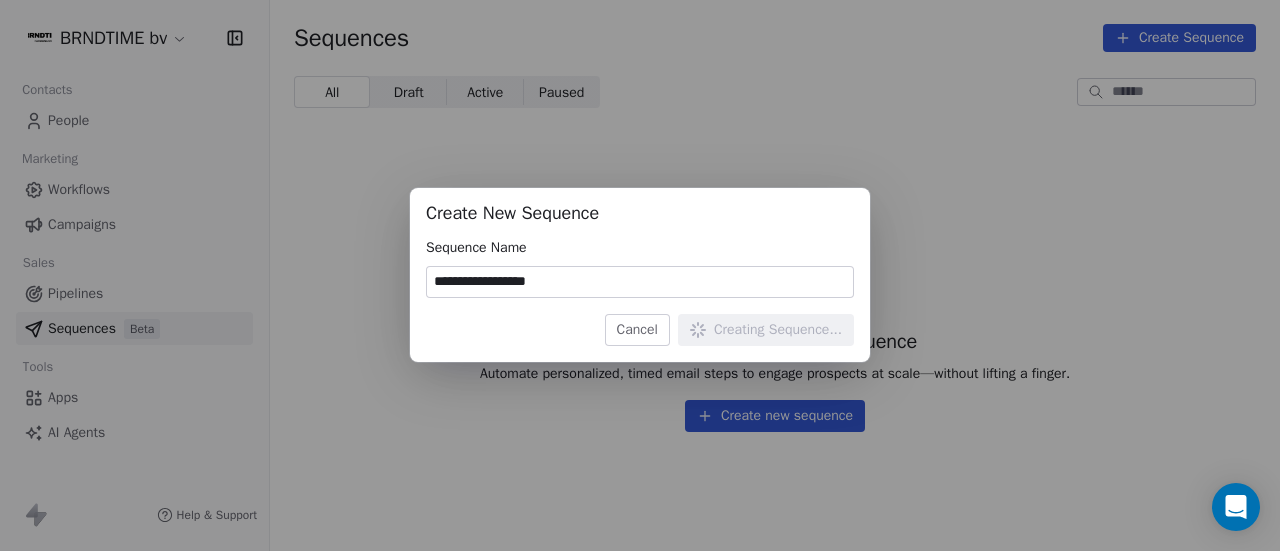 type 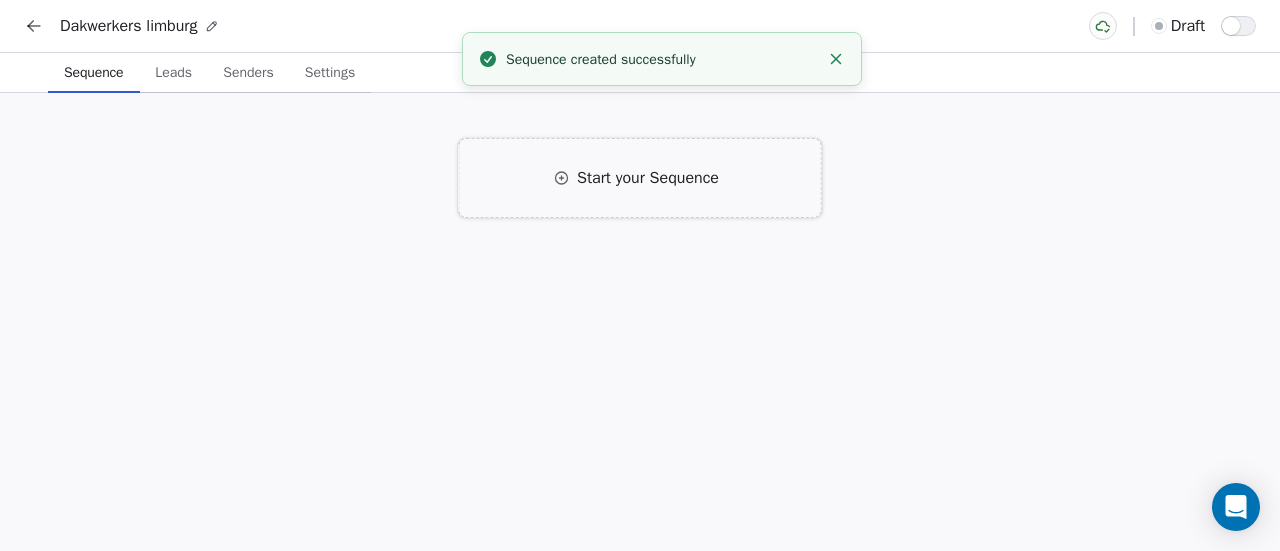 click on "Start your Sequence" at bounding box center (648, 178) 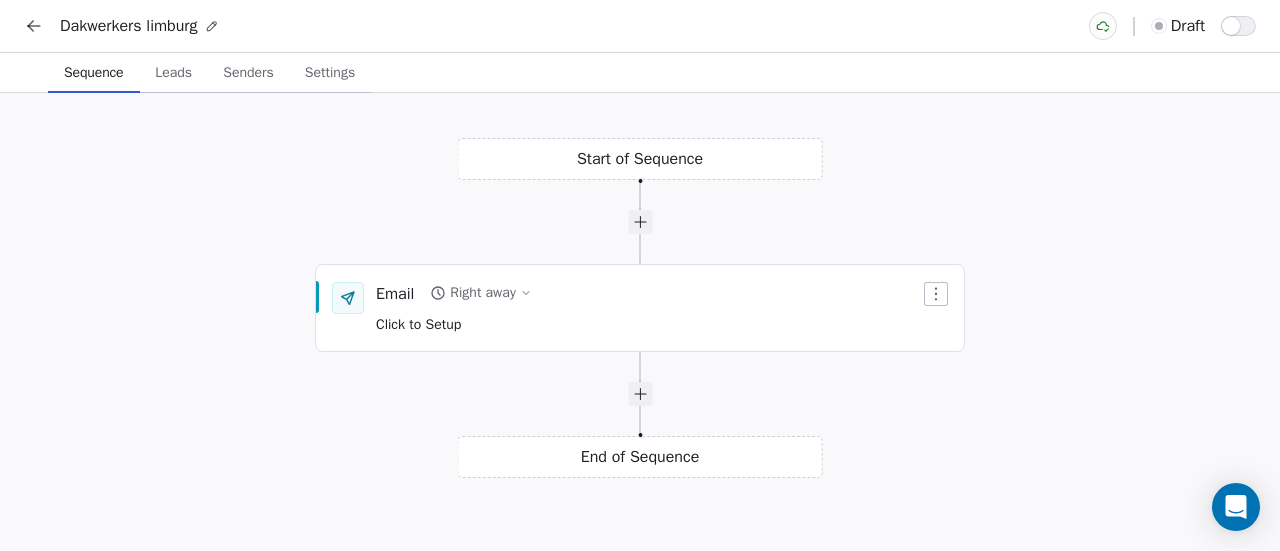 click 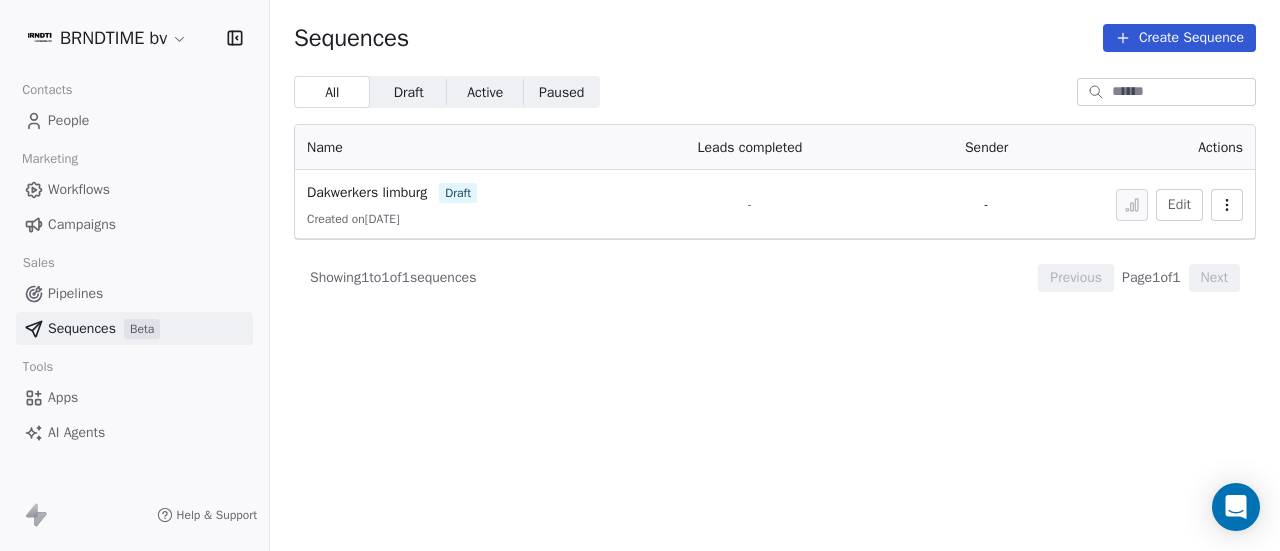click on "People" at bounding box center [68, 120] 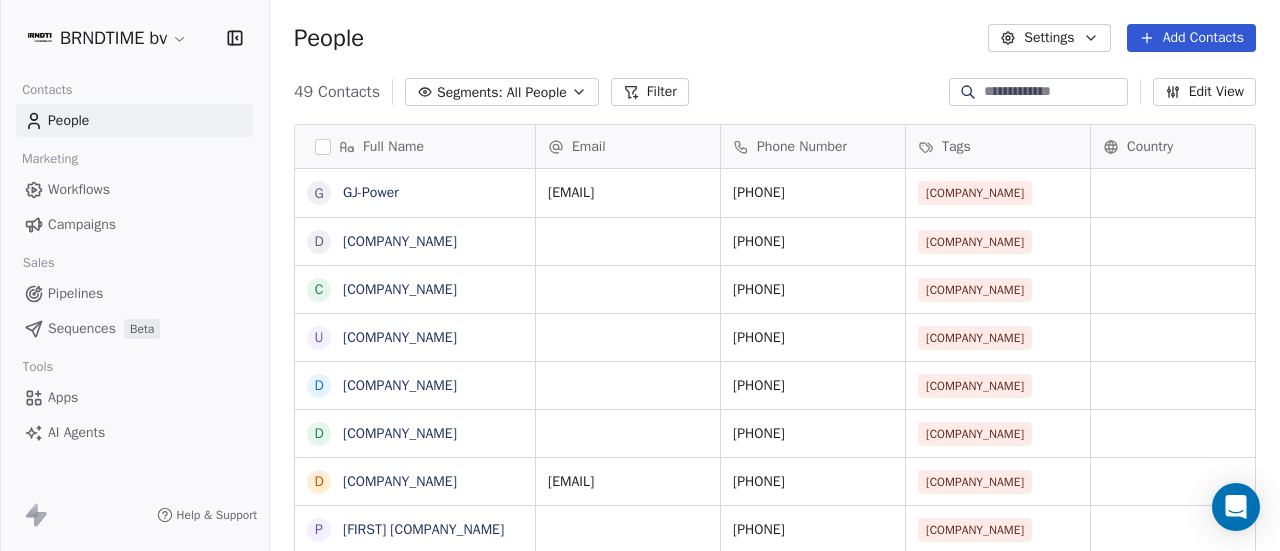 scroll, scrollTop: 16, scrollLeft: 16, axis: both 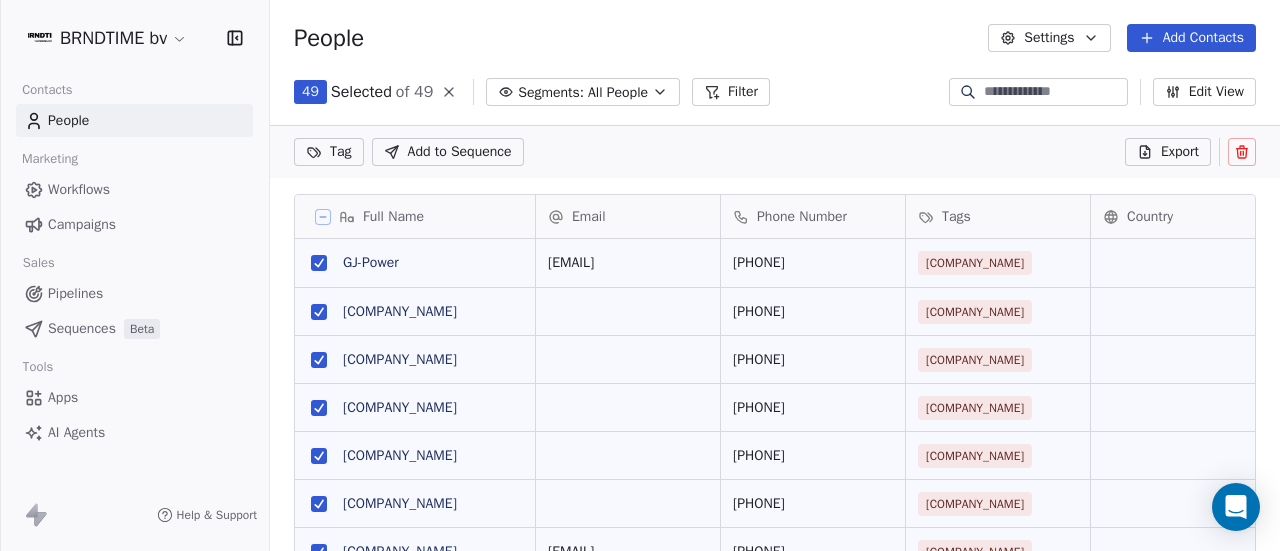 click on "Add to Sequence" at bounding box center [460, 152] 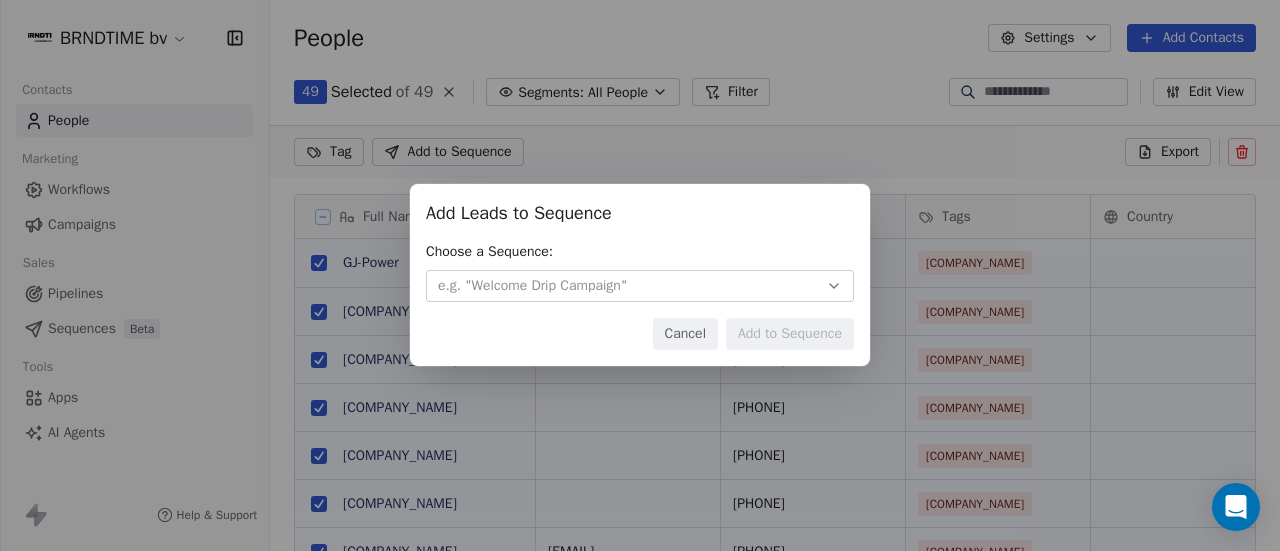 click on "e.g. "Welcome Drip Campaign"" at bounding box center [532, 286] 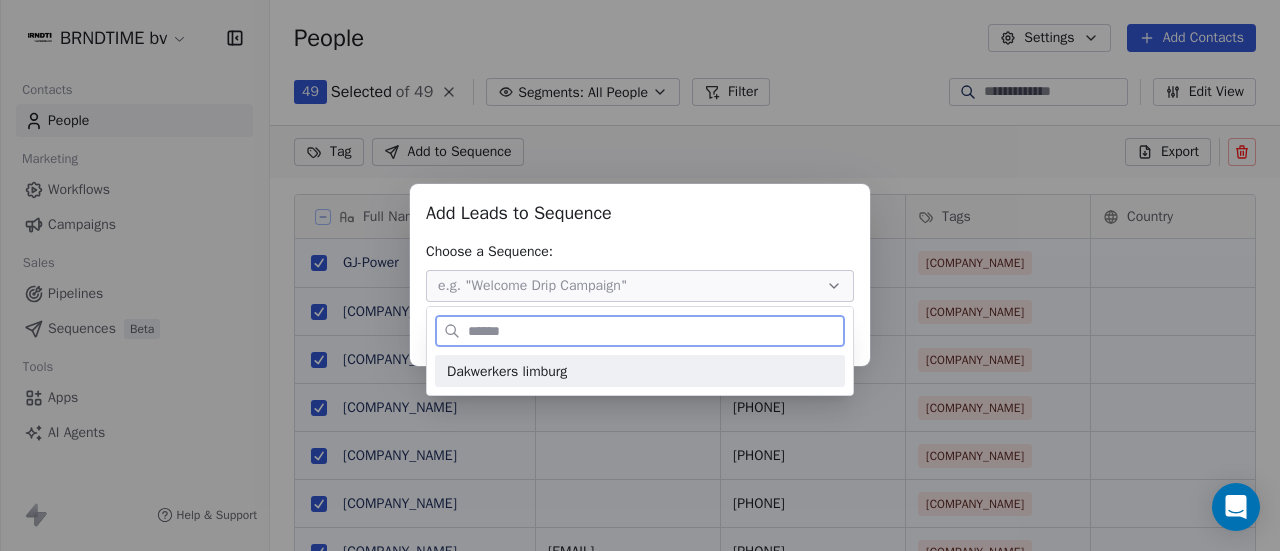 click on "Dakwerkers [REGION]" at bounding box center (507, 371) 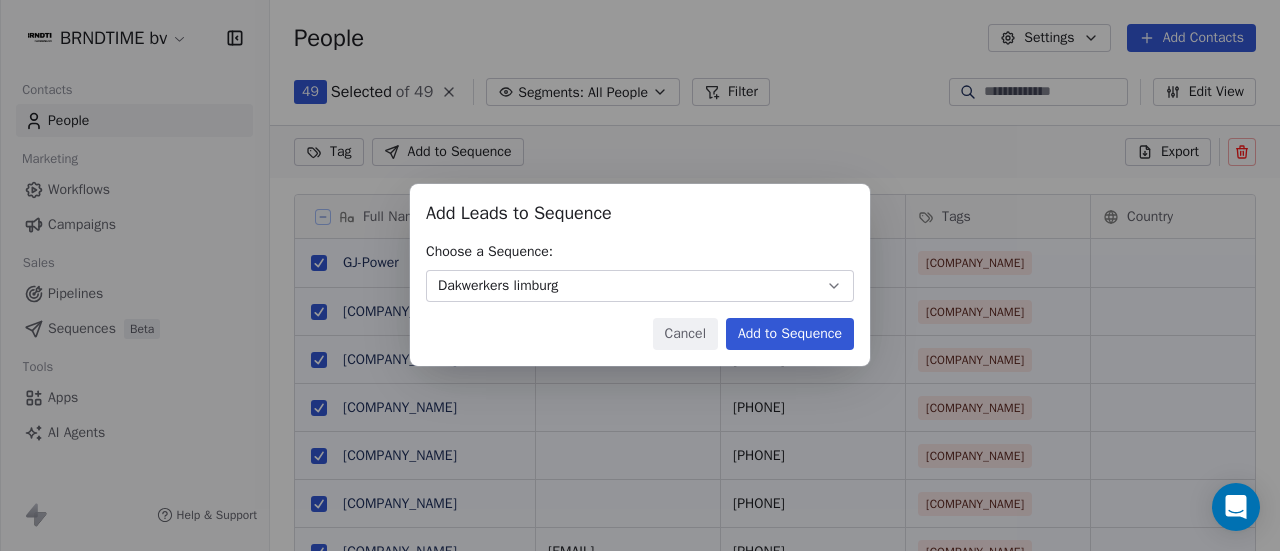 click on "Add to Sequence" at bounding box center (790, 334) 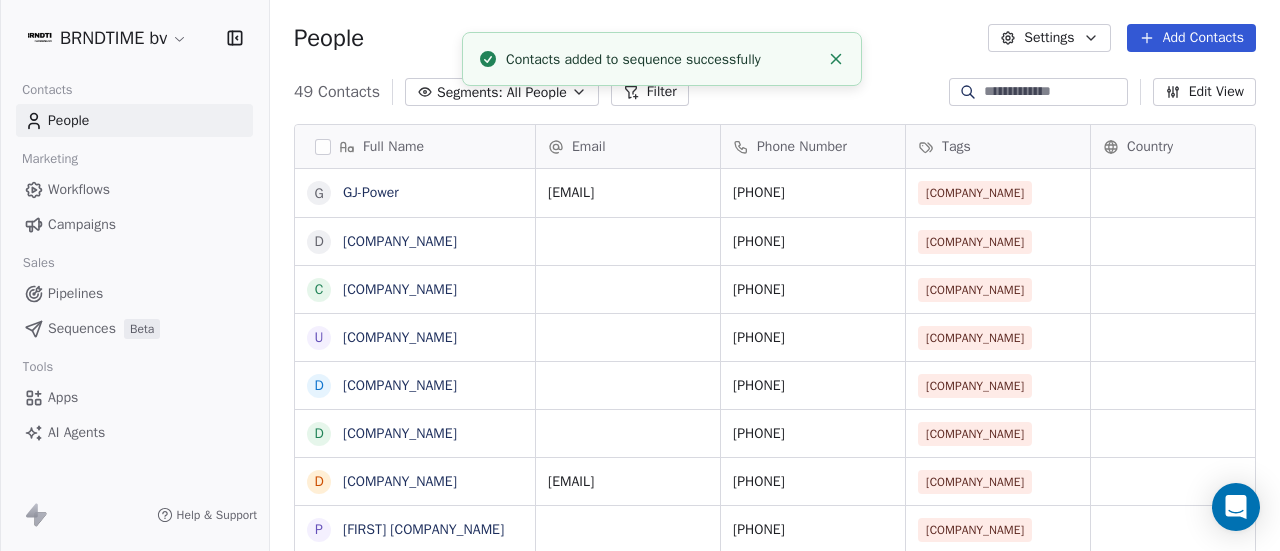 scroll, scrollTop: 16, scrollLeft: 16, axis: both 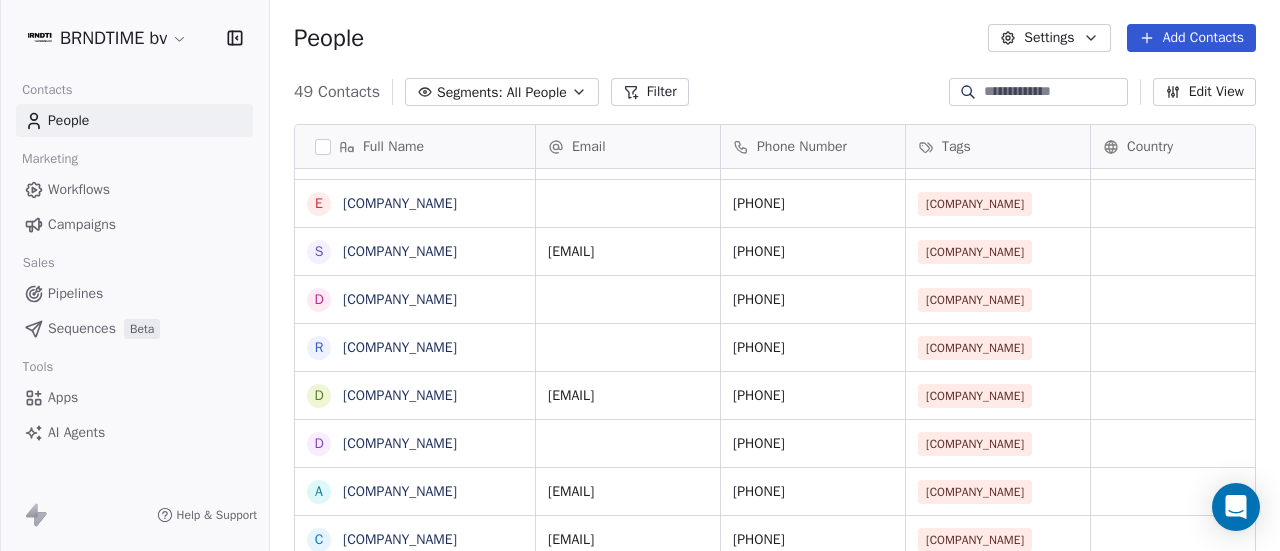 click on "Sequences" at bounding box center (82, 328) 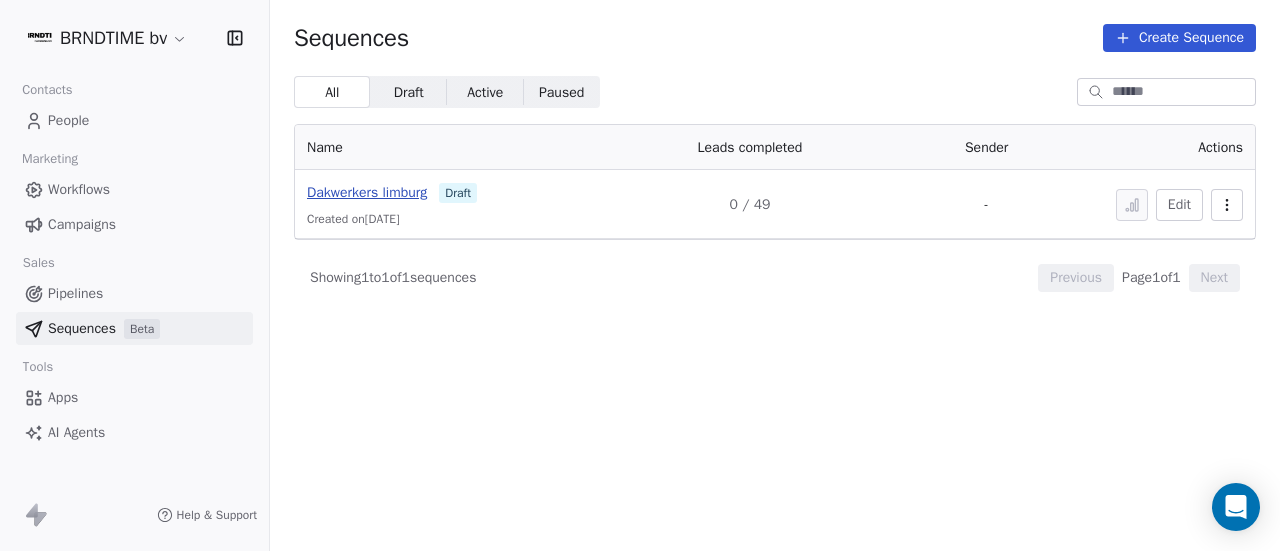 click on "Dakwerkers [REGION]" at bounding box center (367, 192) 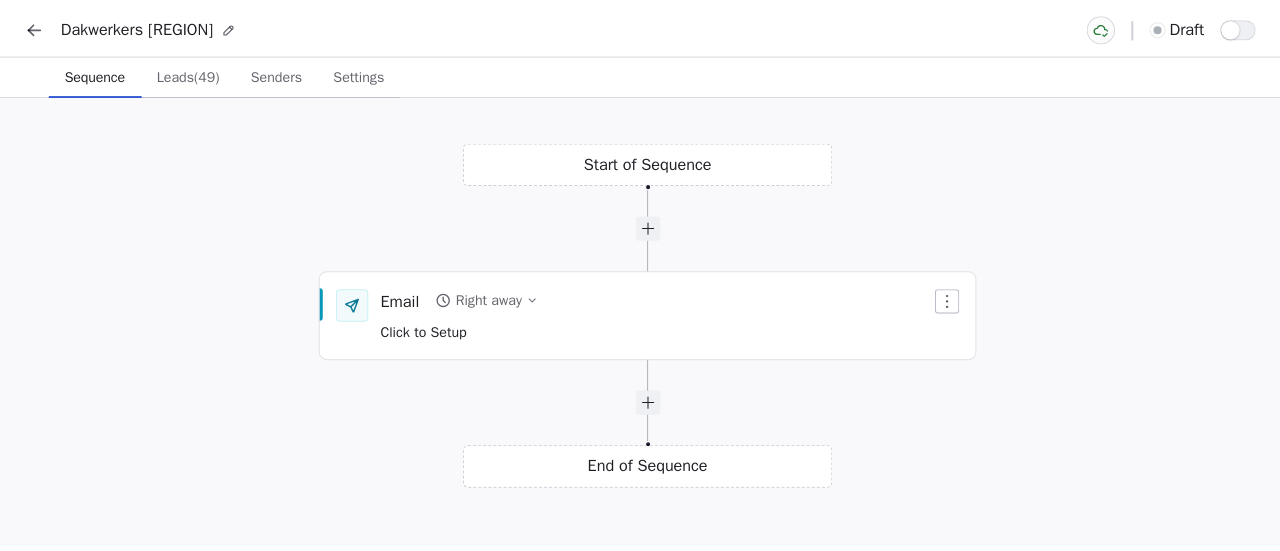 scroll, scrollTop: 0, scrollLeft: 0, axis: both 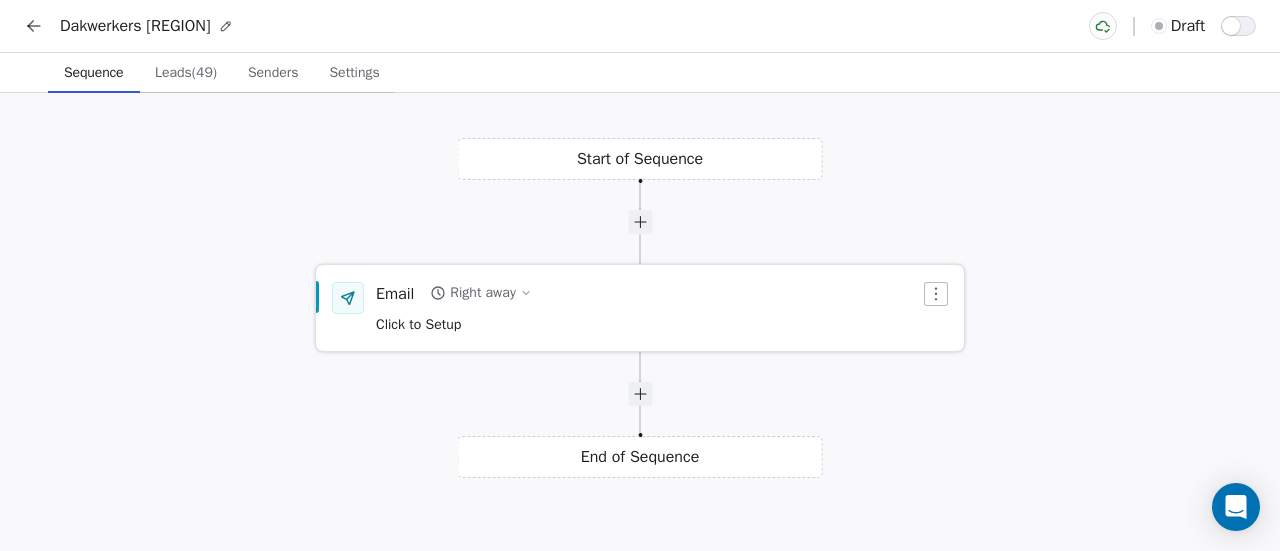 click on "Click to Setup" at bounding box center [418, 324] 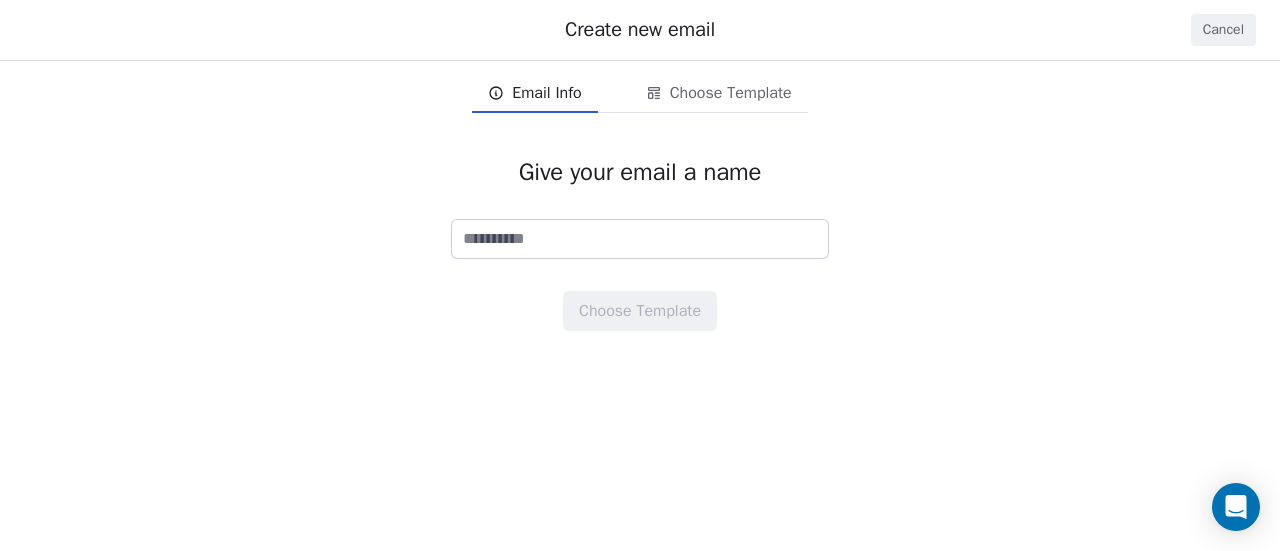 click at bounding box center (640, 239) 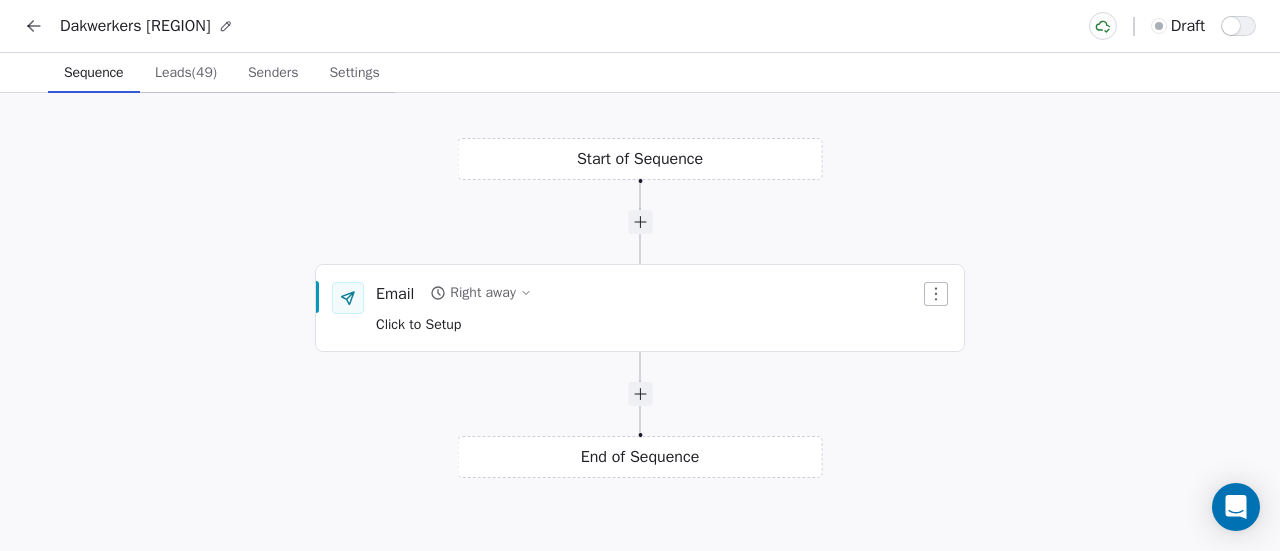 click 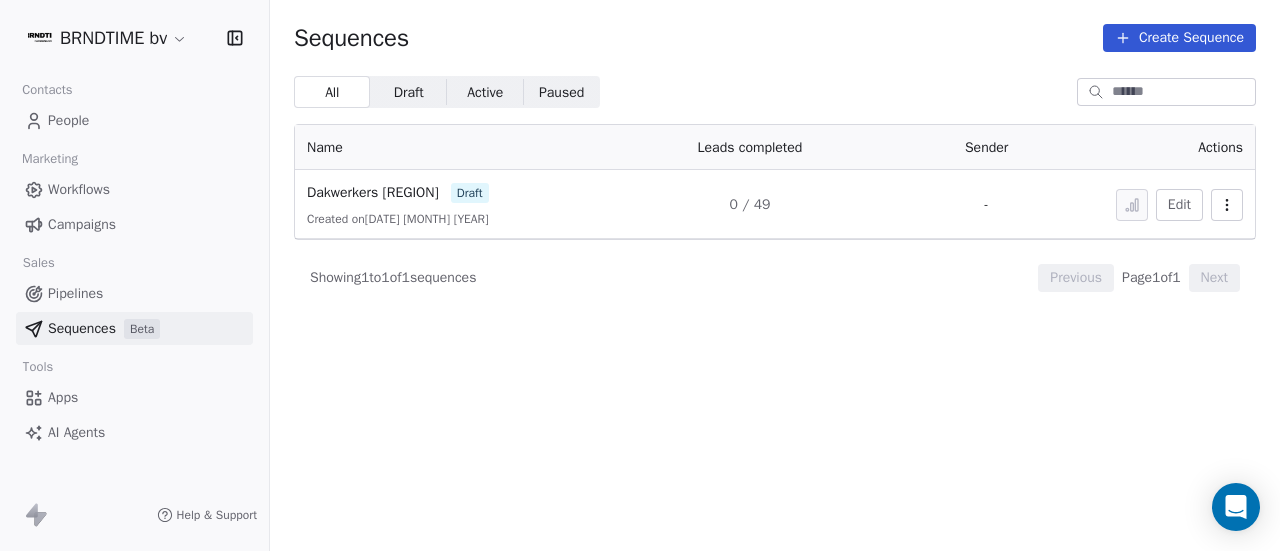 click on "Workflows" at bounding box center (79, 189) 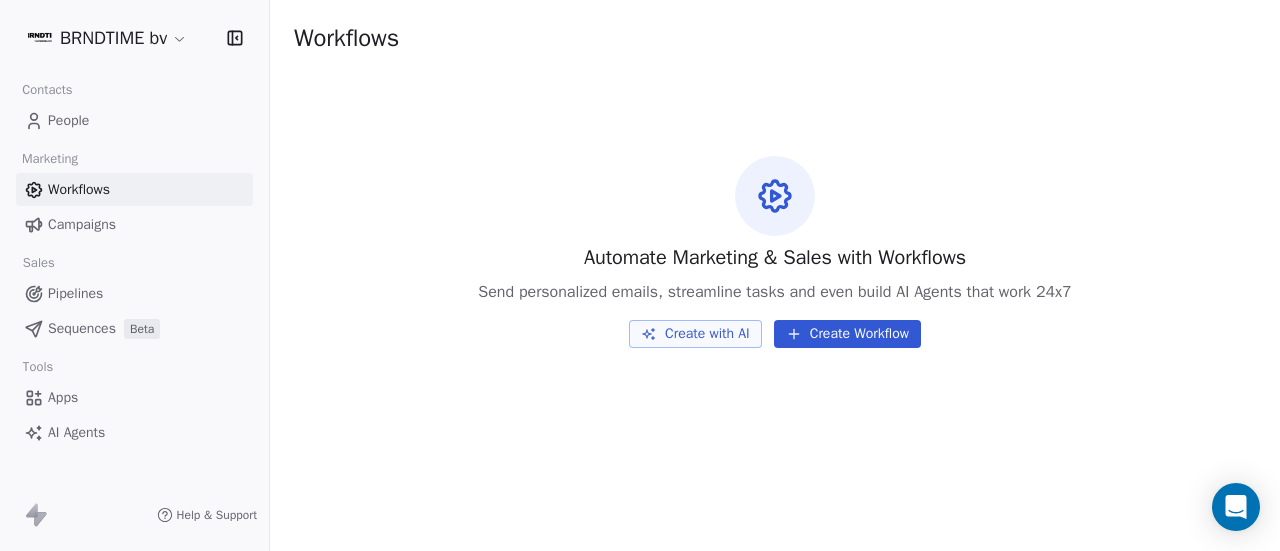 click on "Create with AI" at bounding box center [695, 334] 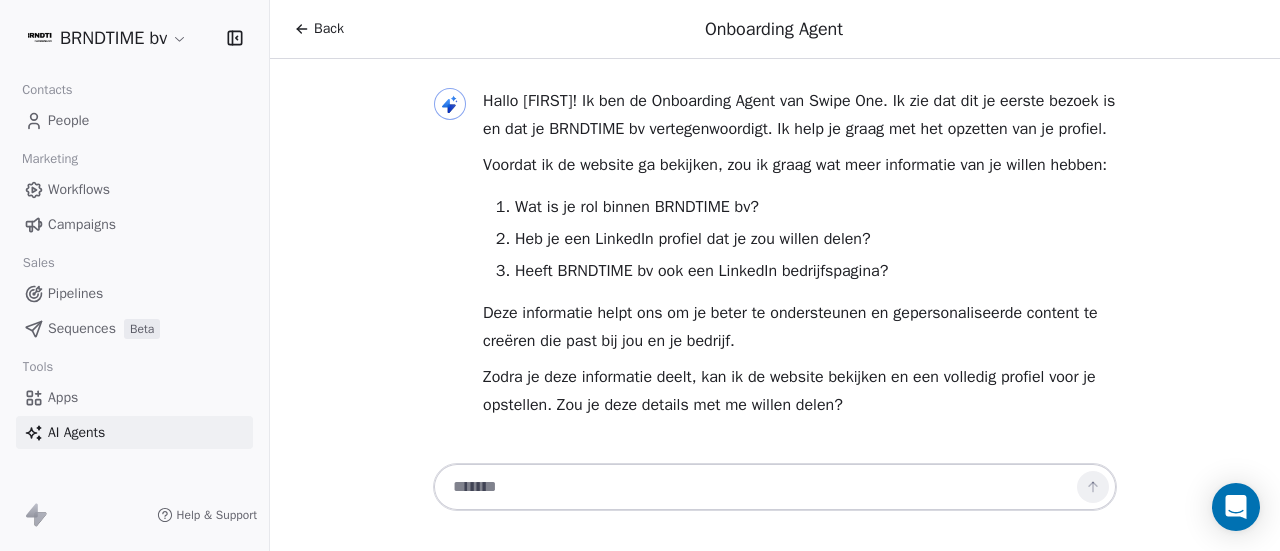scroll, scrollTop: 67, scrollLeft: 0, axis: vertical 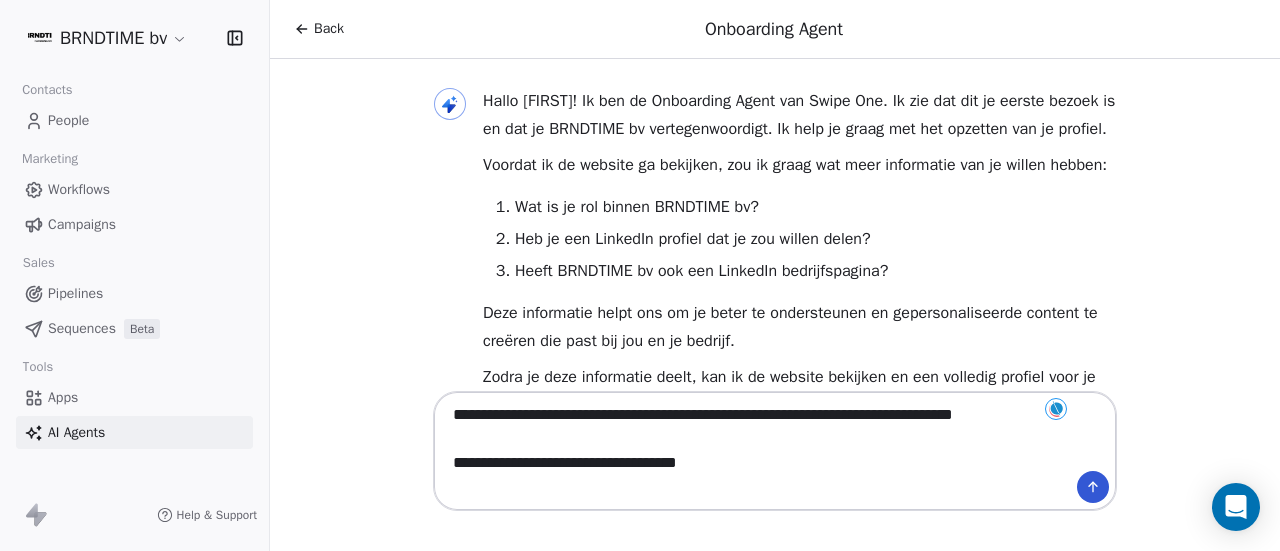paste on "**********" 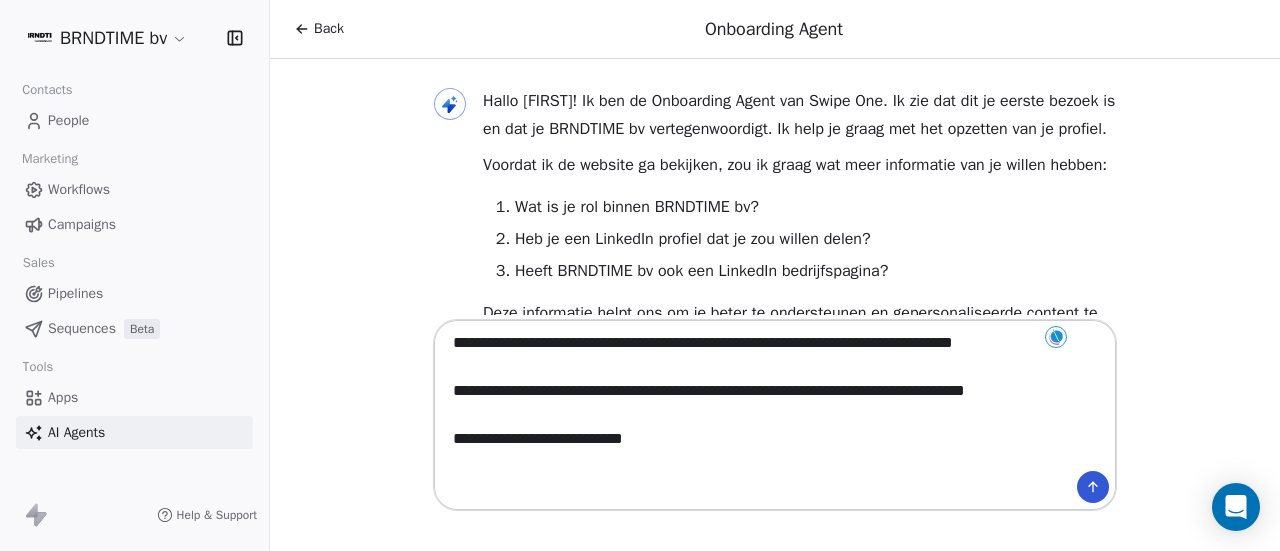 type on "**********" 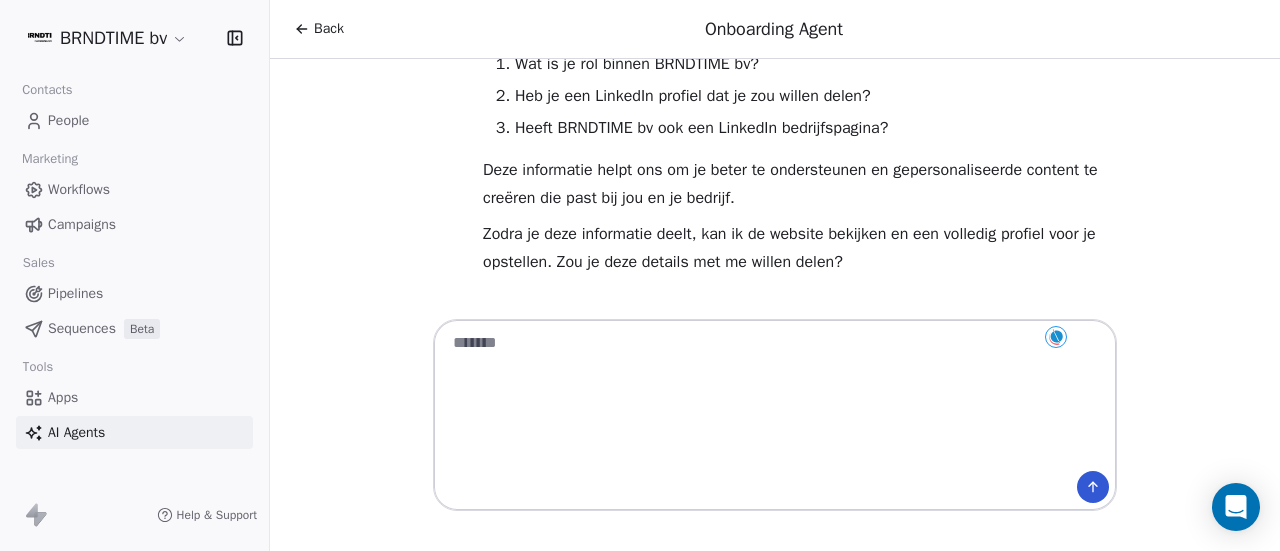 scroll, scrollTop: 0, scrollLeft: 0, axis: both 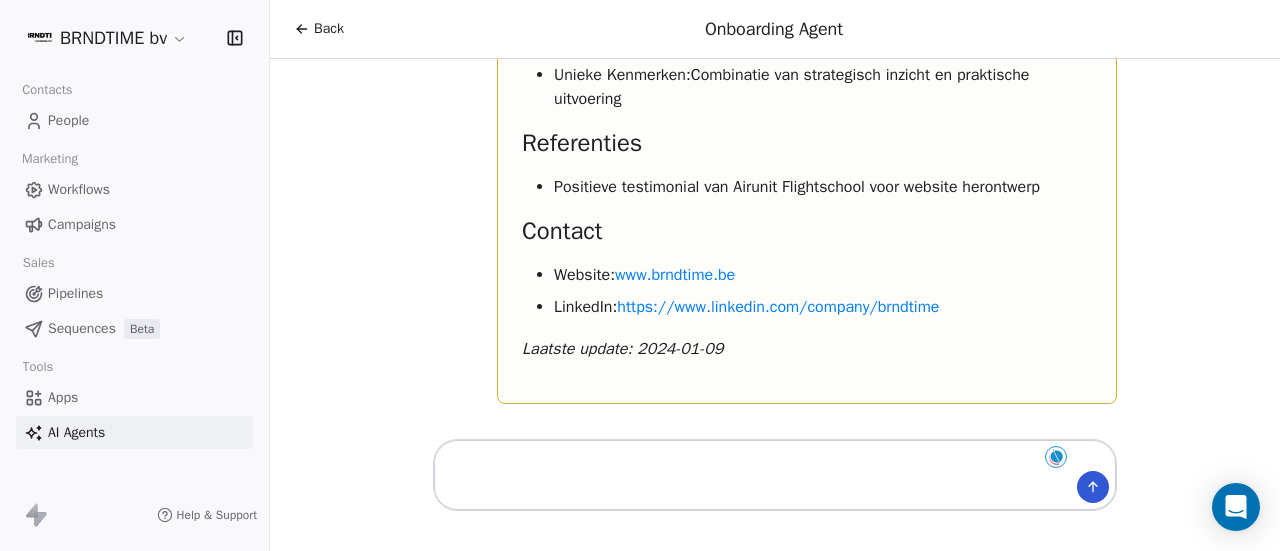 click at bounding box center (755, 475) 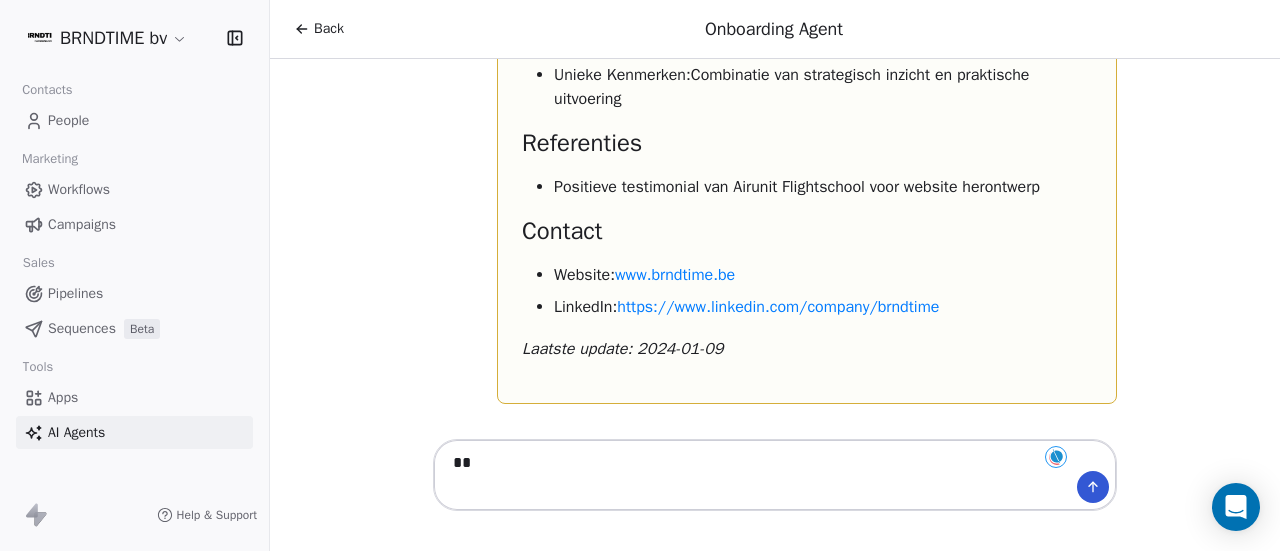 scroll, scrollTop: 0, scrollLeft: 0, axis: both 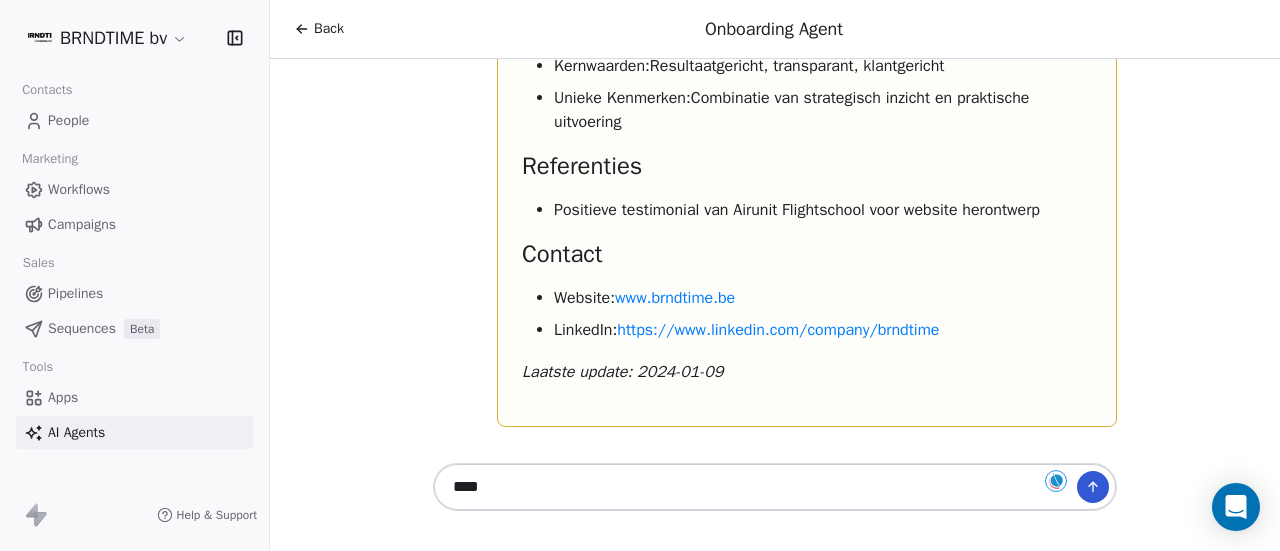 type on "*****" 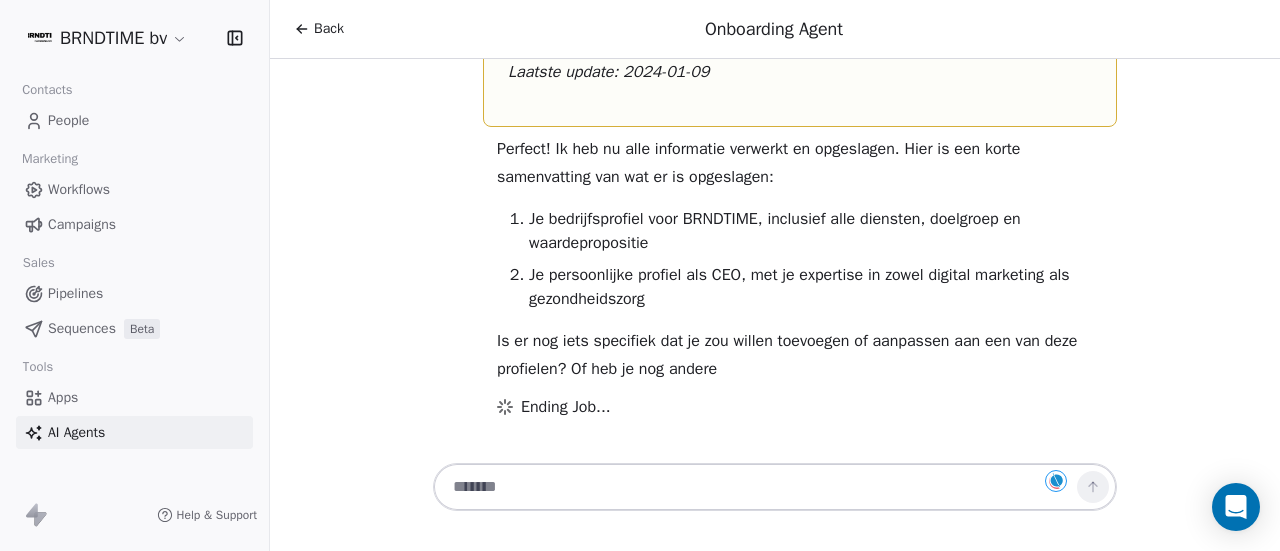 scroll, scrollTop: 4677, scrollLeft: 0, axis: vertical 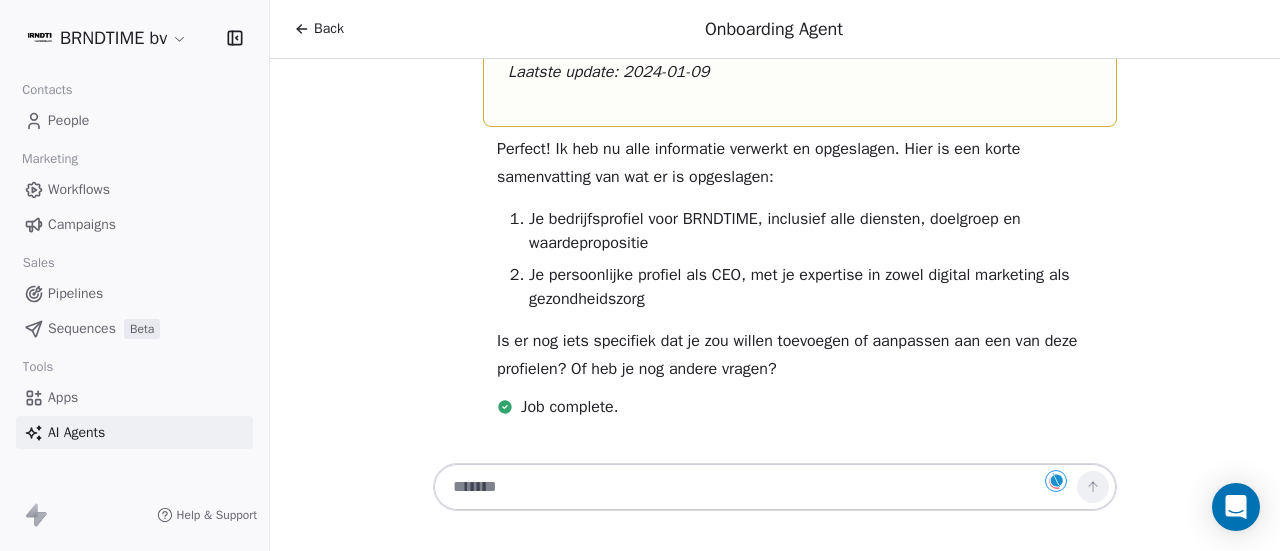 type 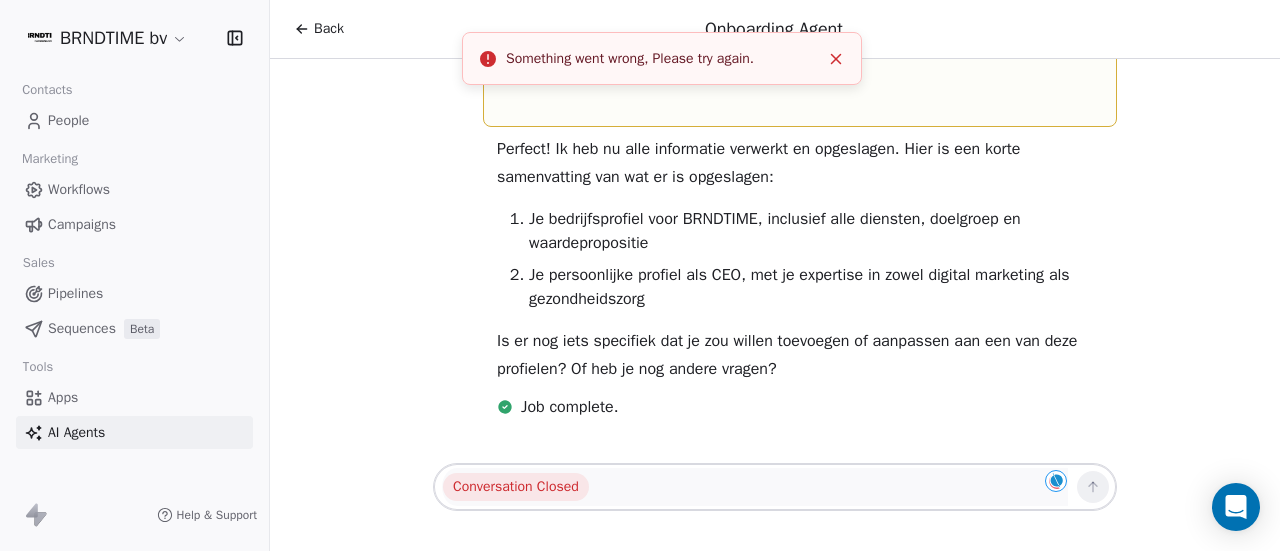 click 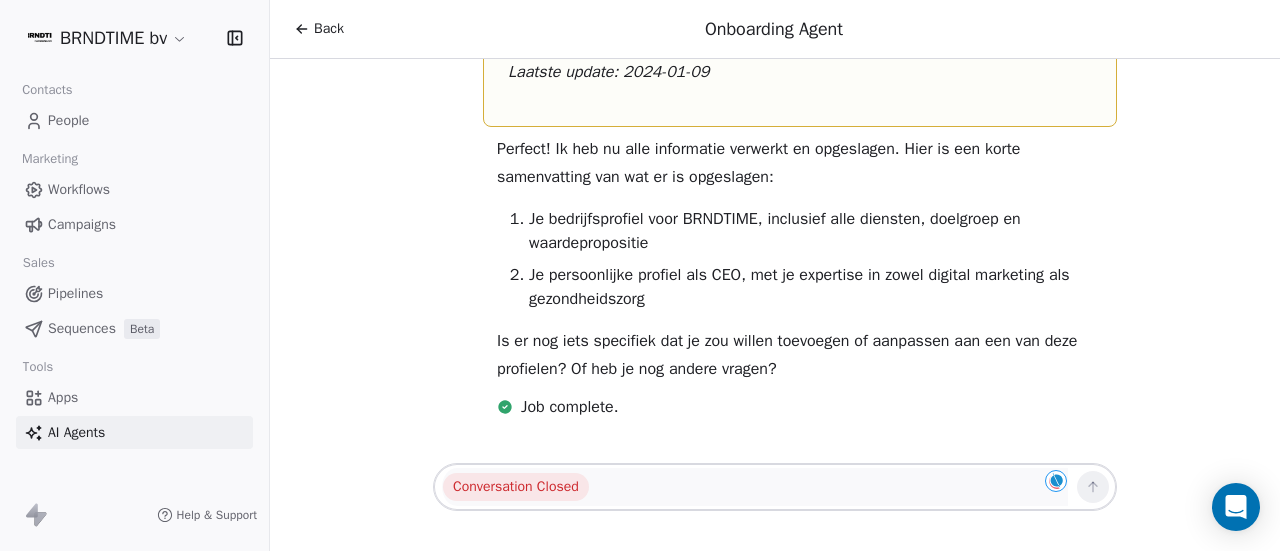 click on "Conversation Closed" at bounding box center (516, 487) 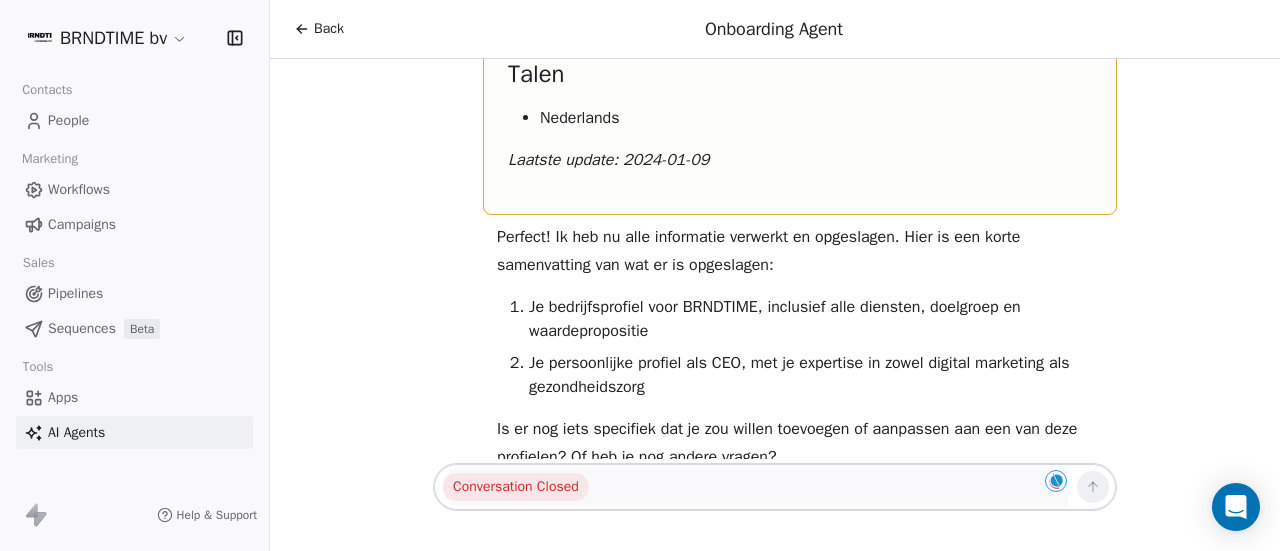 scroll, scrollTop: 4677, scrollLeft: 0, axis: vertical 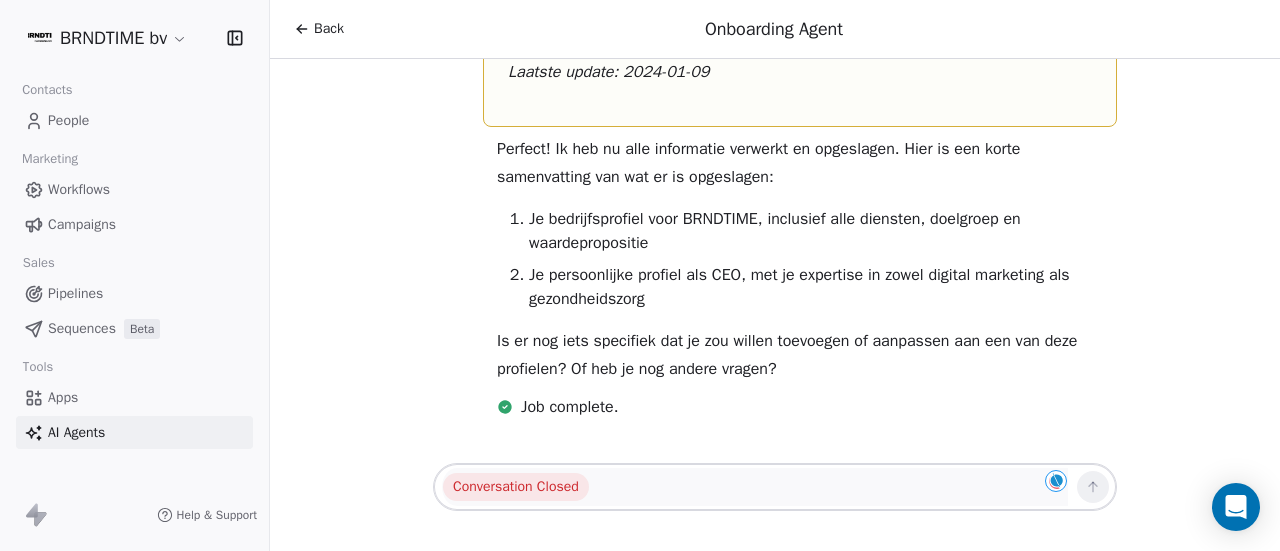 click on "Back" at bounding box center [329, 29] 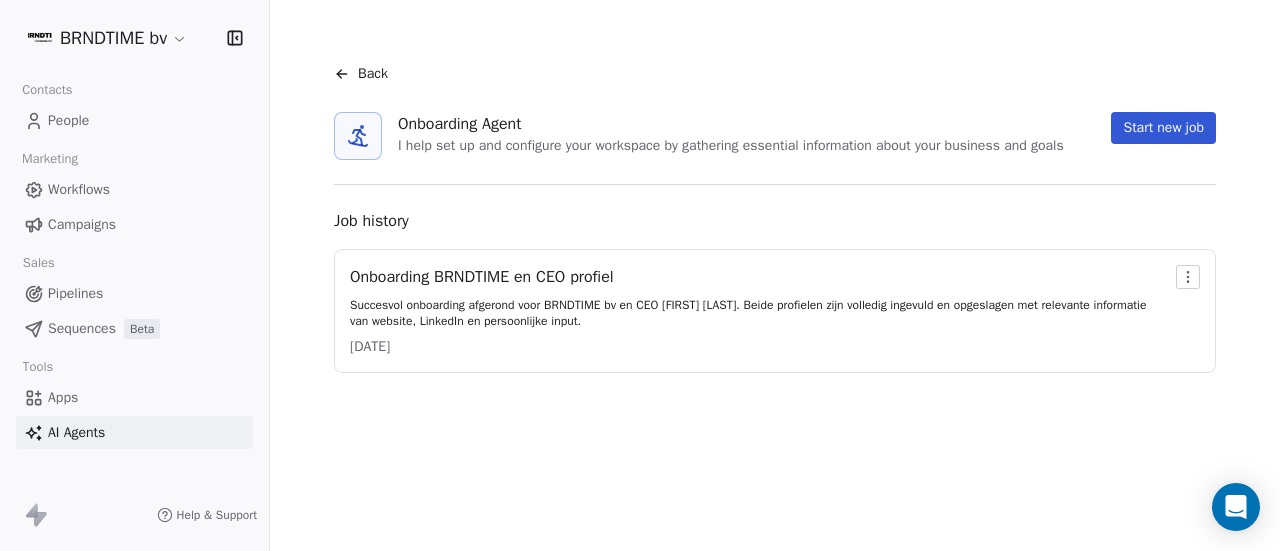 click on "Back" at bounding box center (373, 74) 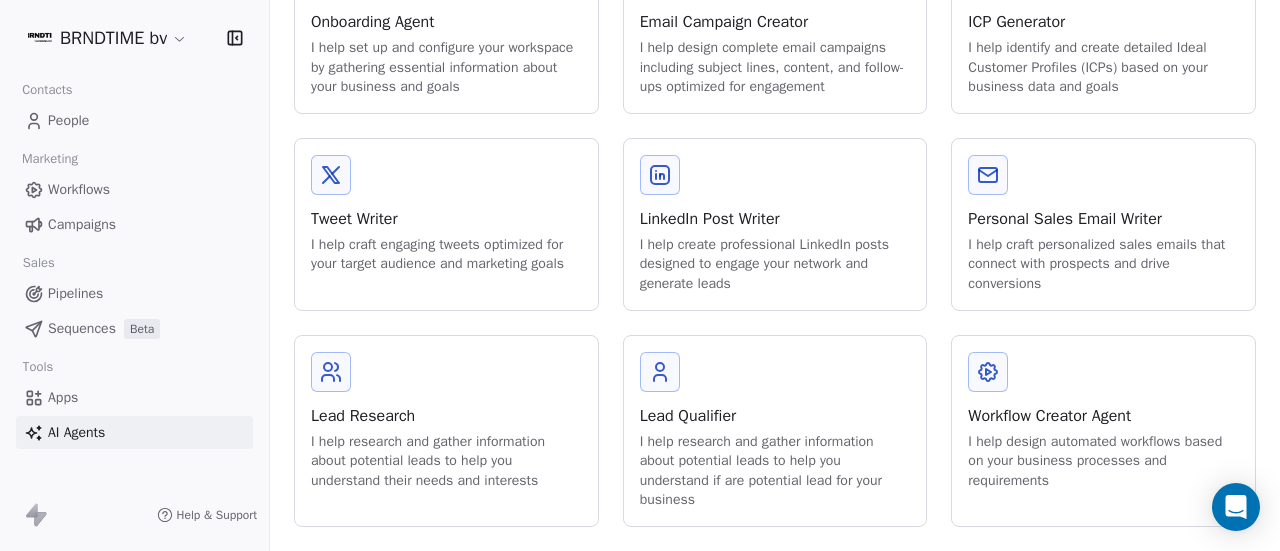 scroll, scrollTop: 0, scrollLeft: 0, axis: both 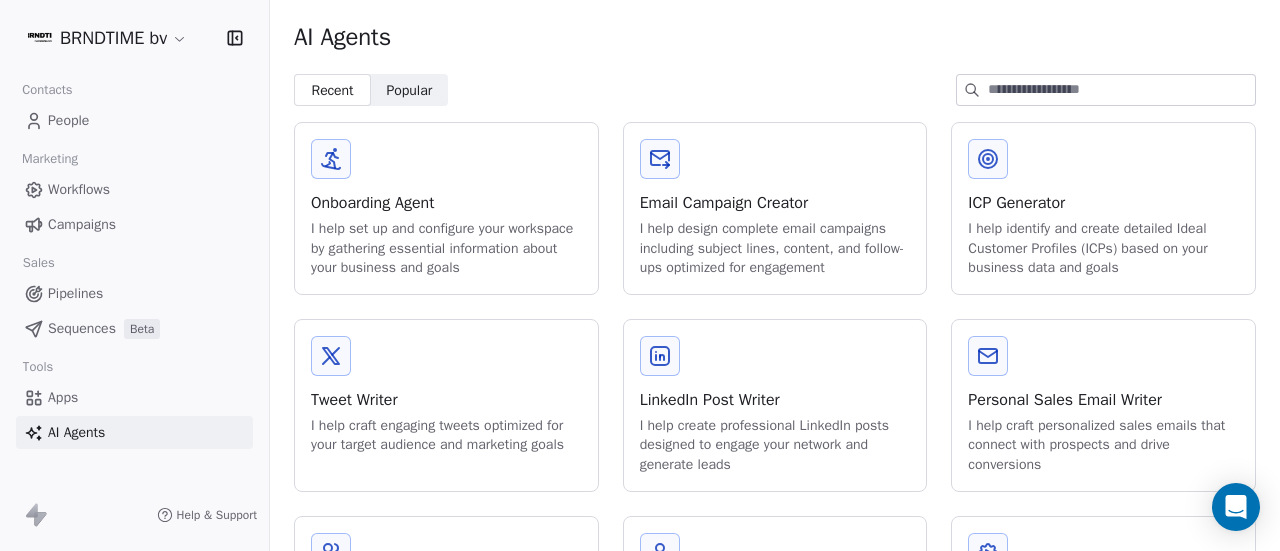 click on "Popular" at bounding box center (409, 90) 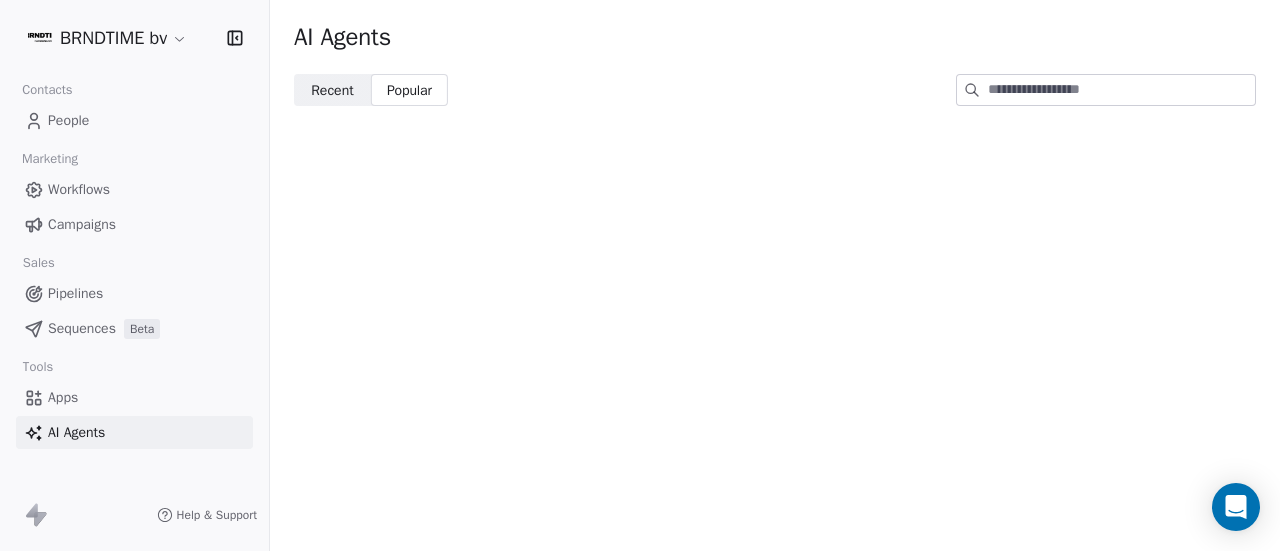 click on "Recent" at bounding box center [332, 90] 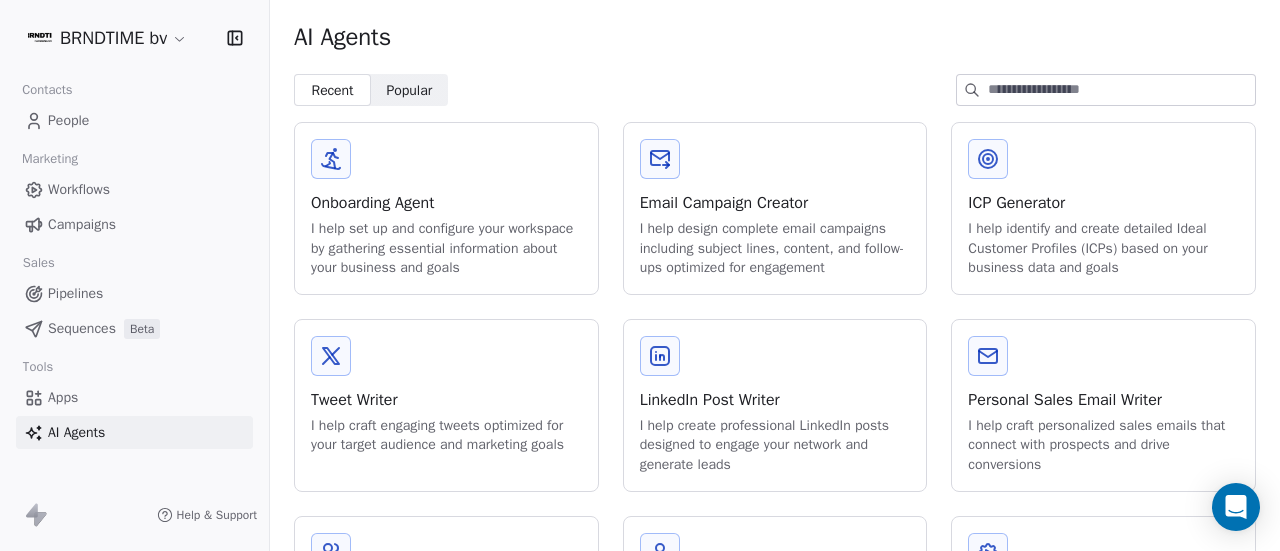 click on "Email Campaign Creator I help design complete email campaigns including subject lines, content, and follow-ups optimized for engagement" at bounding box center (775, 208) 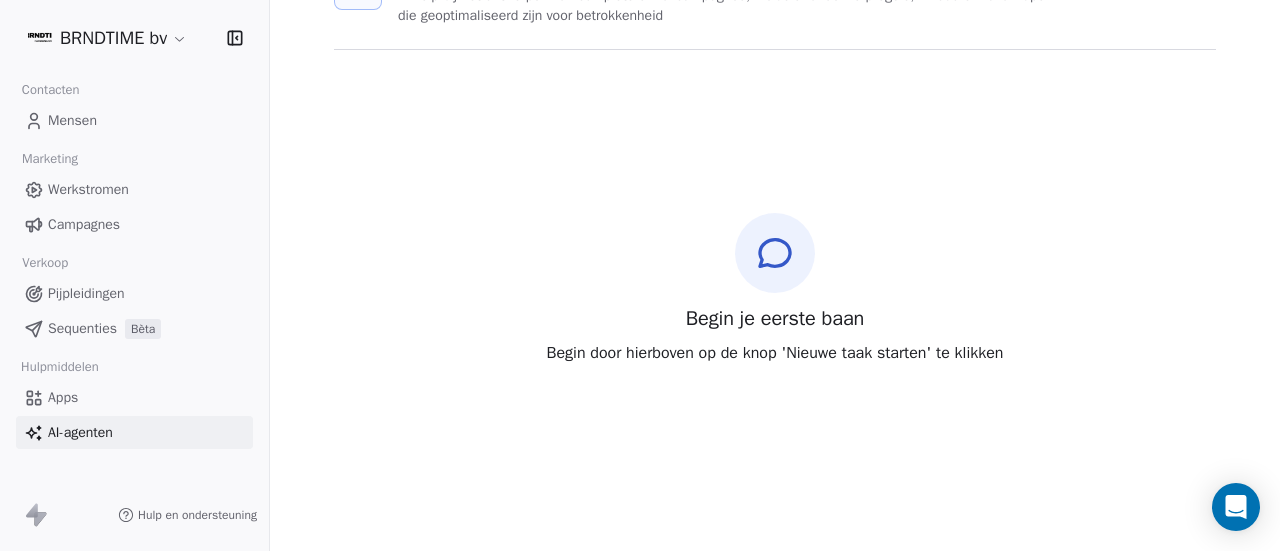 scroll, scrollTop: 0, scrollLeft: 0, axis: both 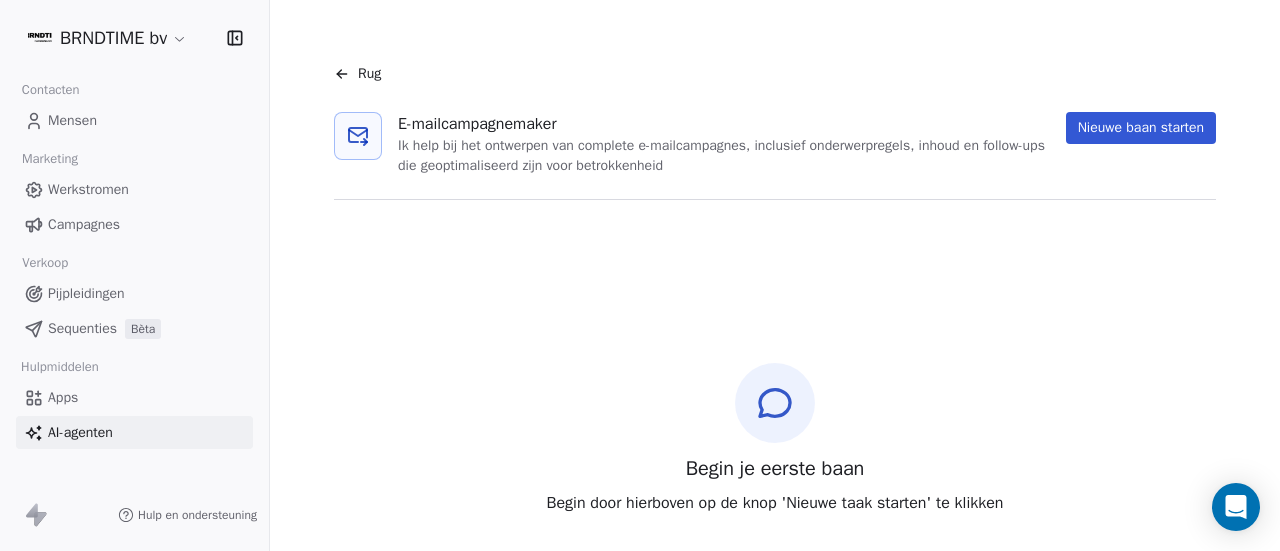 click on "Nieuwe baan starten" at bounding box center [1141, 127] 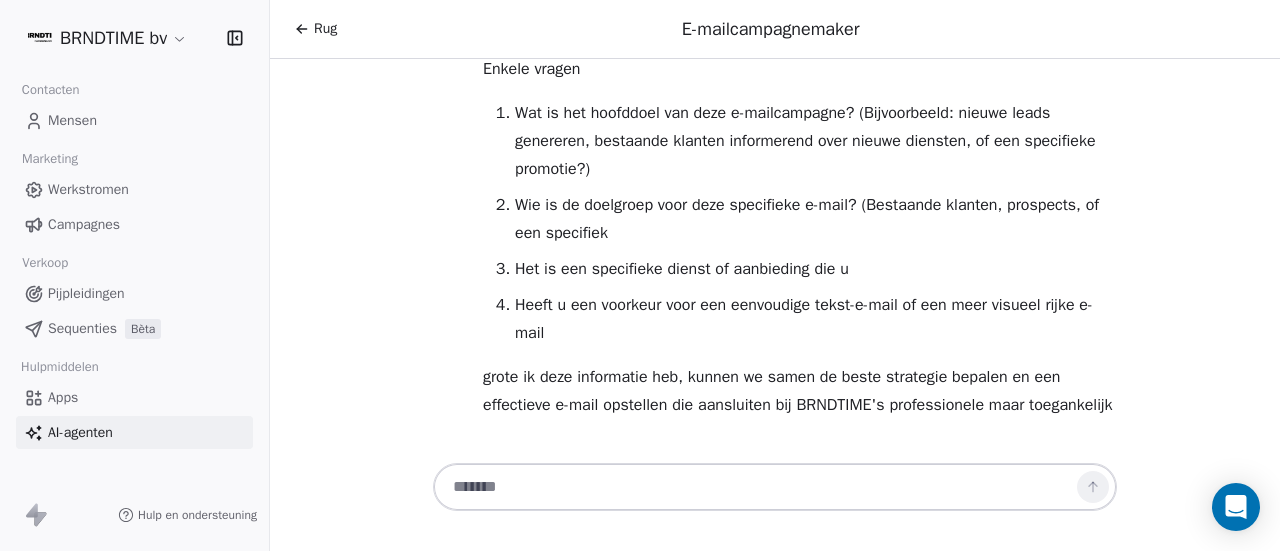 click at bounding box center [755, 487] 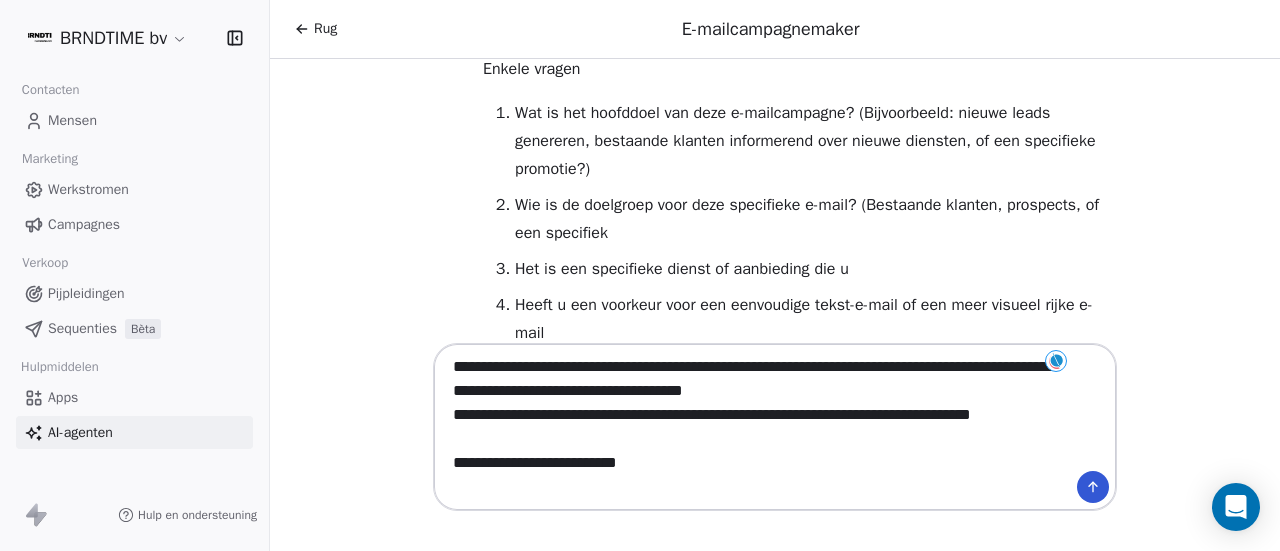 click on "**********" at bounding box center [755, 427] 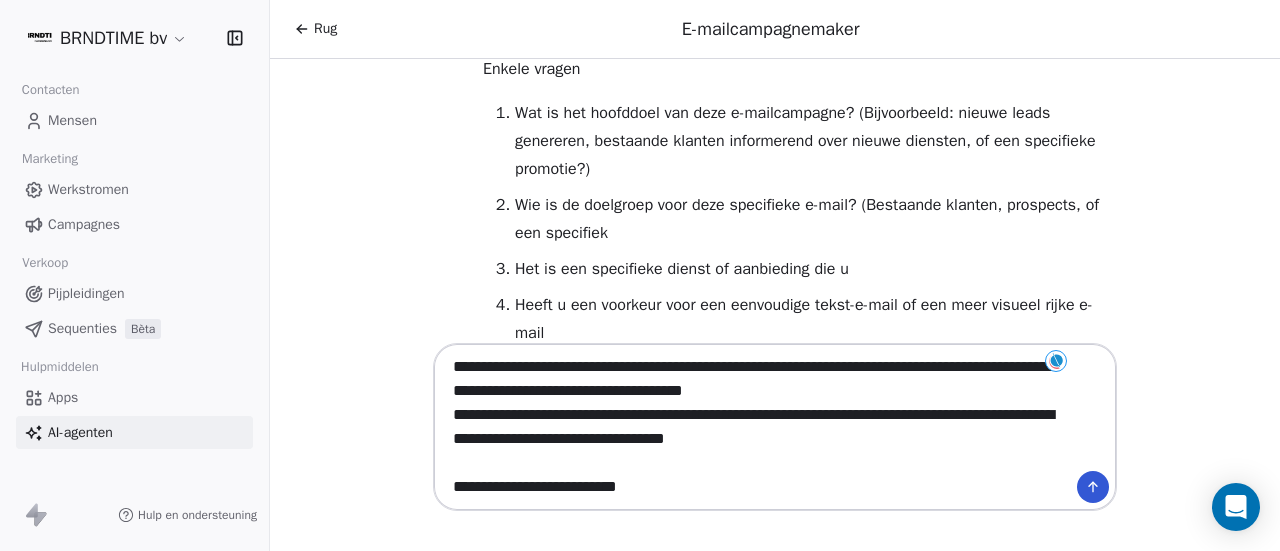 type on "**********" 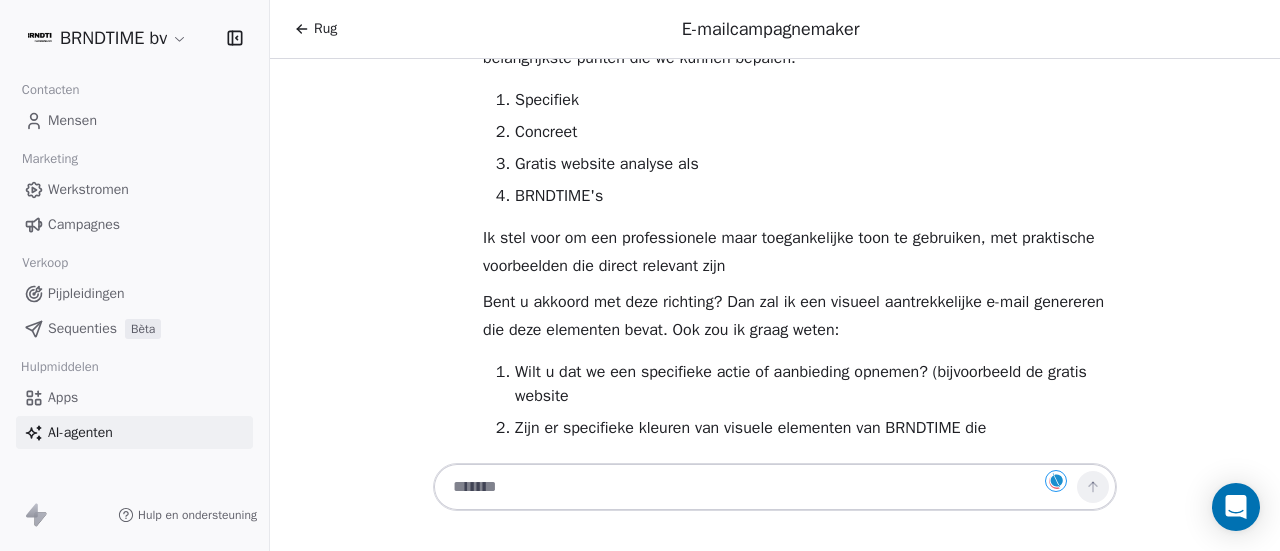 scroll, scrollTop: 927, scrollLeft: 0, axis: vertical 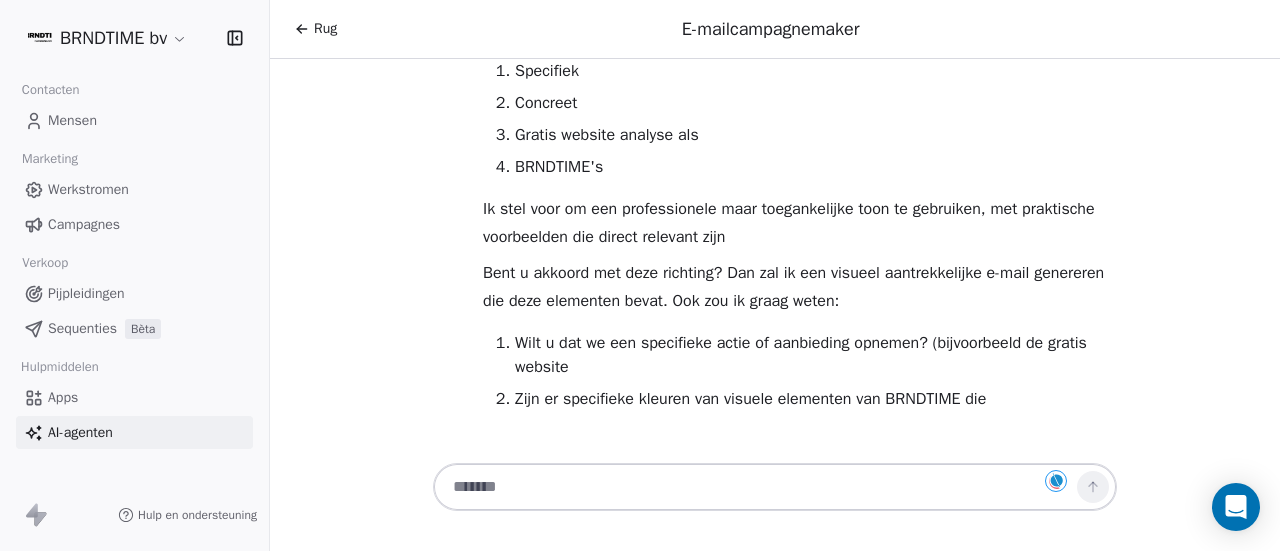 click at bounding box center (755, 487) 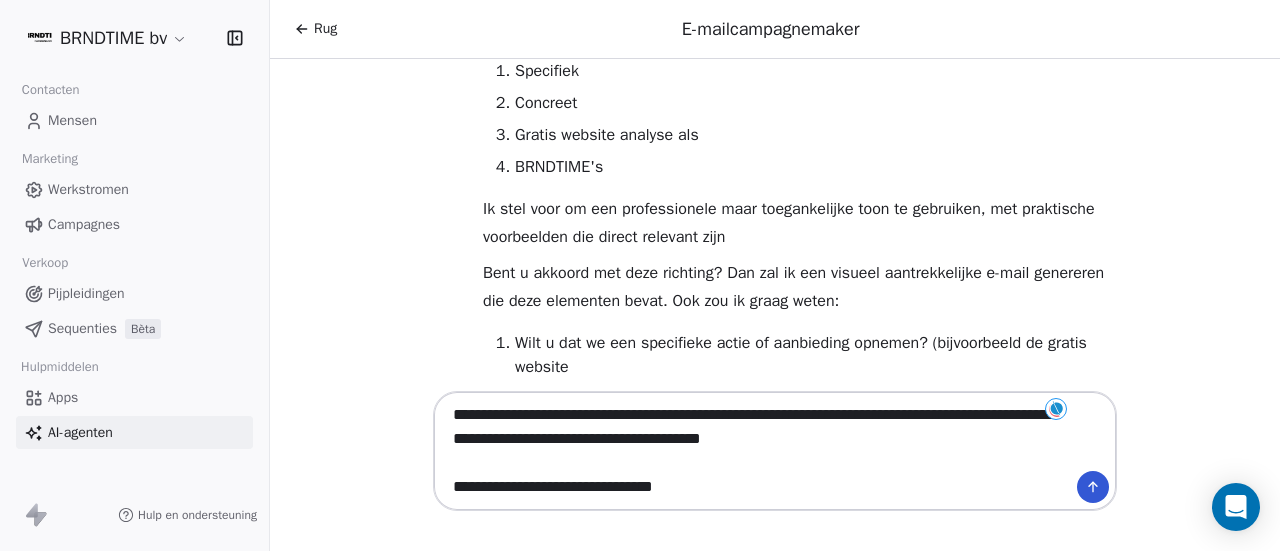 type on "**********" 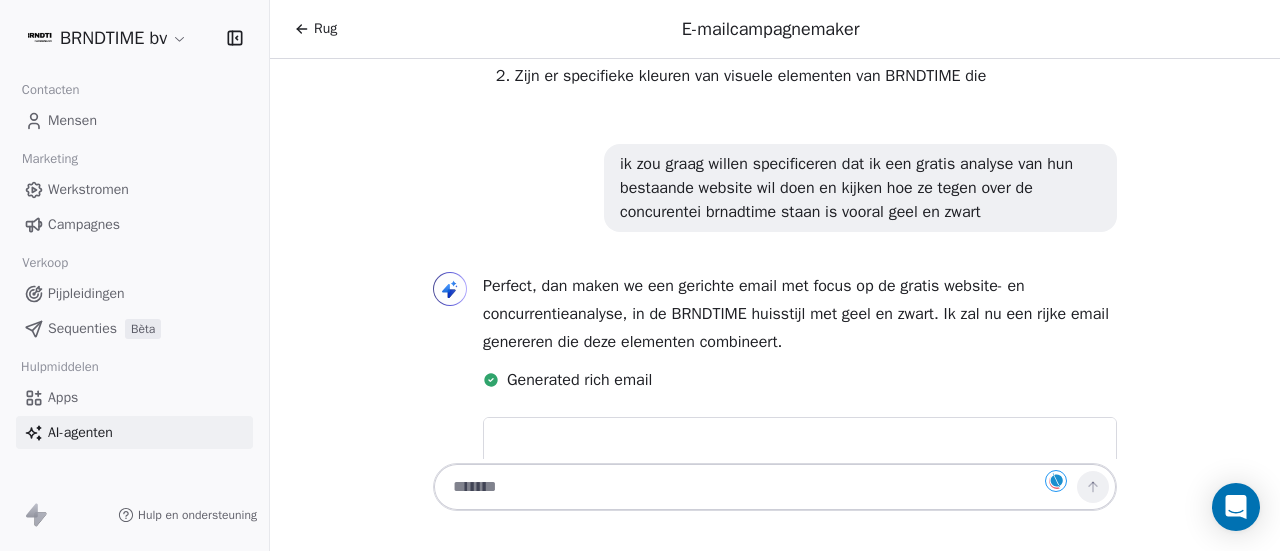scroll, scrollTop: 1388, scrollLeft: 0, axis: vertical 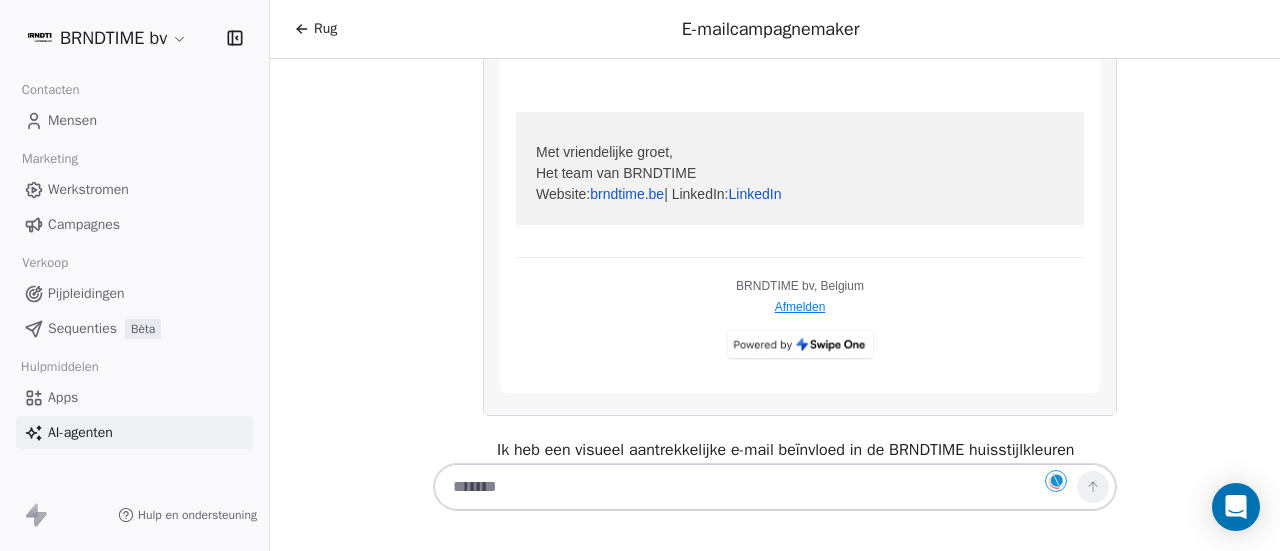 click on "Hallo! Ik help u graag met het opzetten van een e-mailcampagne voor BRNDTIME bv. Voordat we beginnen, zou ik graag wat meer willen weten over het specifieke doel
Enkele vragen
Wat is het hoofddoel van deze e-mailcampagne? (Bijvoorbeeld: nieuwe leads genereren, bestaande klanten informerend over nieuwe diensten, of een specifieke promotie?)
Wie is de doelgroep voor deze specifieke e-mail? (Bestaande klanten, prospects, of een specifiek
Het is een specifieke dienst of aanbieding die u
Heeft u een voorkeur voor een eenvoudige tekst-e-mail of een meer visueel rijke e-mail
grote ik deze informatie heb, kunnen we samen de beste strategie bepalen en een effectieve e-mail opstellen die aansluiten bij BRNDTIME's professionele maar toegankelijk Bedankt voor deze duidelijke informatie! Laten we een aantrekkelijke e-mailcampagne maken die specifiek gericht is op dakwerkers. Ik zal een voorstel doen dat focust op online zichtbaarheid, SEO en social media management, aangepast aan de" at bounding box center [775, 259] 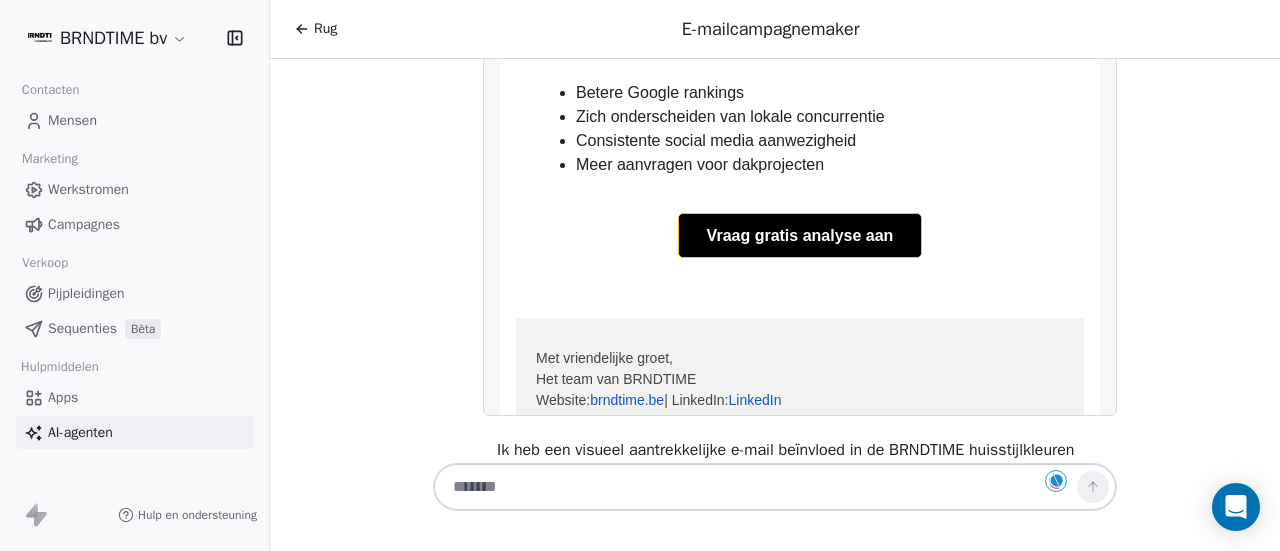 scroll, scrollTop: 500, scrollLeft: 0, axis: vertical 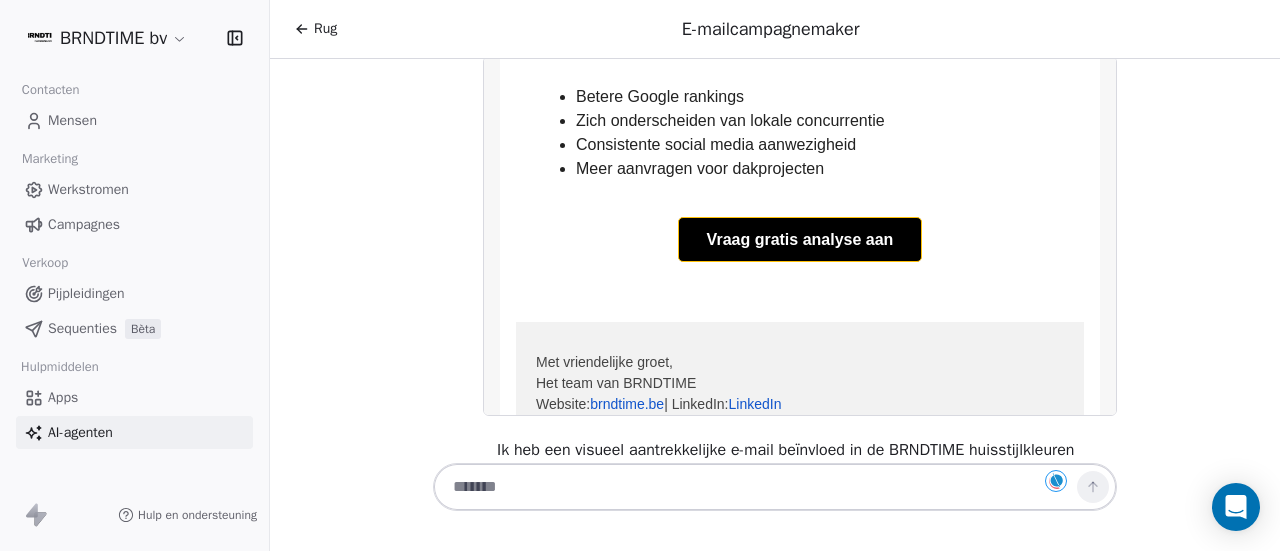 click on "Vraag gratis analyse aan" at bounding box center (800, 239) 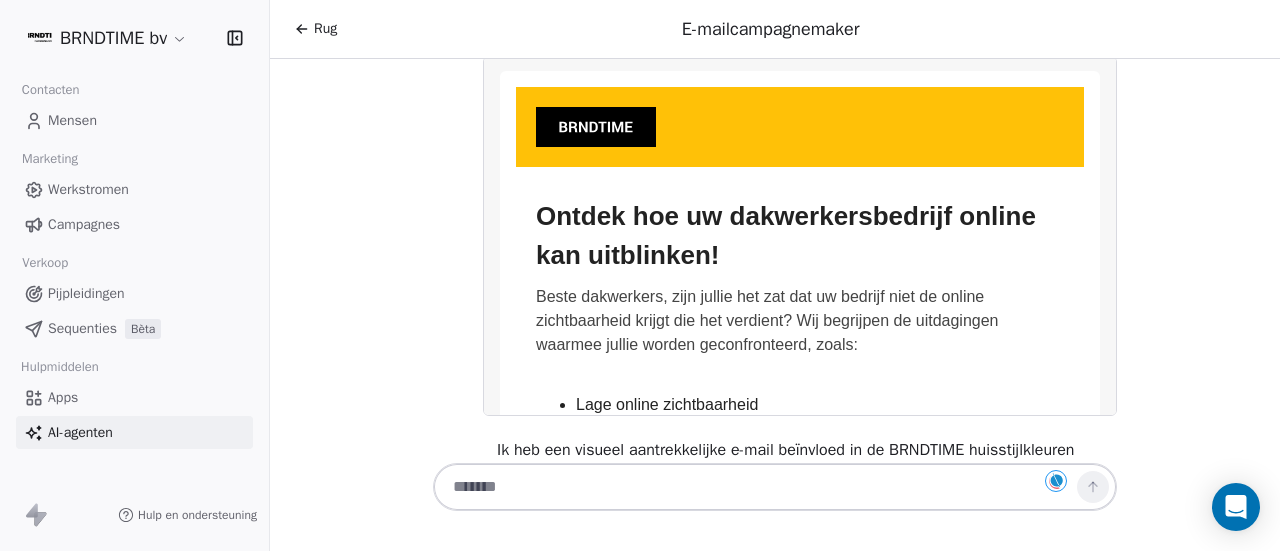scroll, scrollTop: 0, scrollLeft: 0, axis: both 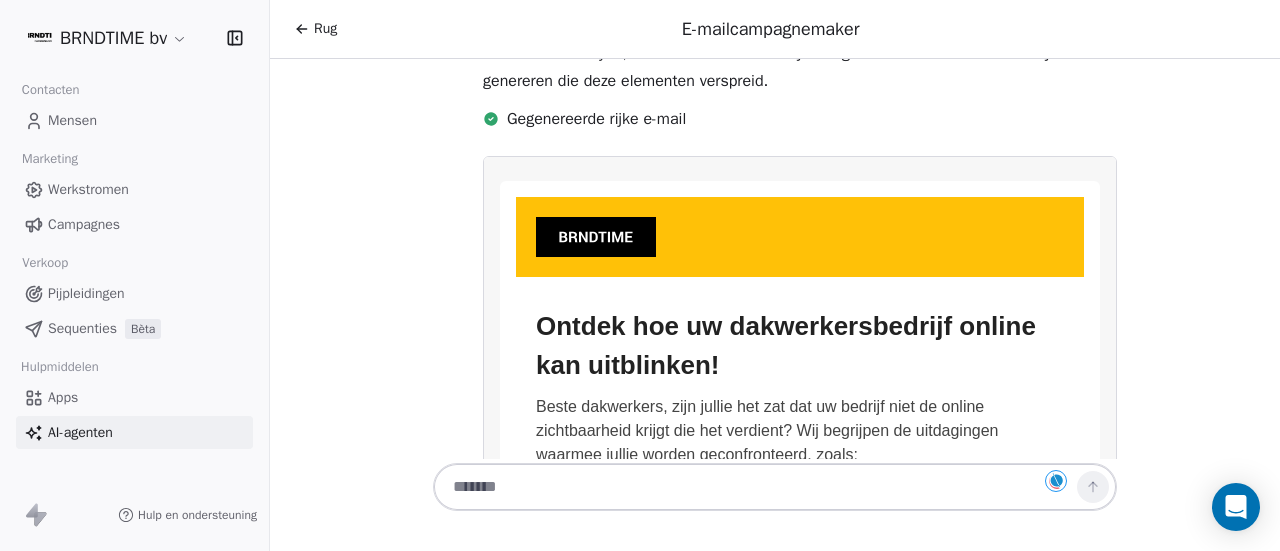 click at bounding box center [755, 487] 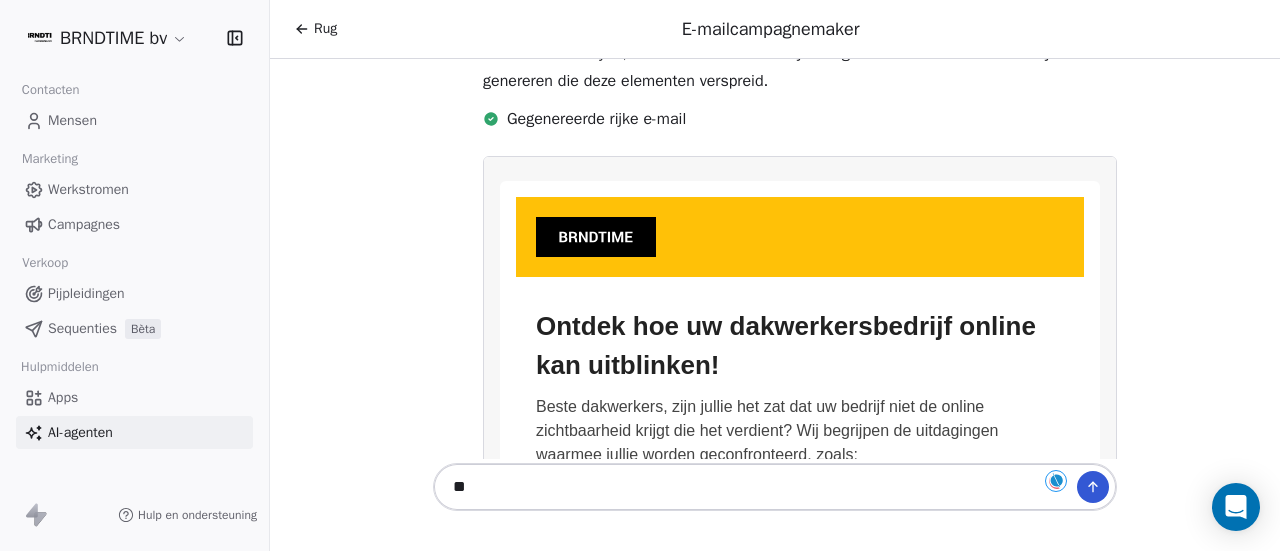 type on "*" 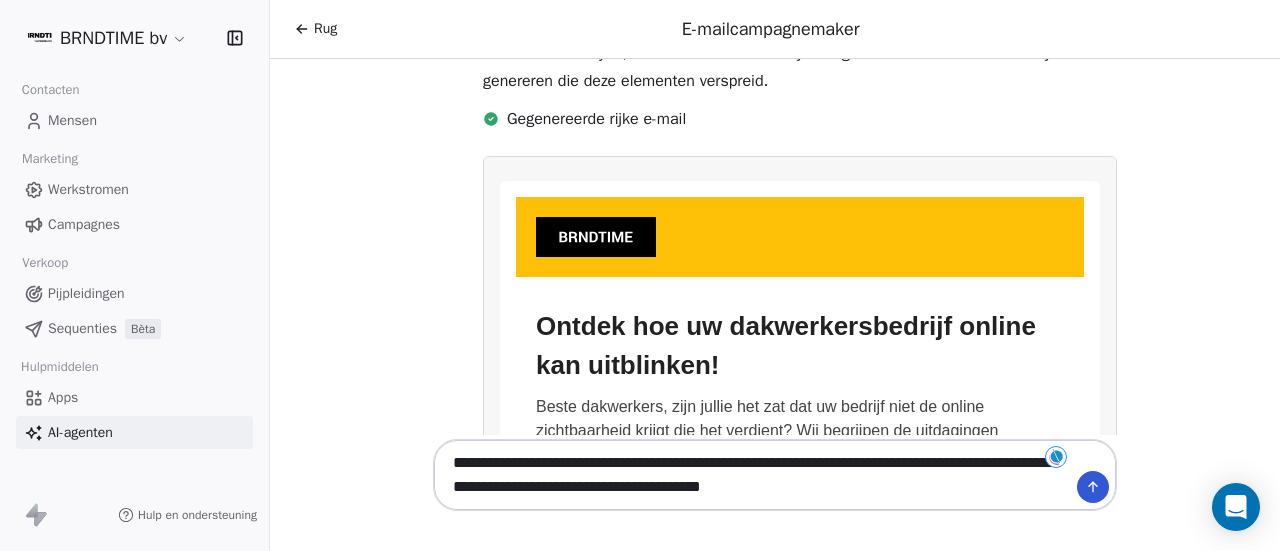 type on "**********" 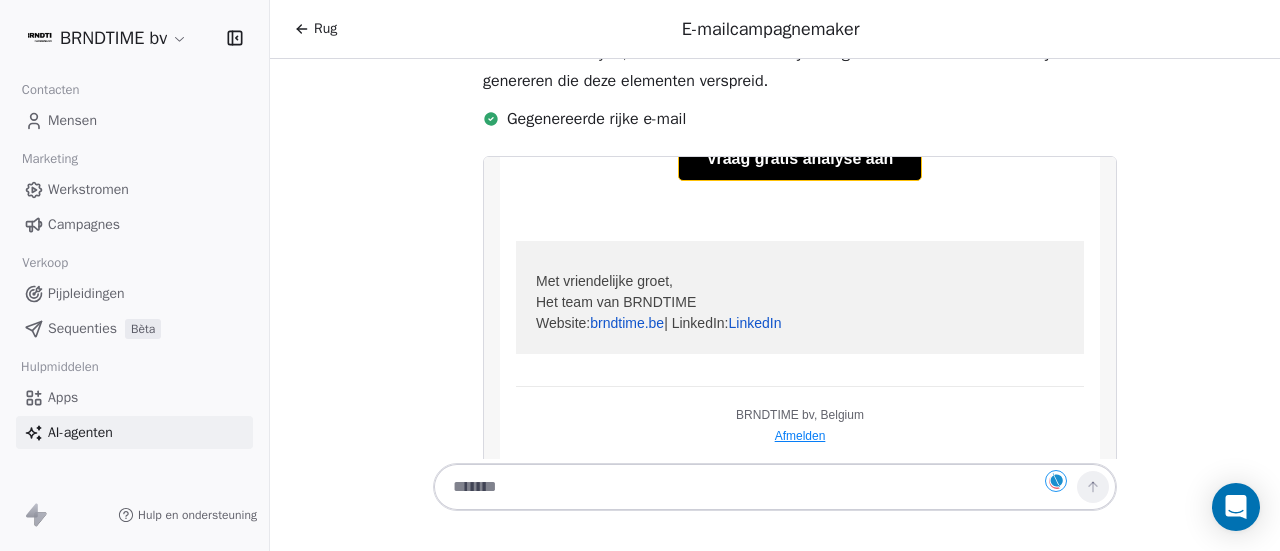 scroll, scrollTop: 710, scrollLeft: 0, axis: vertical 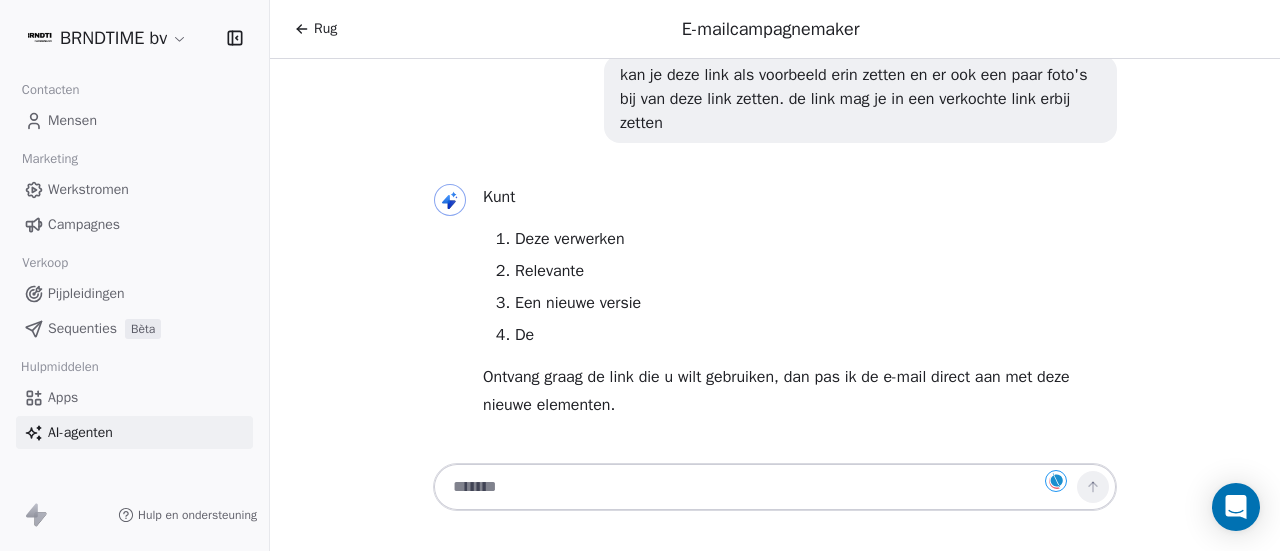 type on "**********" 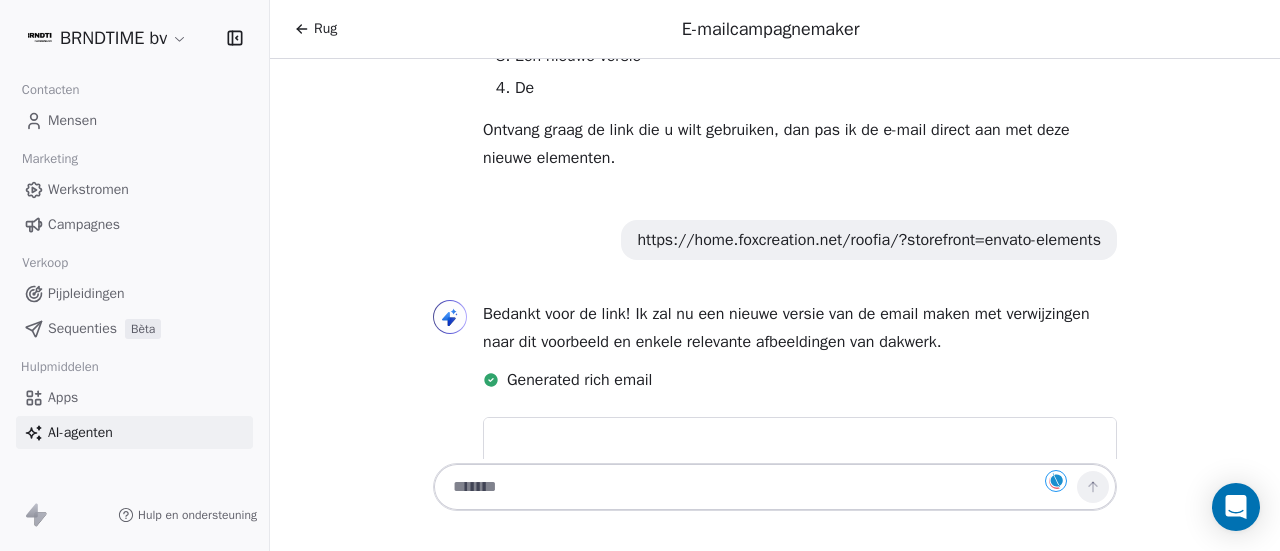 scroll, scrollTop: 3044, scrollLeft: 0, axis: vertical 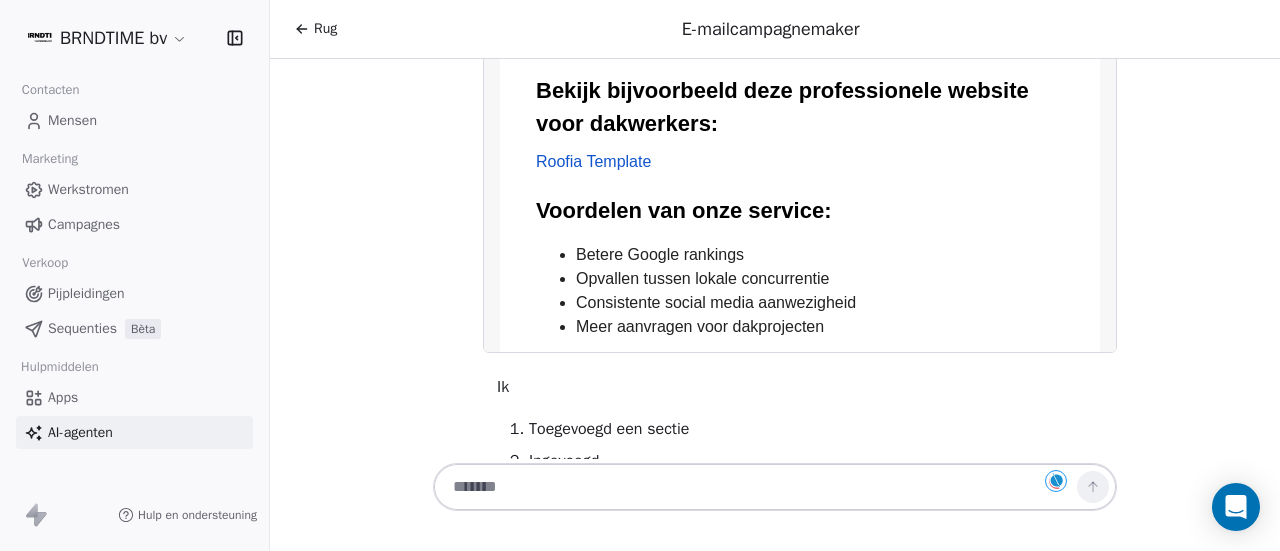 click on "Roofia Template" at bounding box center (593, 162) 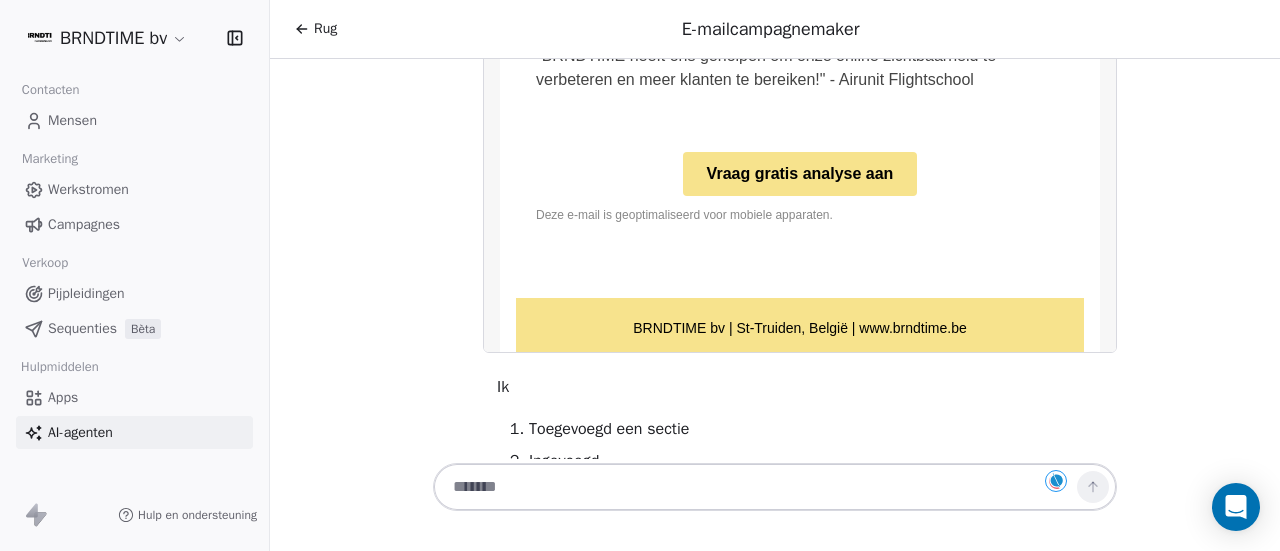 scroll, scrollTop: 1253, scrollLeft: 0, axis: vertical 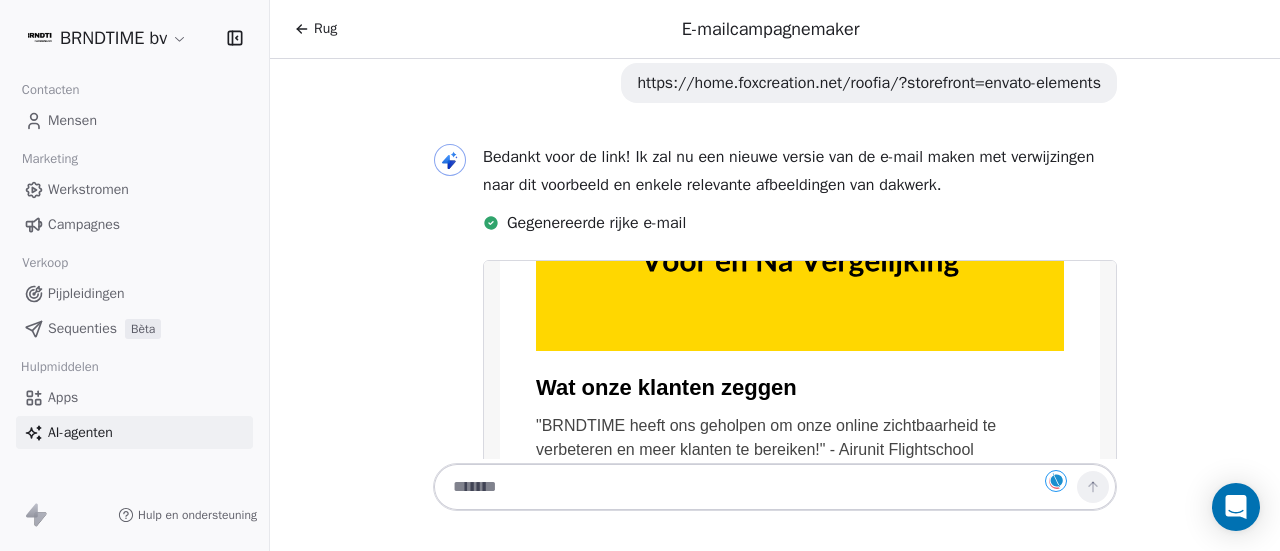click at bounding box center (775, 487) 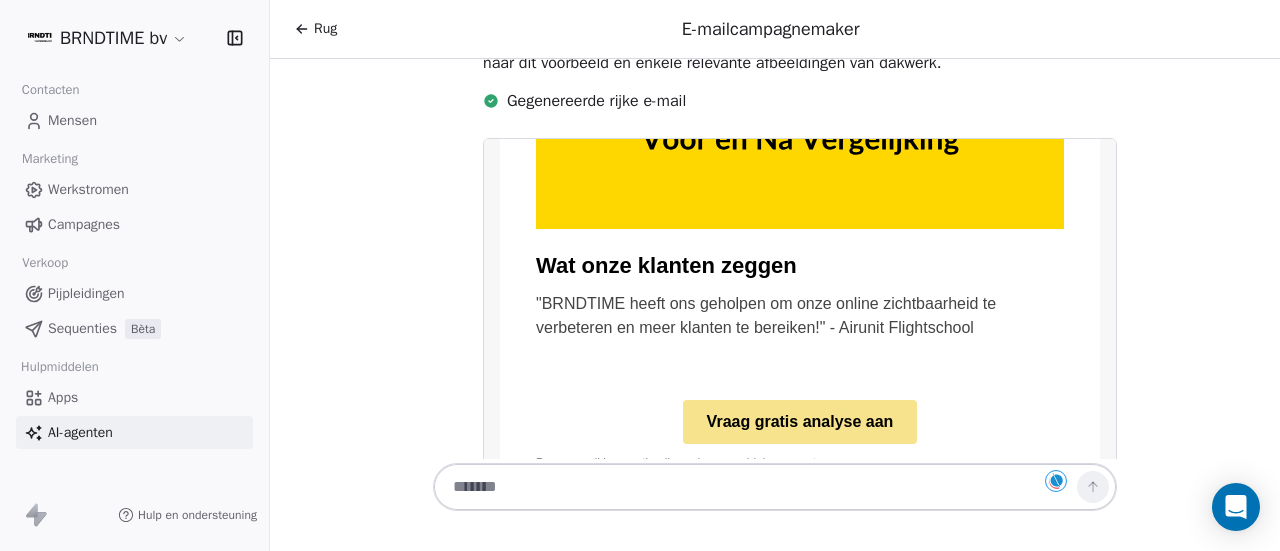 scroll, scrollTop: 3229, scrollLeft: 0, axis: vertical 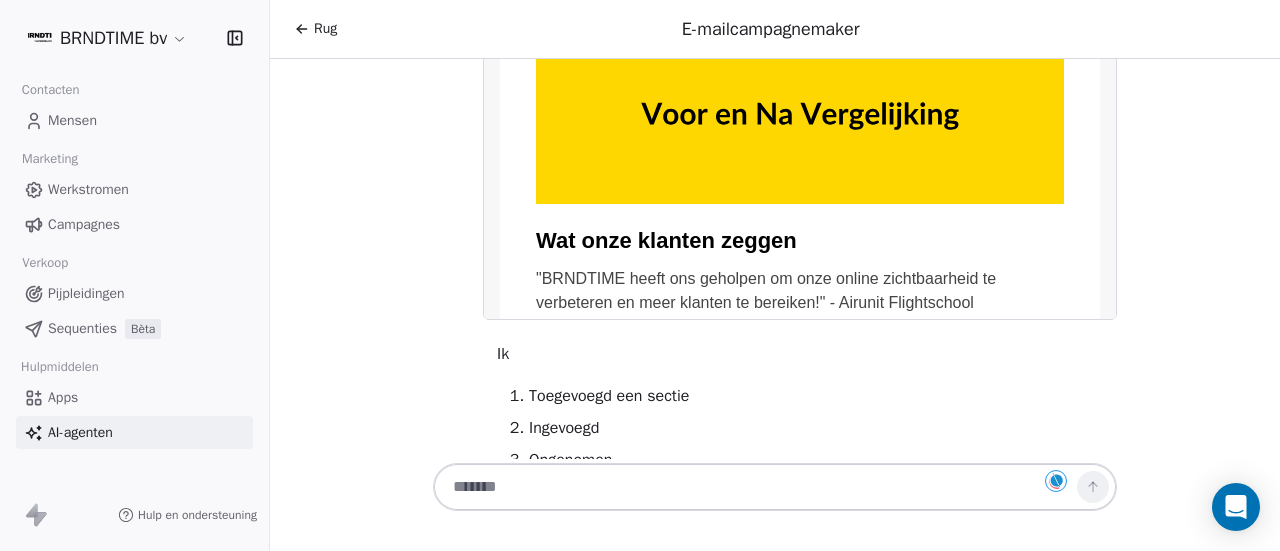 click at bounding box center [800, 117] 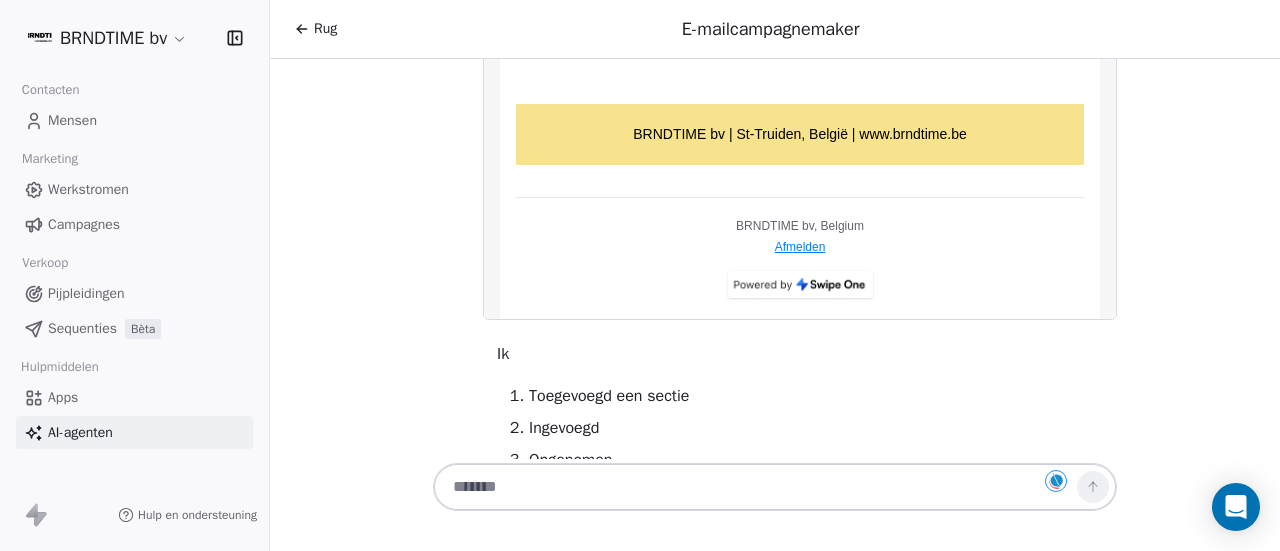 scroll, scrollTop: 1253, scrollLeft: 0, axis: vertical 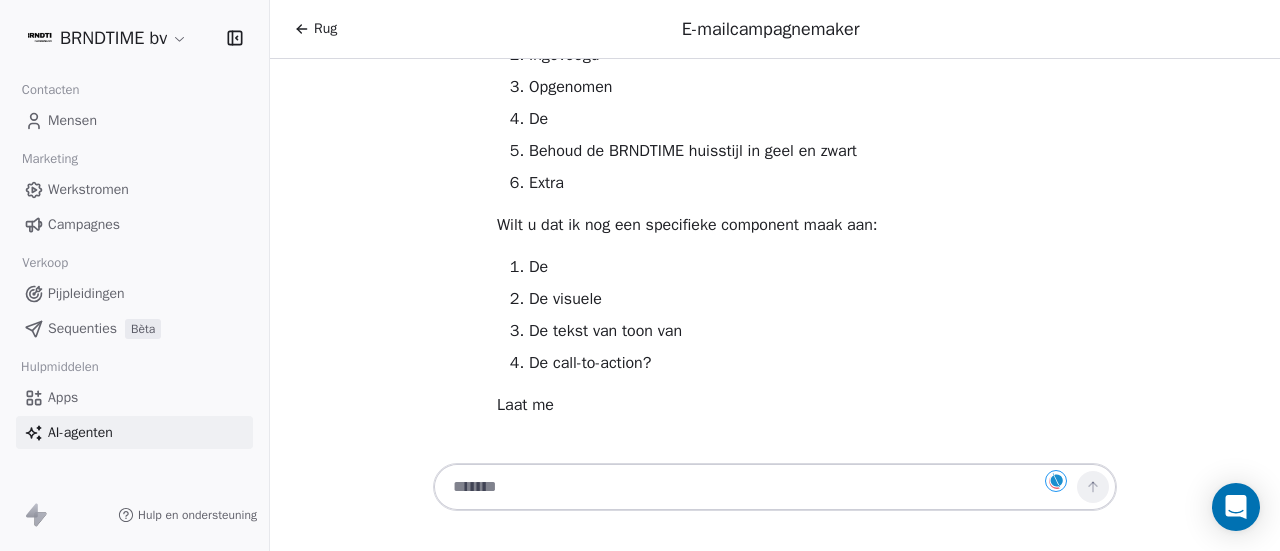 click at bounding box center [755, 487] 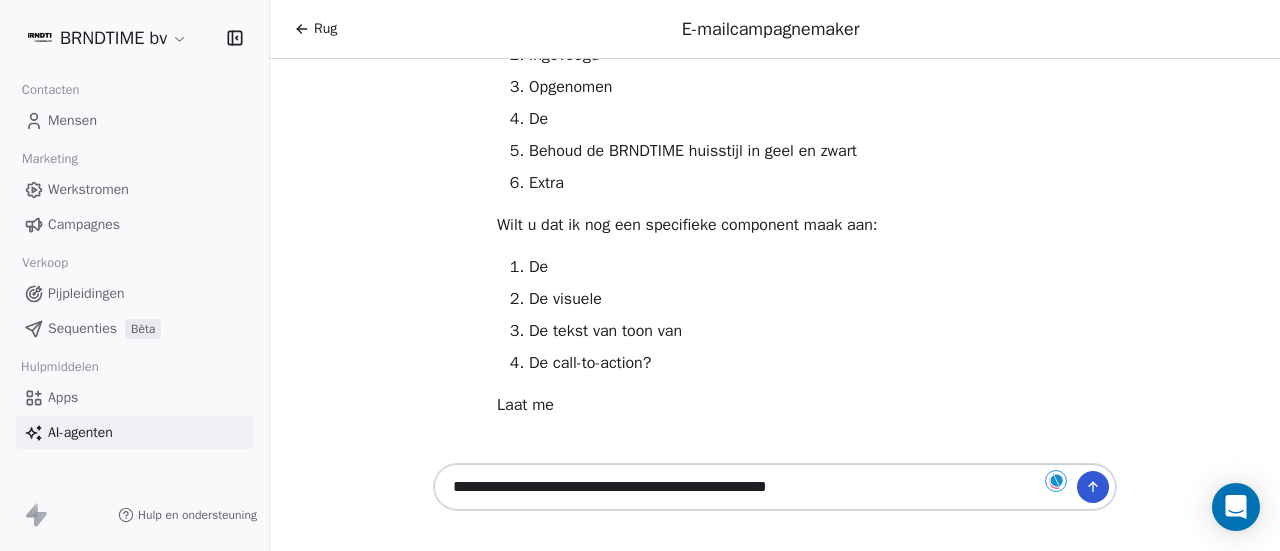 type on "**********" 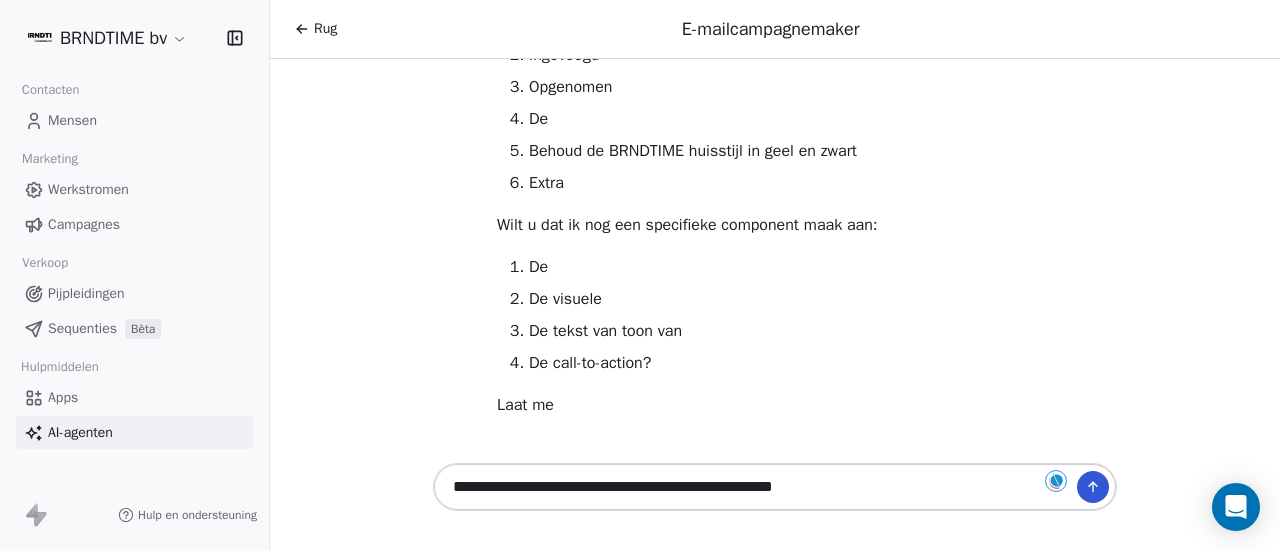 type 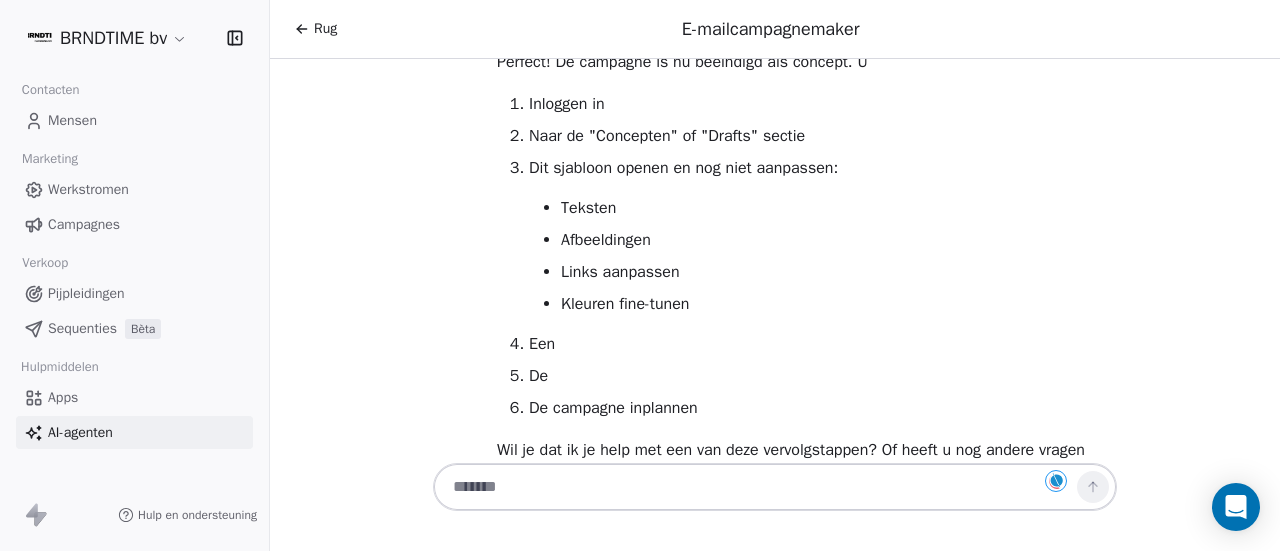 scroll, scrollTop: 4452, scrollLeft: 0, axis: vertical 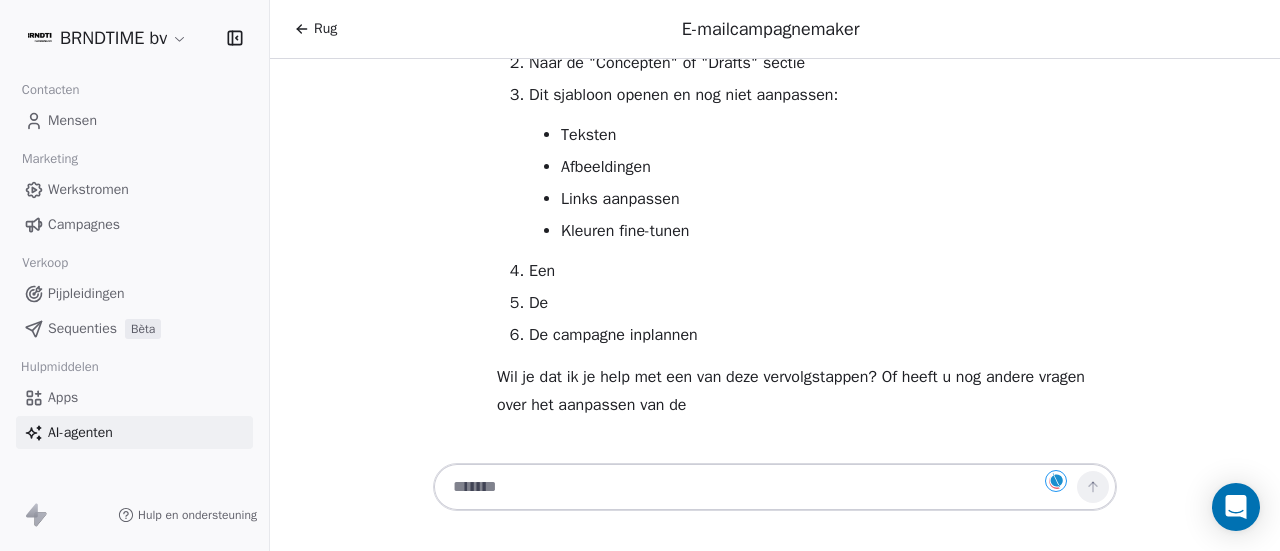 click on "Campagnes" at bounding box center [84, 224] 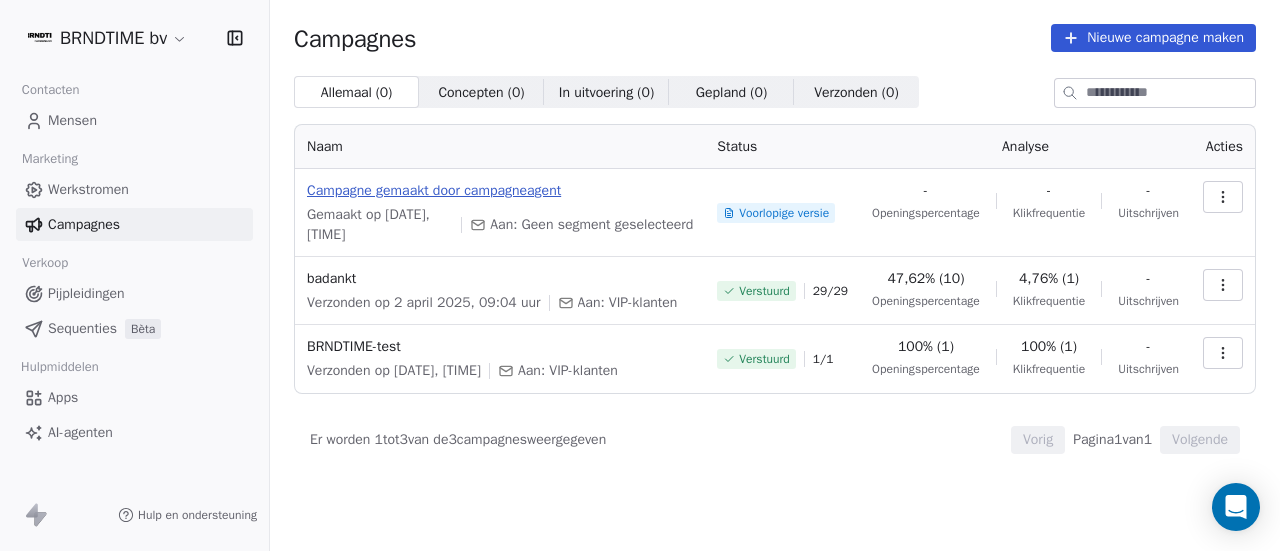 click on "Campagne gemaakt door campagneagent" at bounding box center (434, 190) 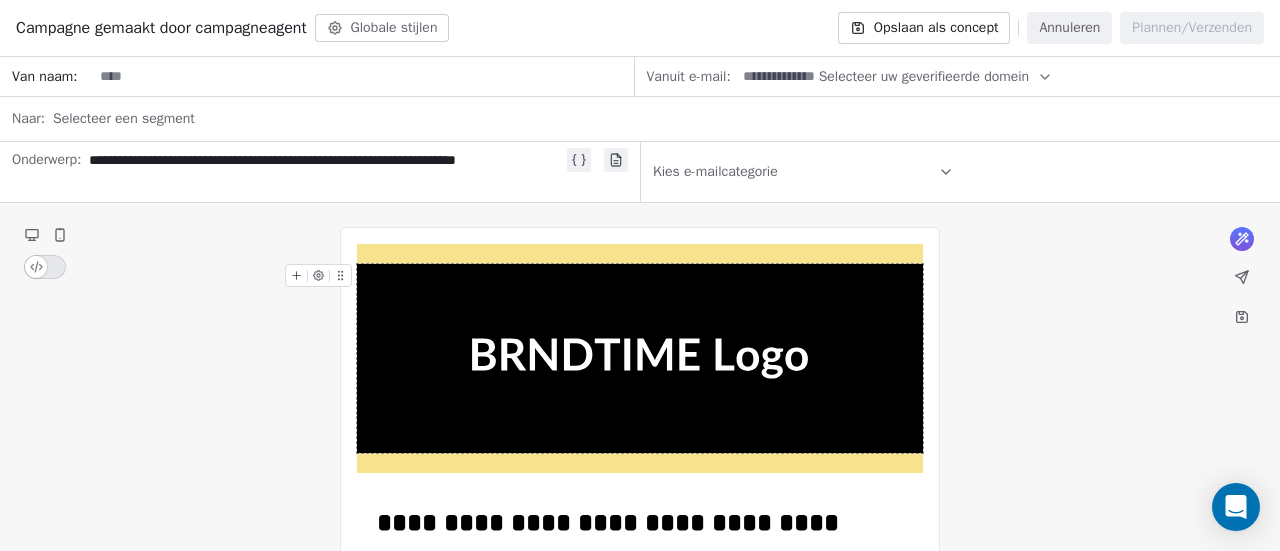 click at bounding box center [640, 358] 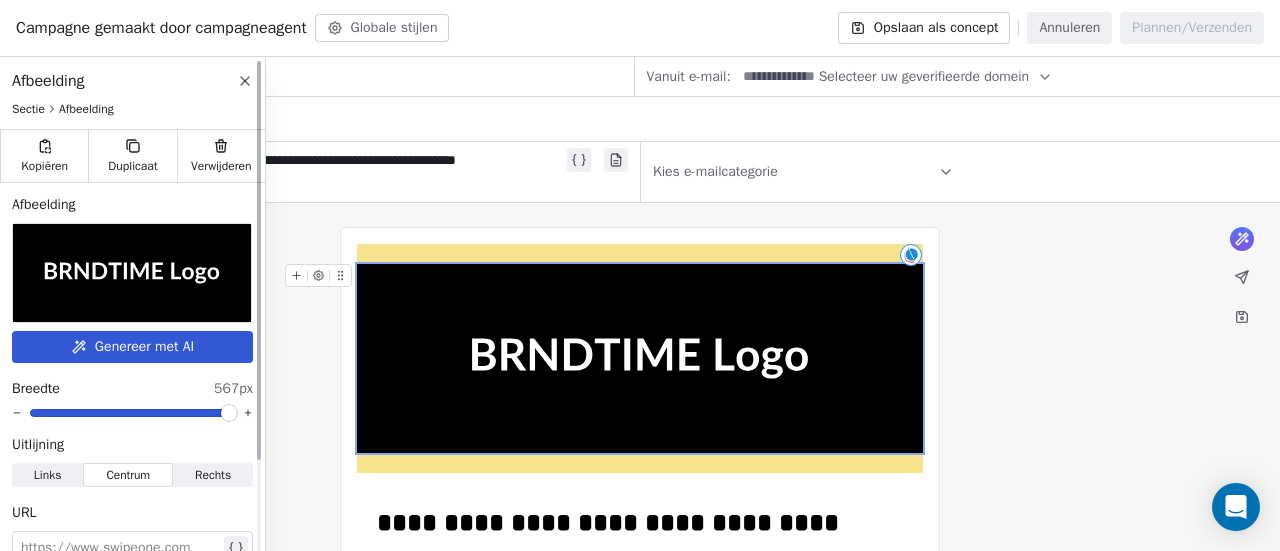click at bounding box center [132, 273] 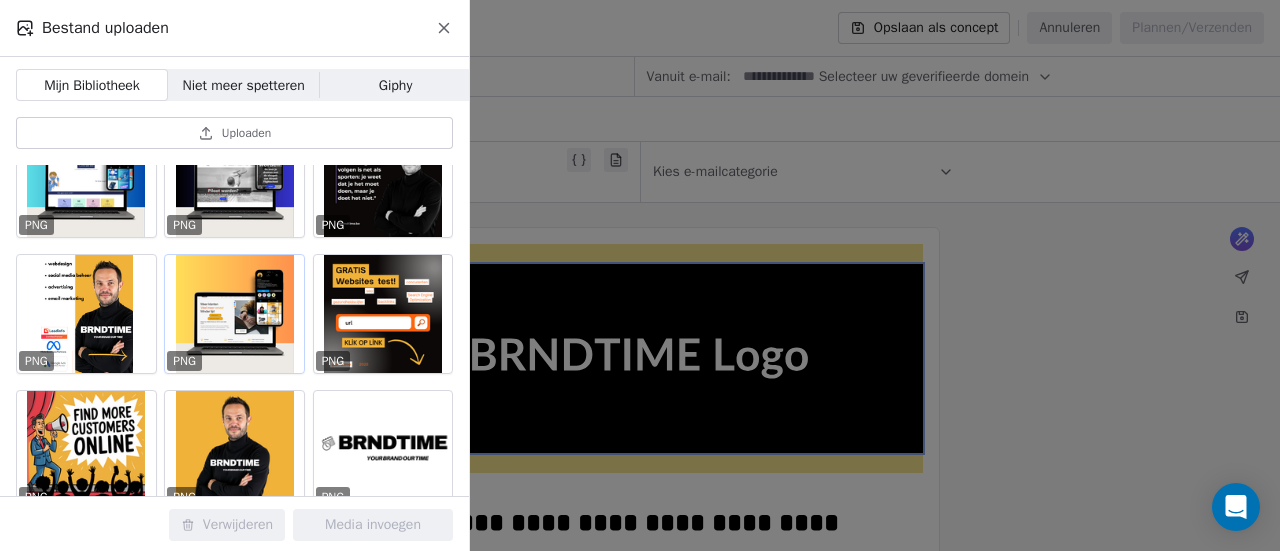 scroll, scrollTop: 72, scrollLeft: 0, axis: vertical 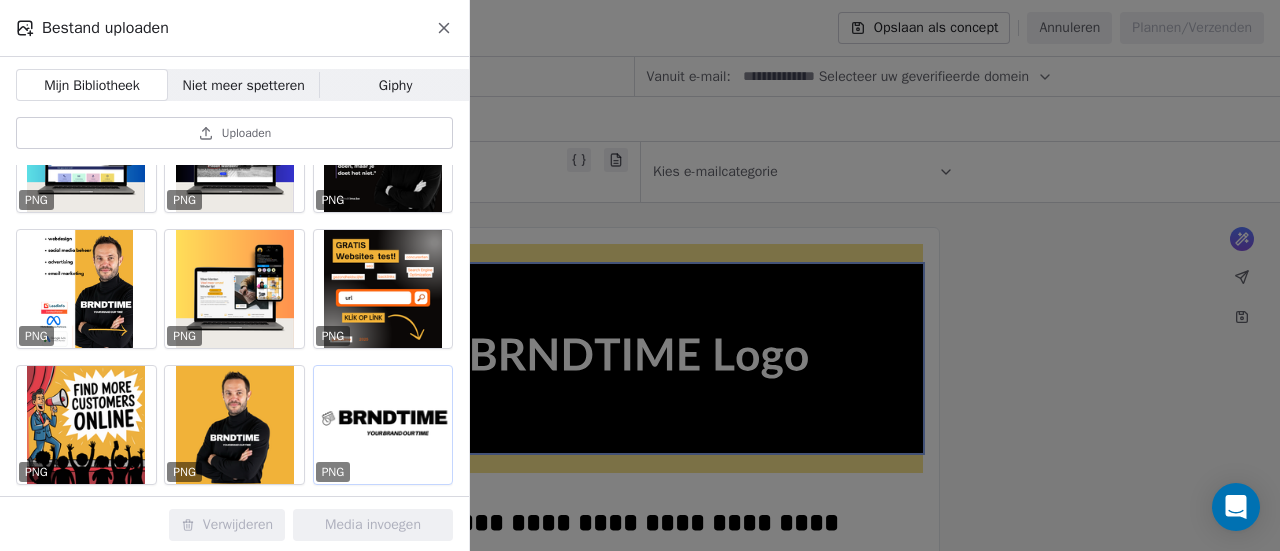 click at bounding box center [383, 425] 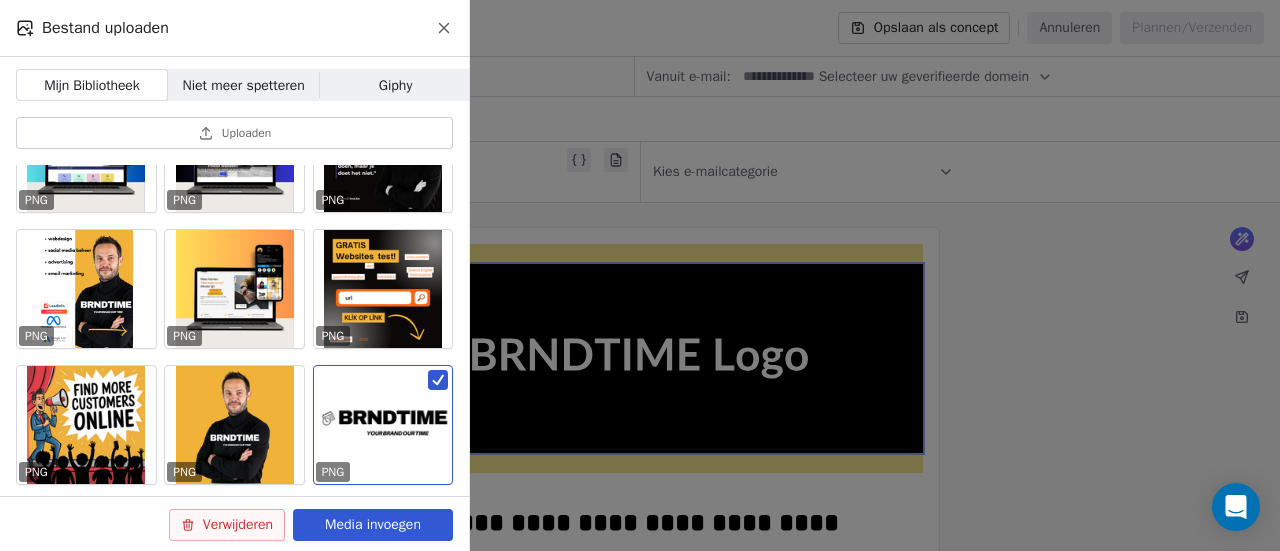 click on "Media invoegen" at bounding box center (373, 524) 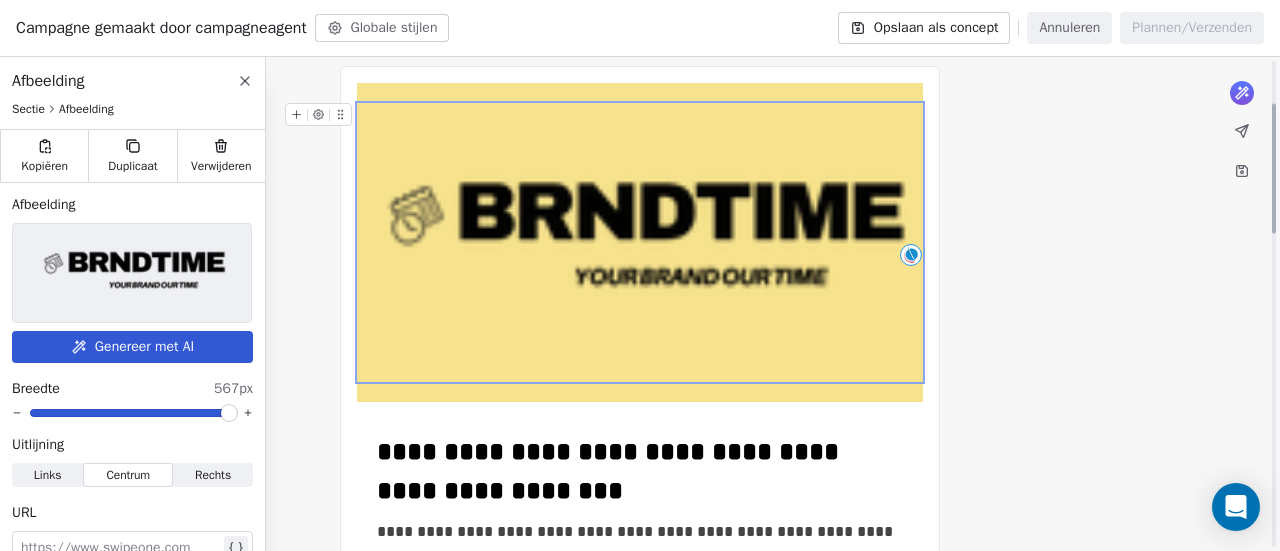 scroll, scrollTop: 200, scrollLeft: 0, axis: vertical 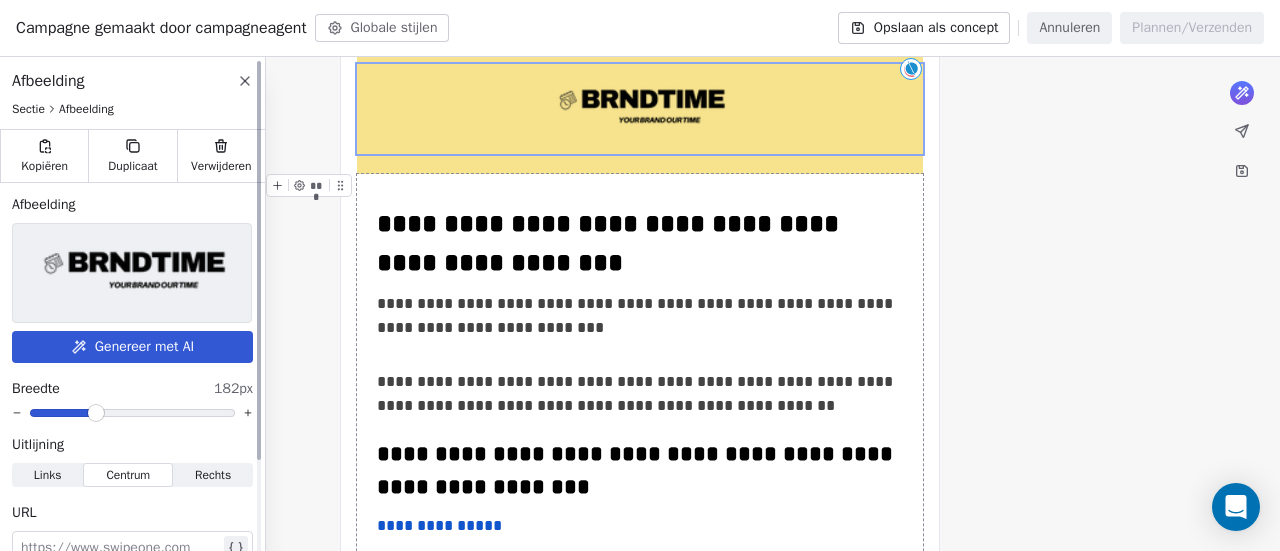 click at bounding box center (96, 413) 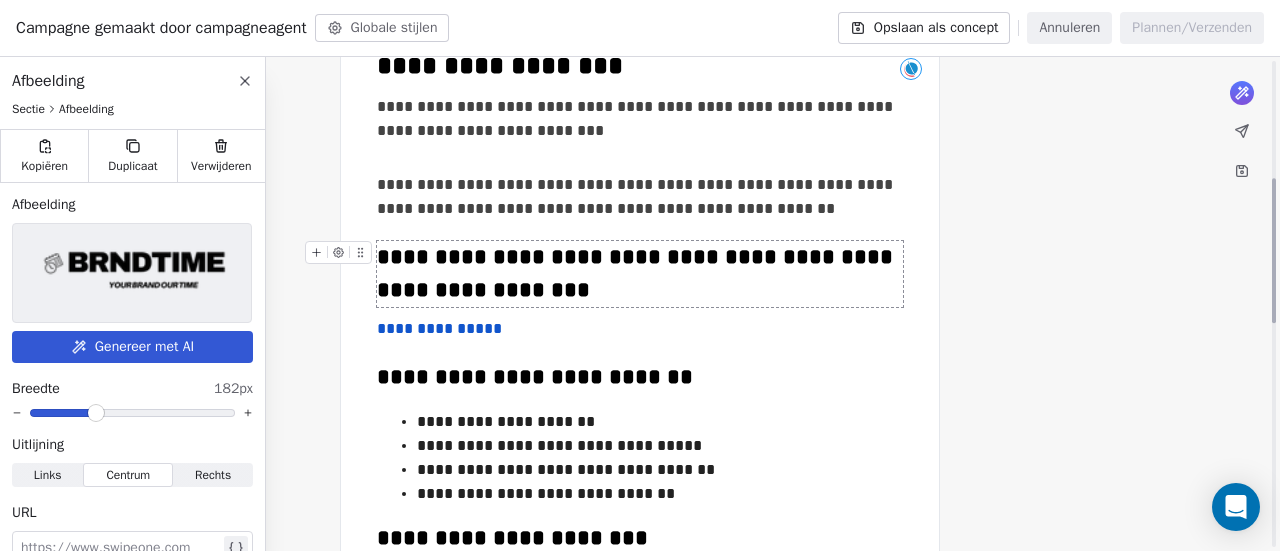 scroll, scrollTop: 400, scrollLeft: 0, axis: vertical 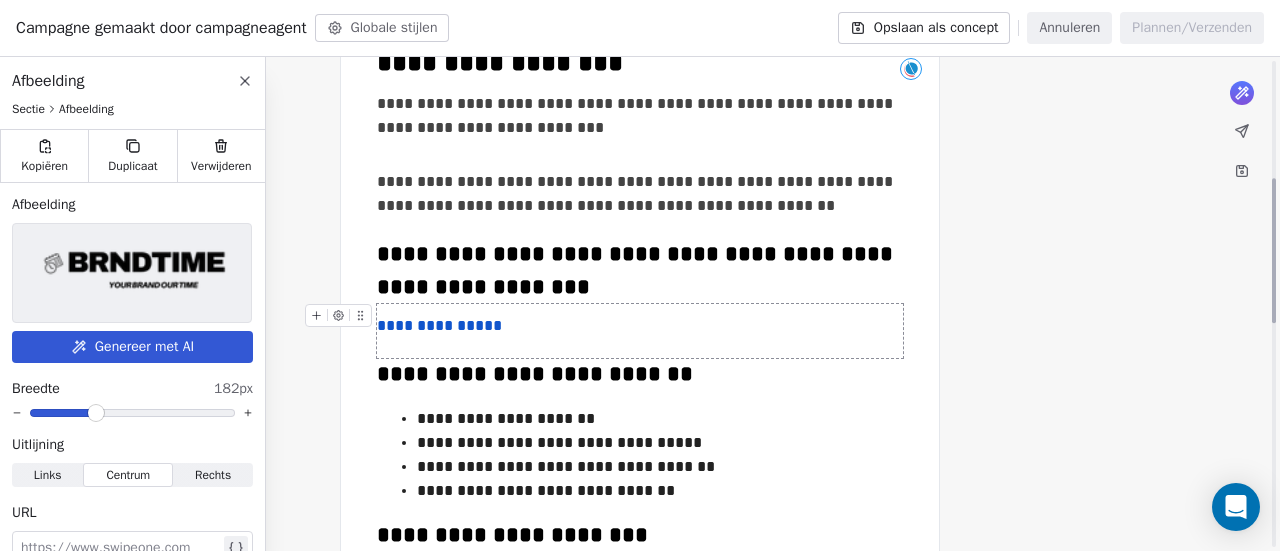 click on "**********" at bounding box center [640, 326] 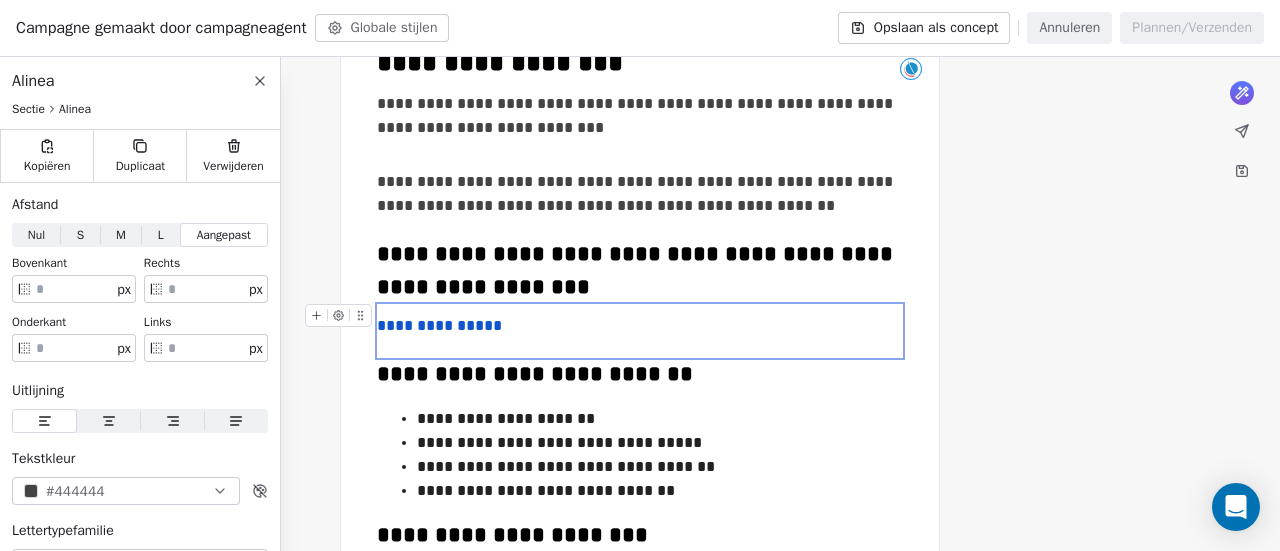 click on "**********" at bounding box center (640, 326) 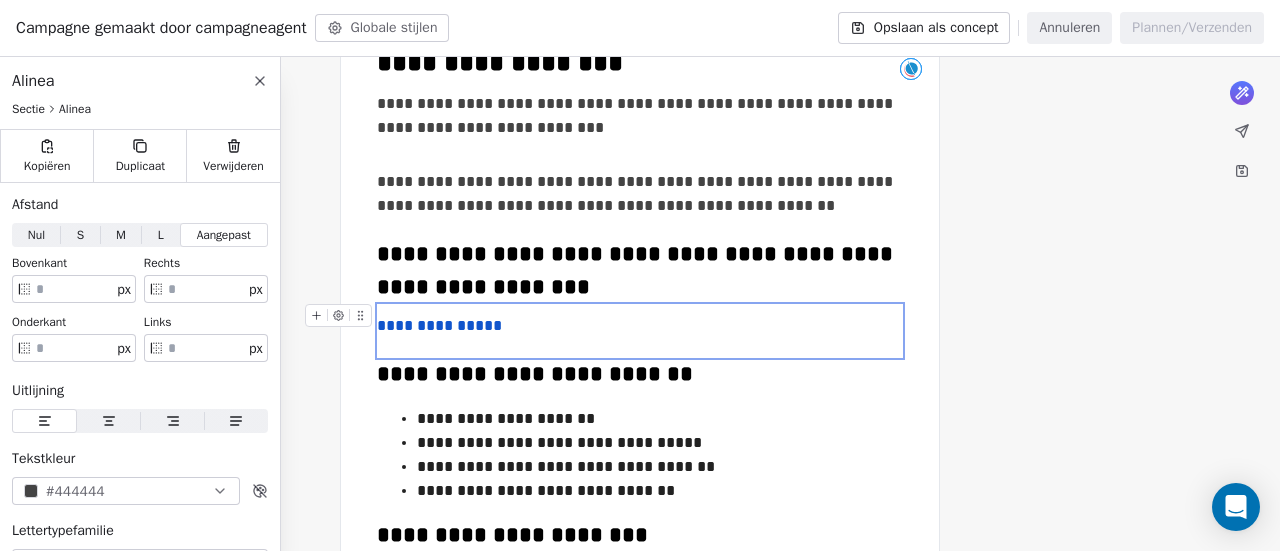 click on "**********" at bounding box center (439, 325) 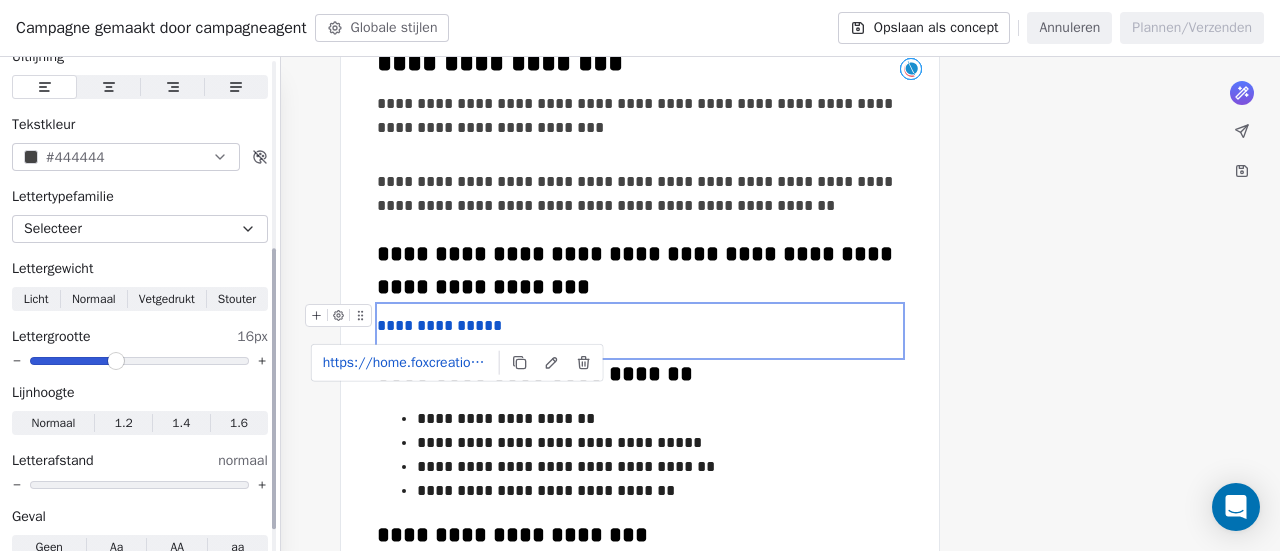 scroll, scrollTop: 377, scrollLeft: 0, axis: vertical 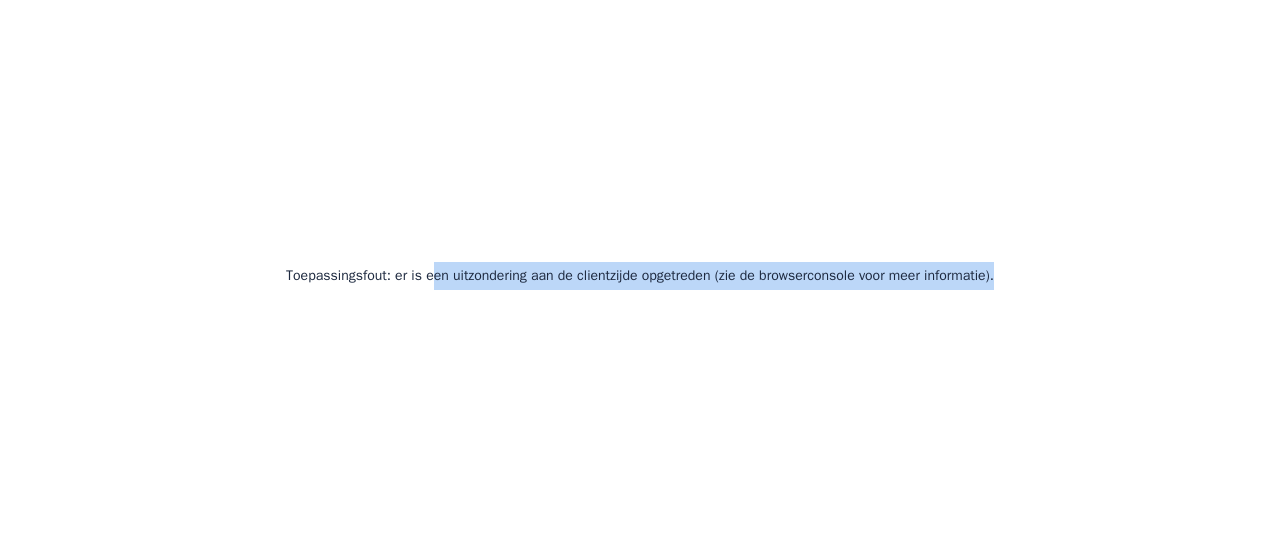 drag, startPoint x: 502, startPoint y: 324, endPoint x: 424, endPoint y: 331, distance: 78.31347 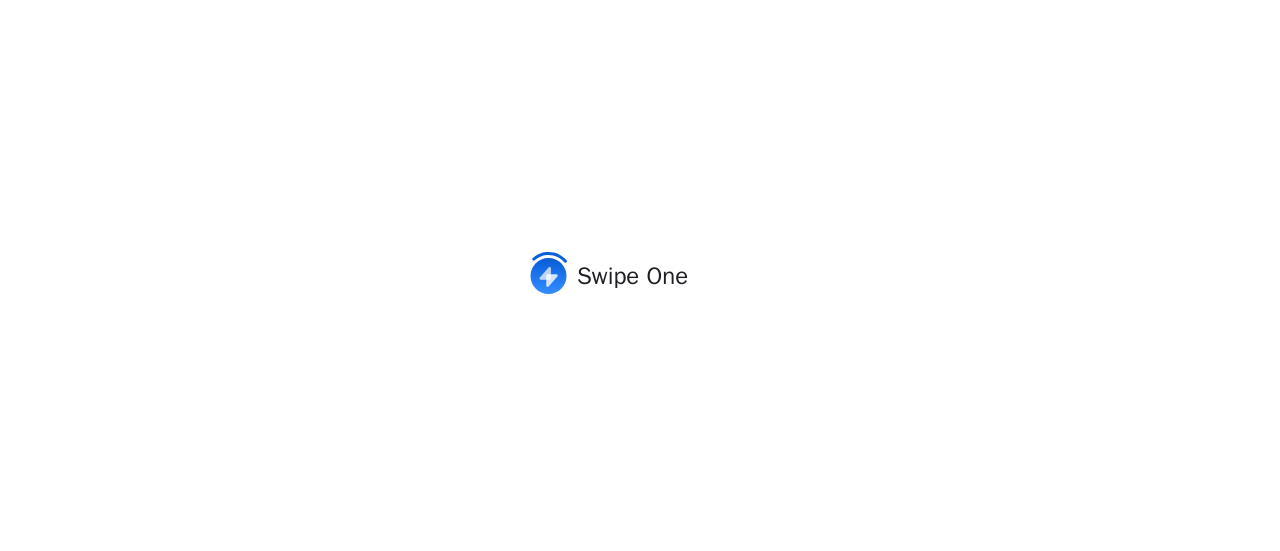 scroll, scrollTop: 0, scrollLeft: 0, axis: both 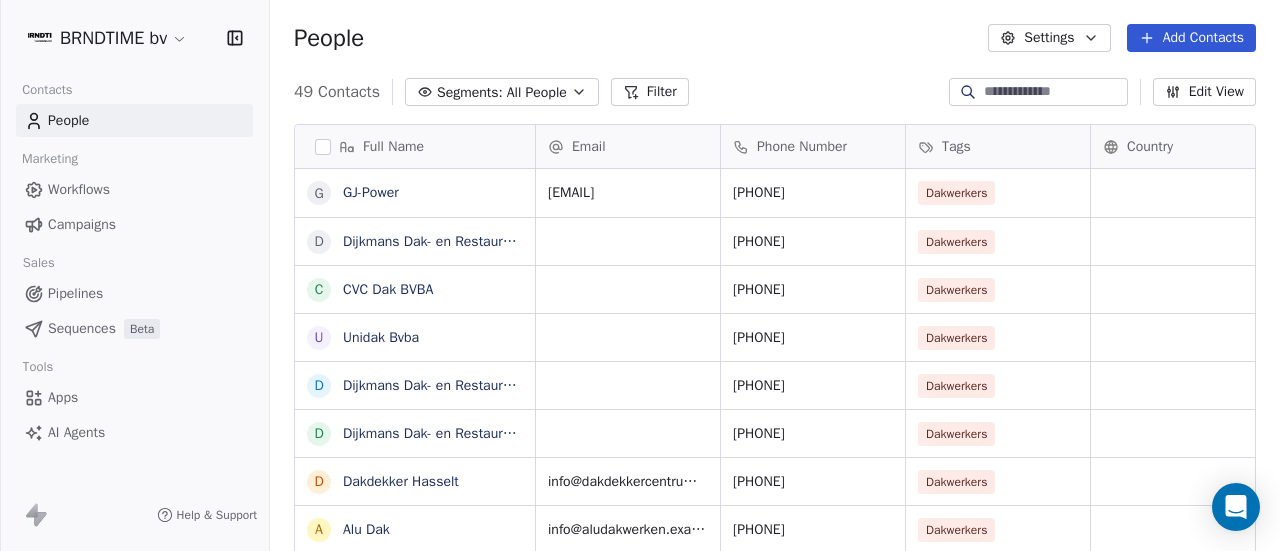 click on "Campaigns" at bounding box center (82, 224) 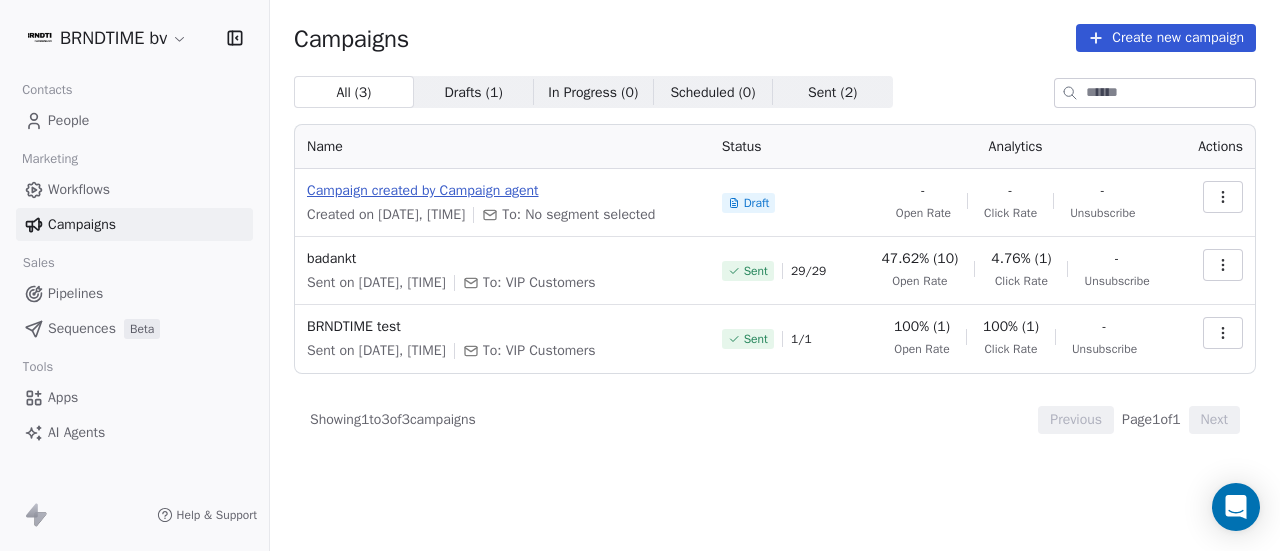 click on "Campaign created by Campaign agent" at bounding box center [502, 191] 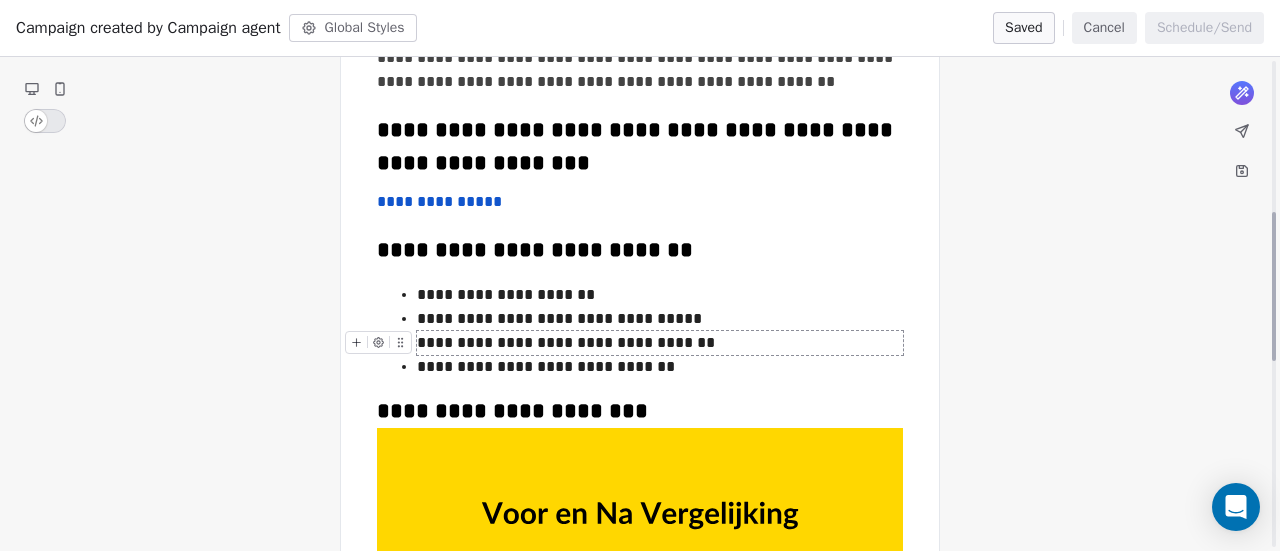 scroll, scrollTop: 800, scrollLeft: 0, axis: vertical 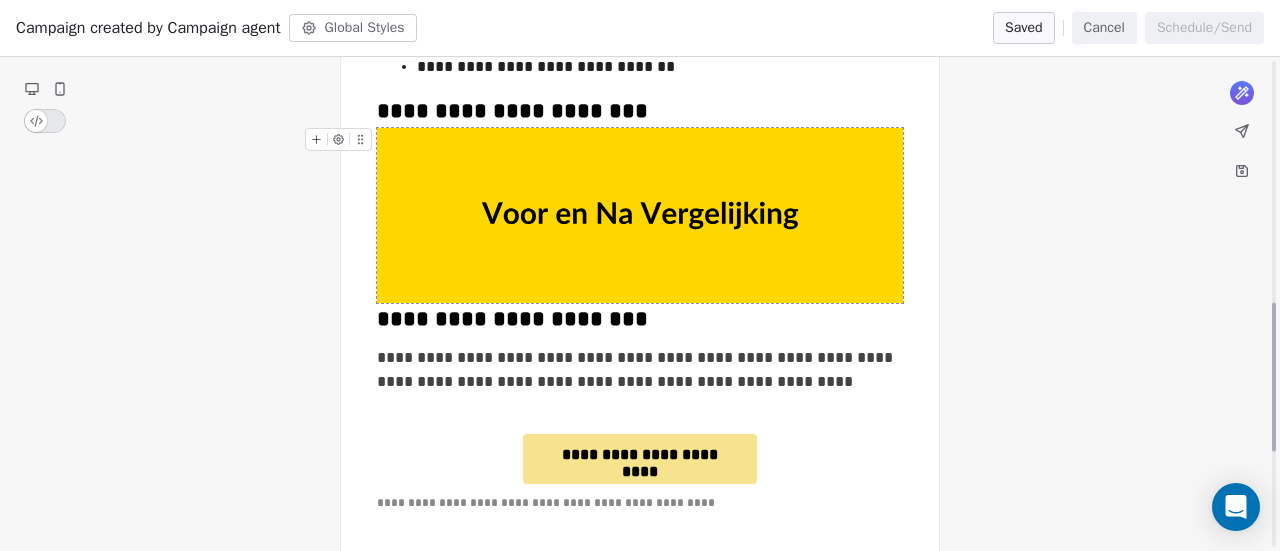 click at bounding box center (640, 215) 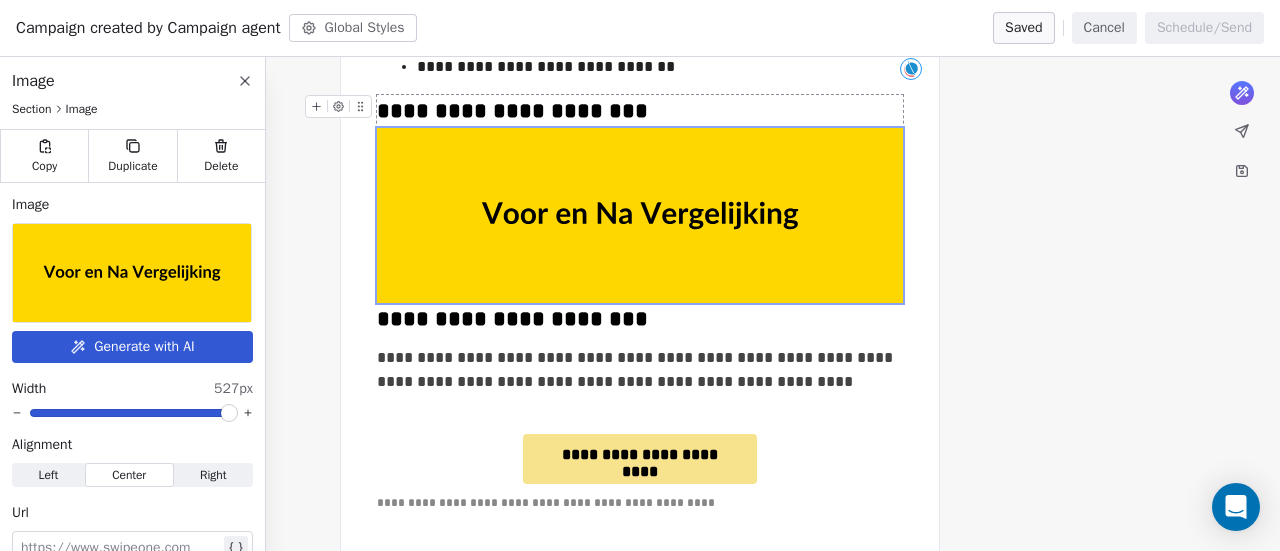 click on "**********" at bounding box center [640, 111] 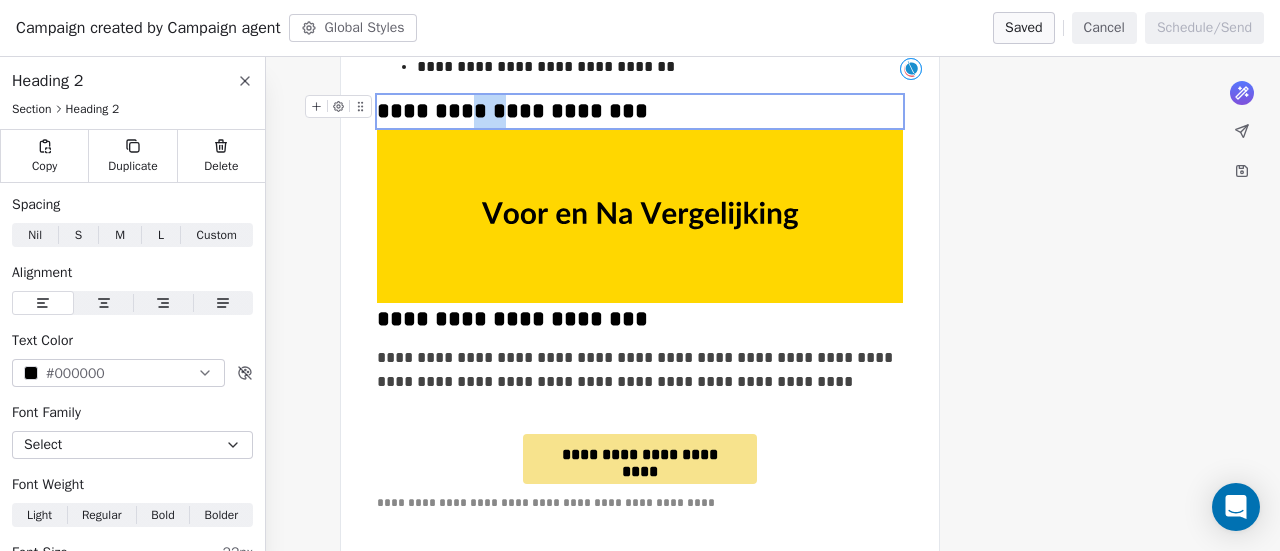 click on "**********" at bounding box center (640, 111) 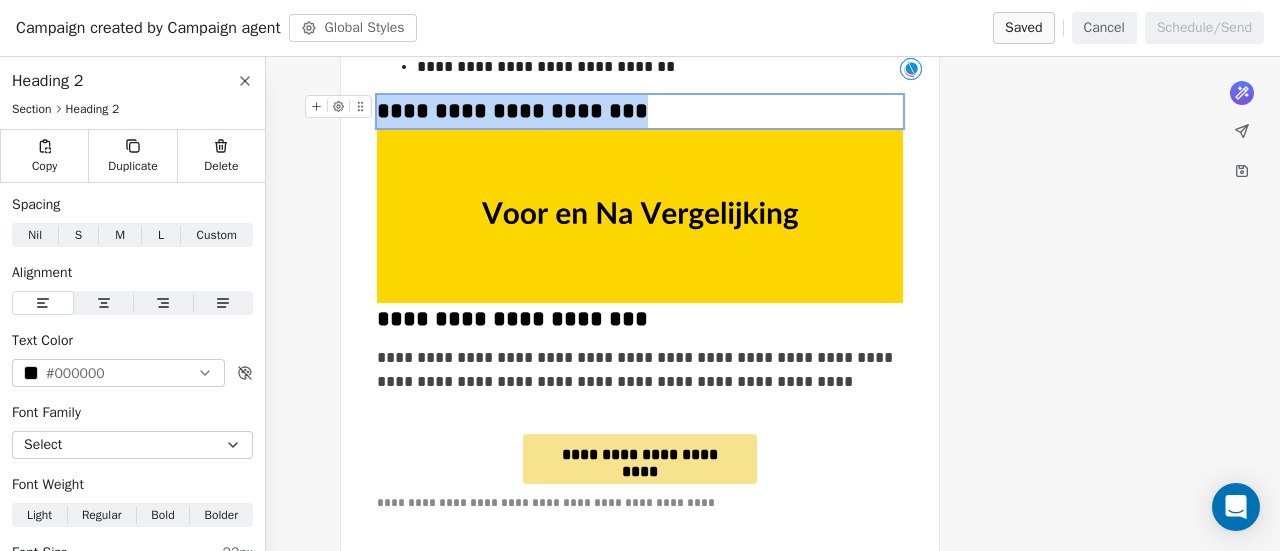 click on "**********" at bounding box center [640, 111] 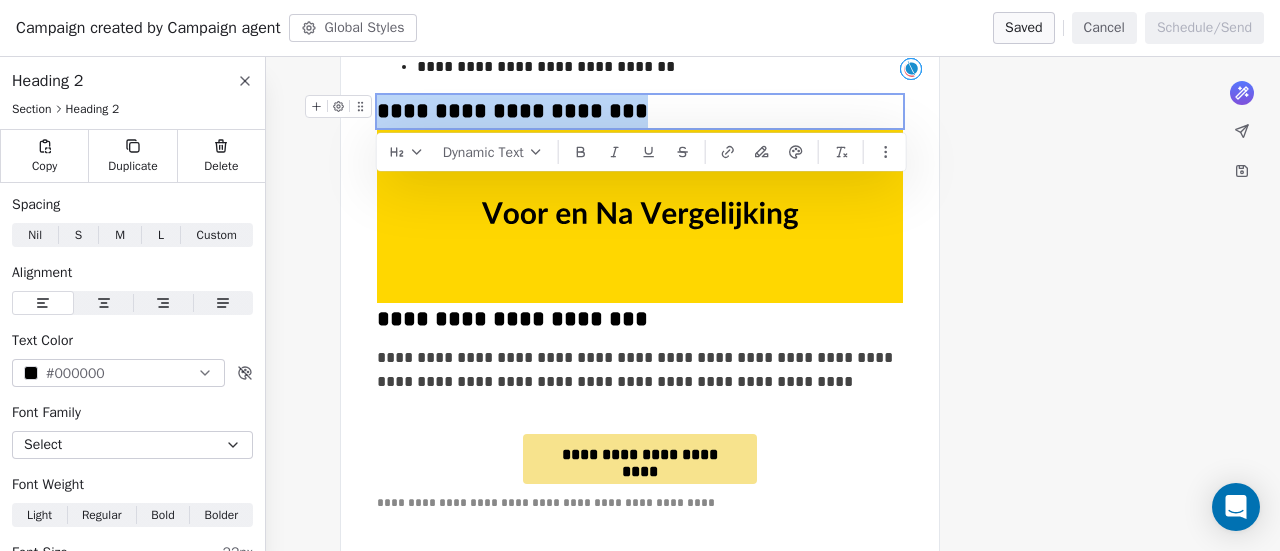 type 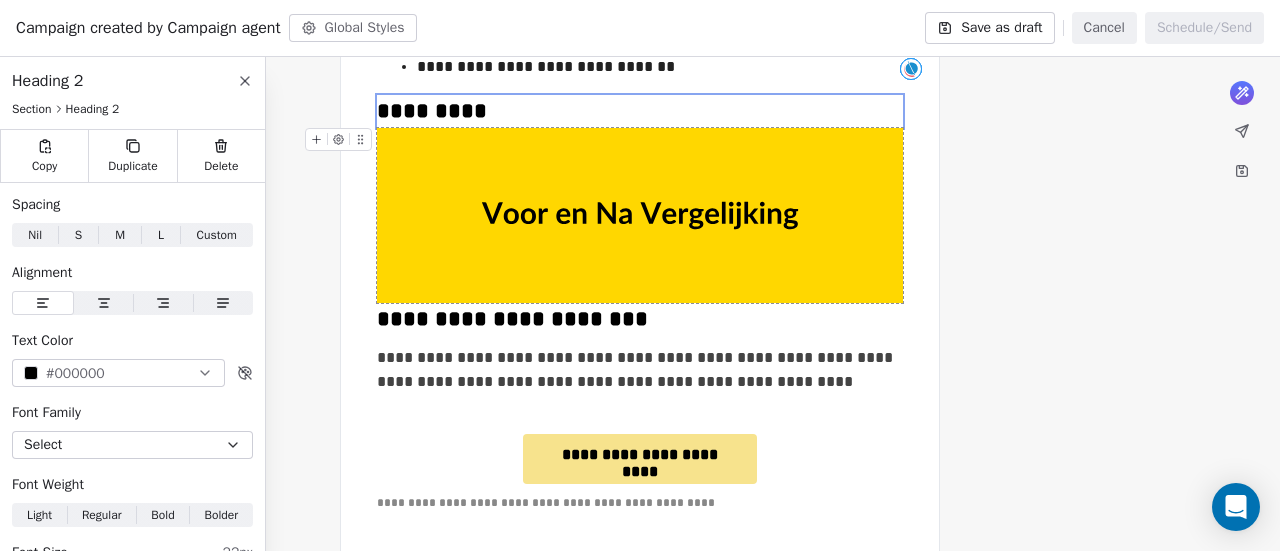 click at bounding box center (640, 215) 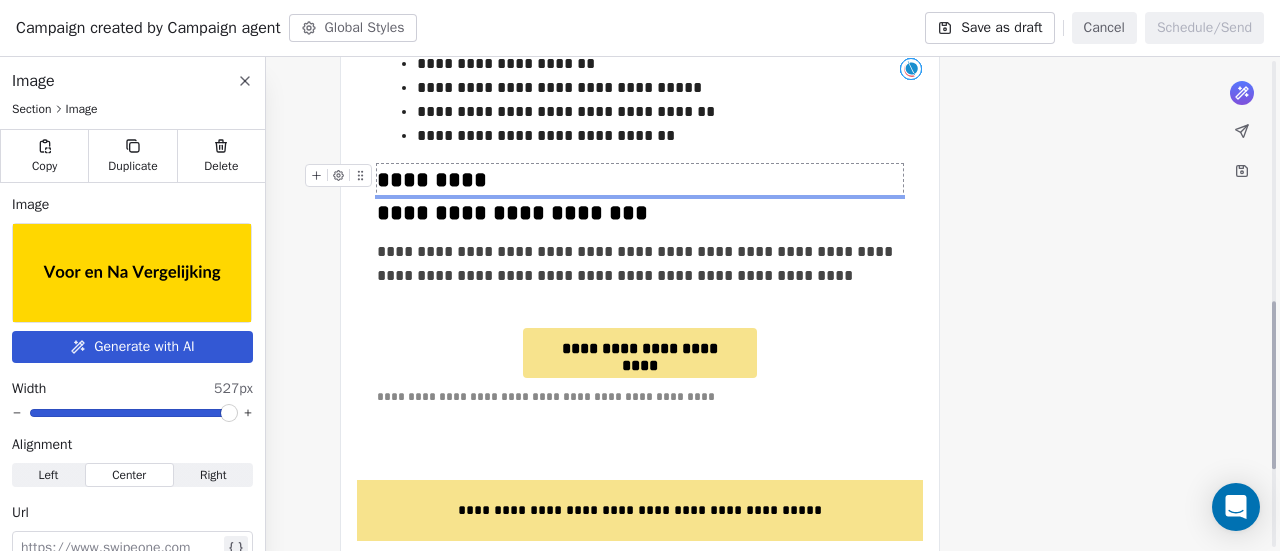 scroll, scrollTop: 700, scrollLeft: 0, axis: vertical 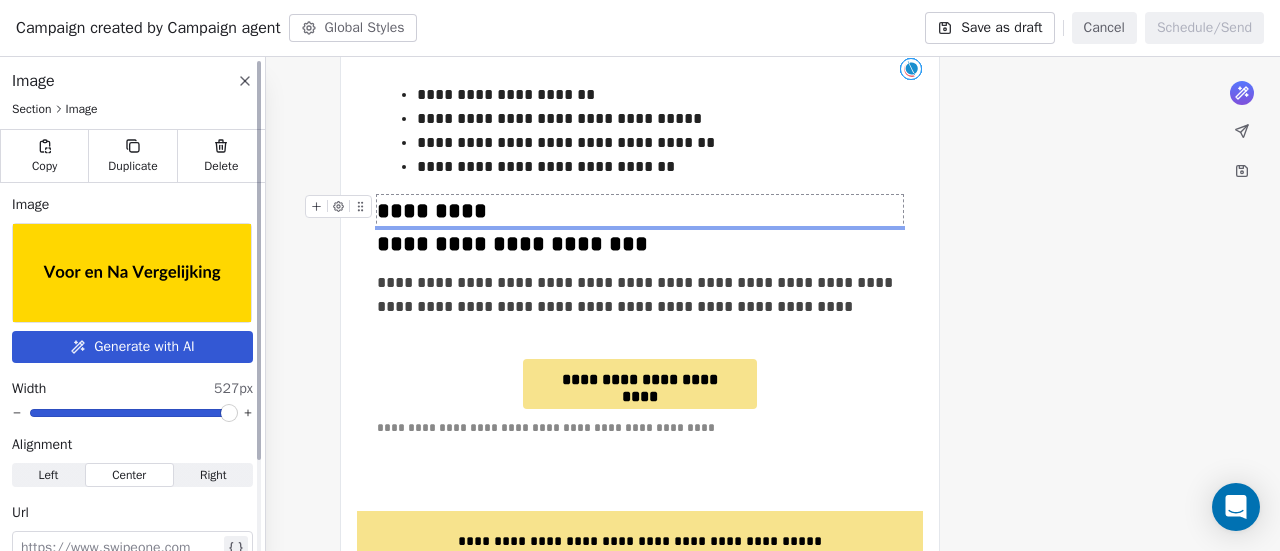 click 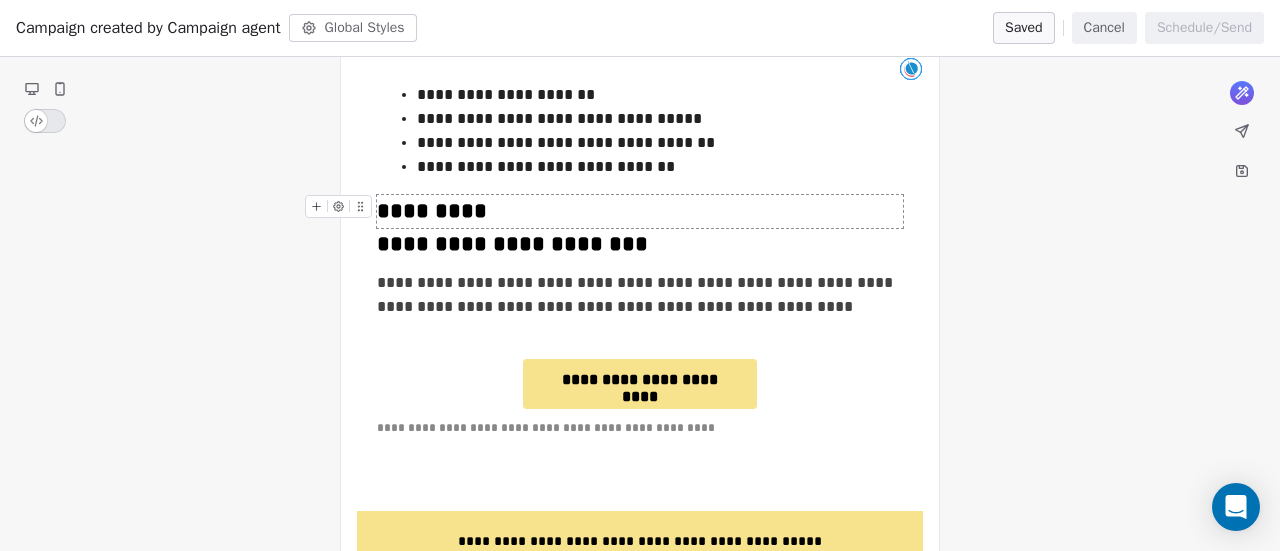 click on "*********" at bounding box center (640, 211) 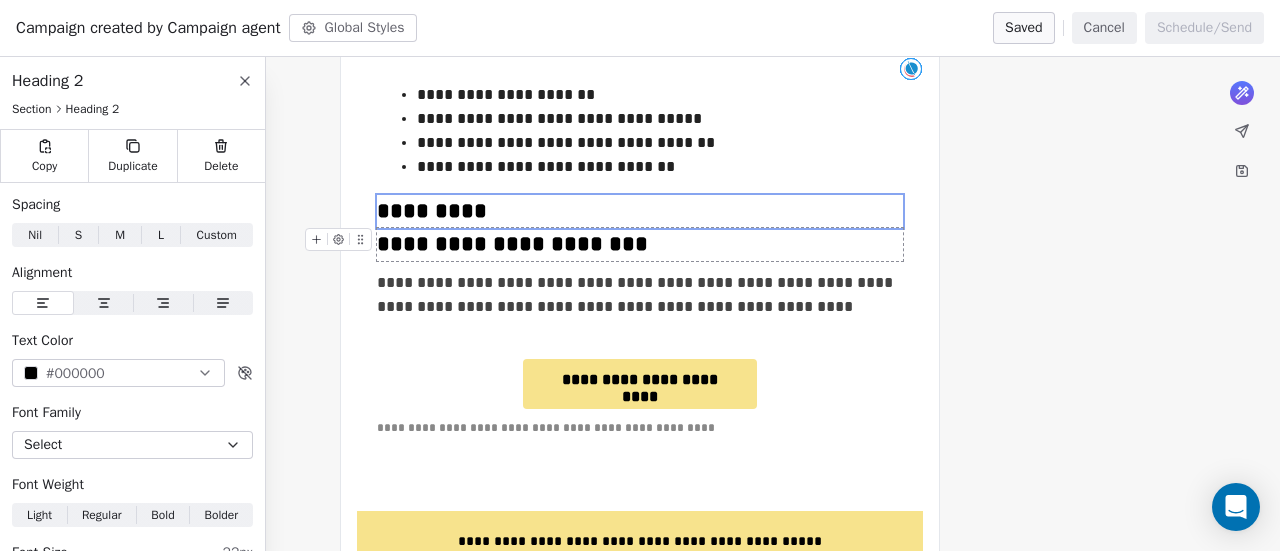 click on "**********" at bounding box center (640, 244) 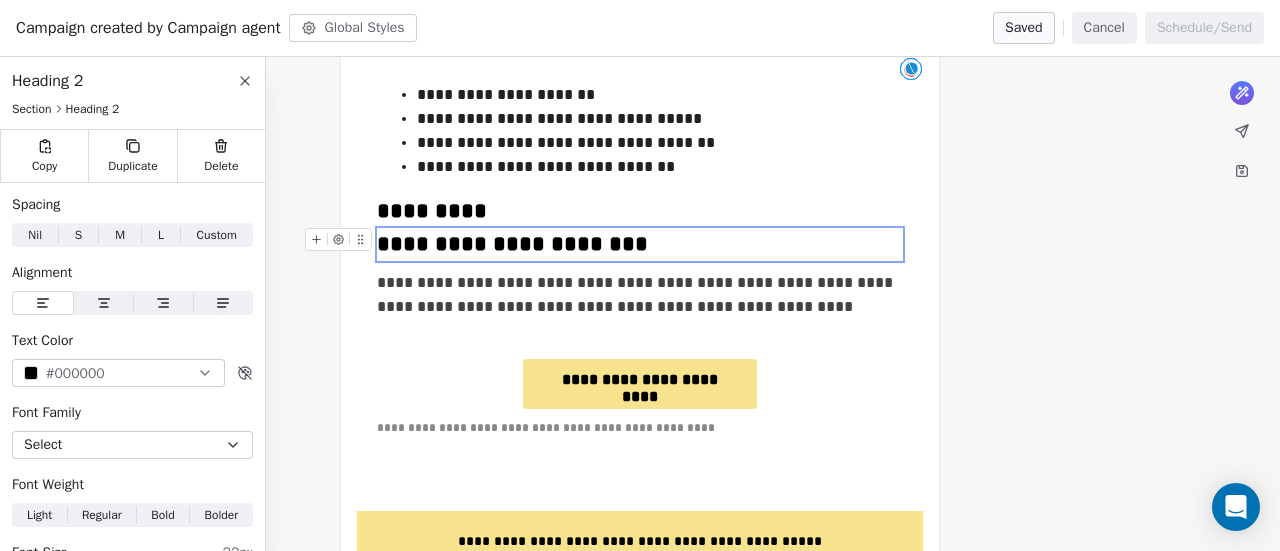 click at bounding box center (316, 239) 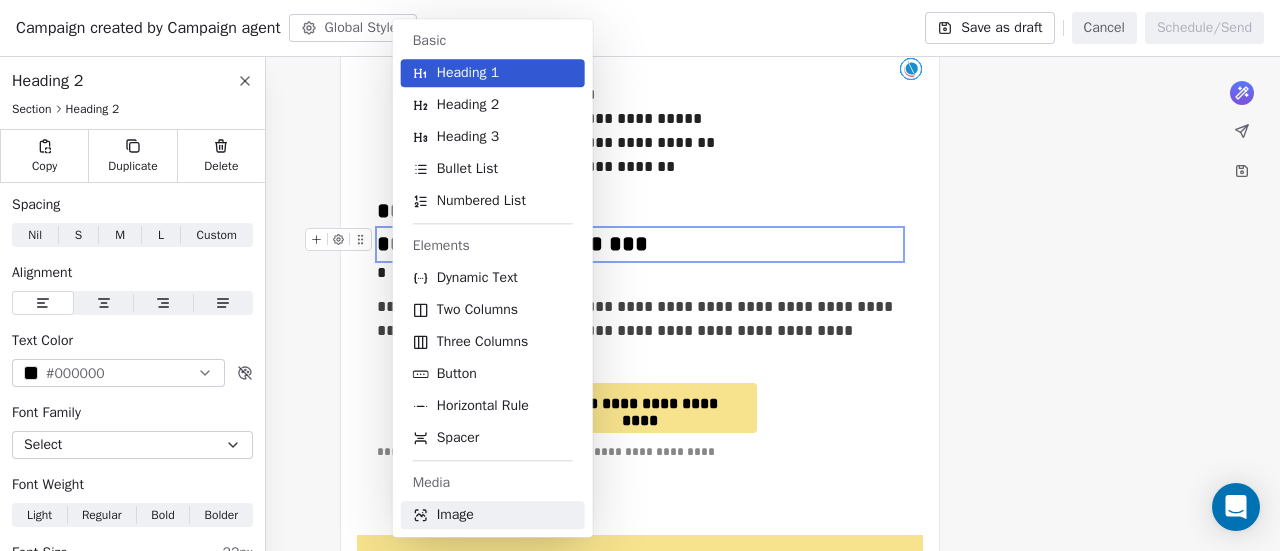 click on "Image" at bounding box center (455, 515) 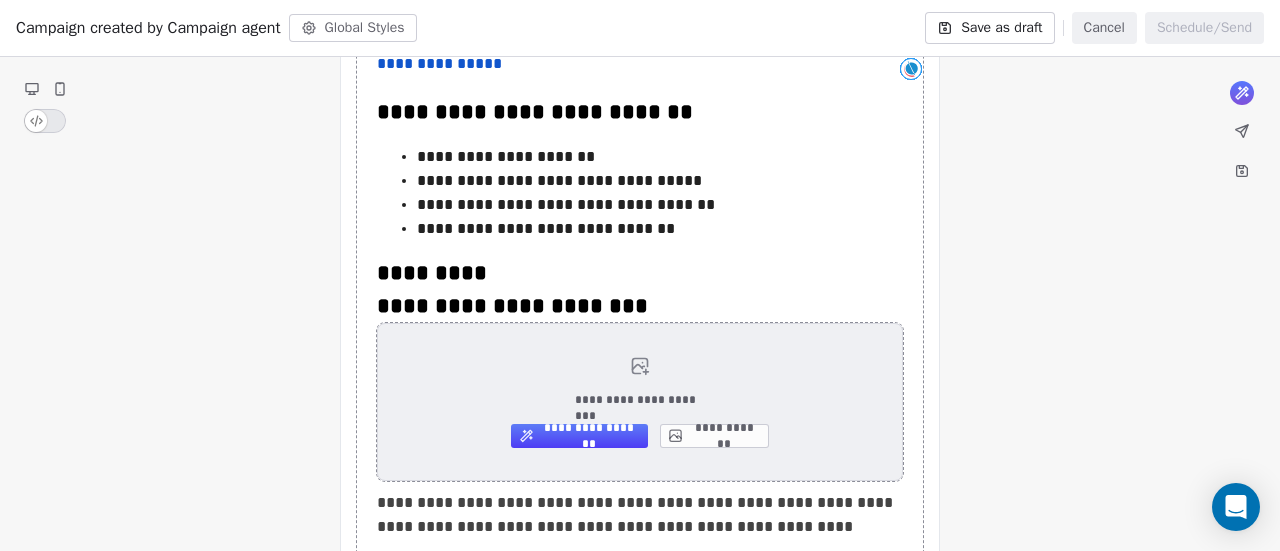 click on "**********" at bounding box center (640, 402) 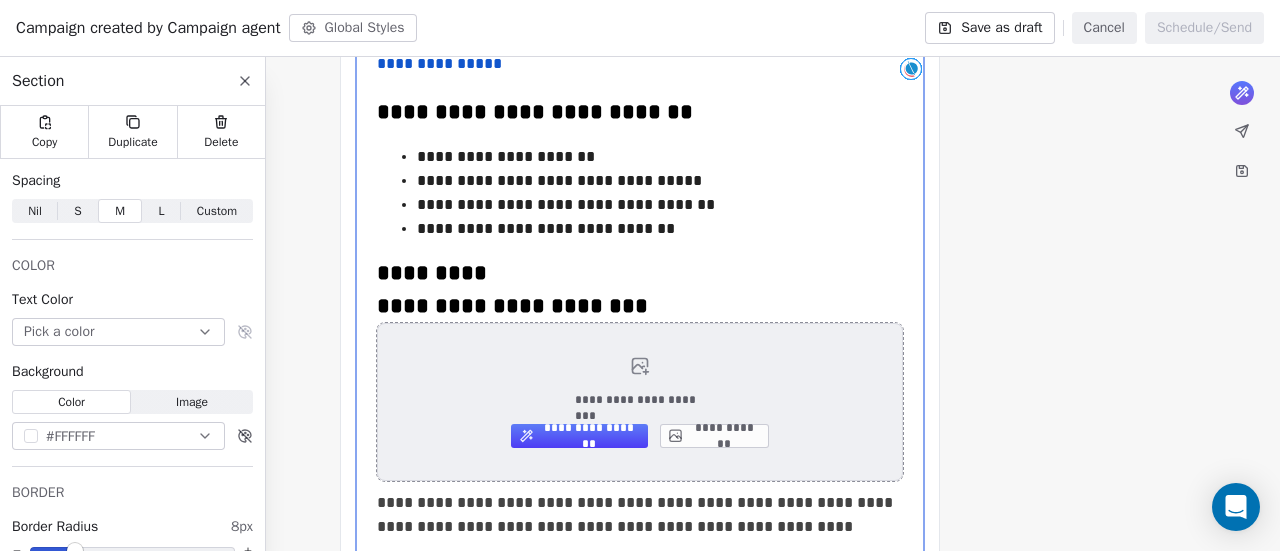 drag, startPoint x: 714, startPoint y: 385, endPoint x: 600, endPoint y: 367, distance: 115.41231 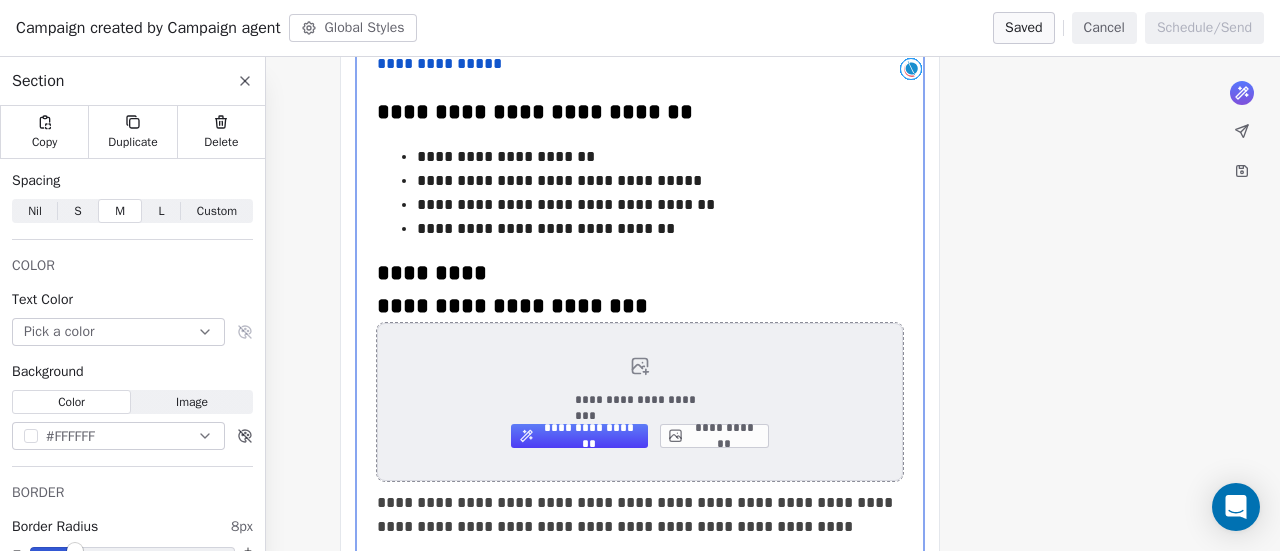 click on "**********" at bounding box center (714, 436) 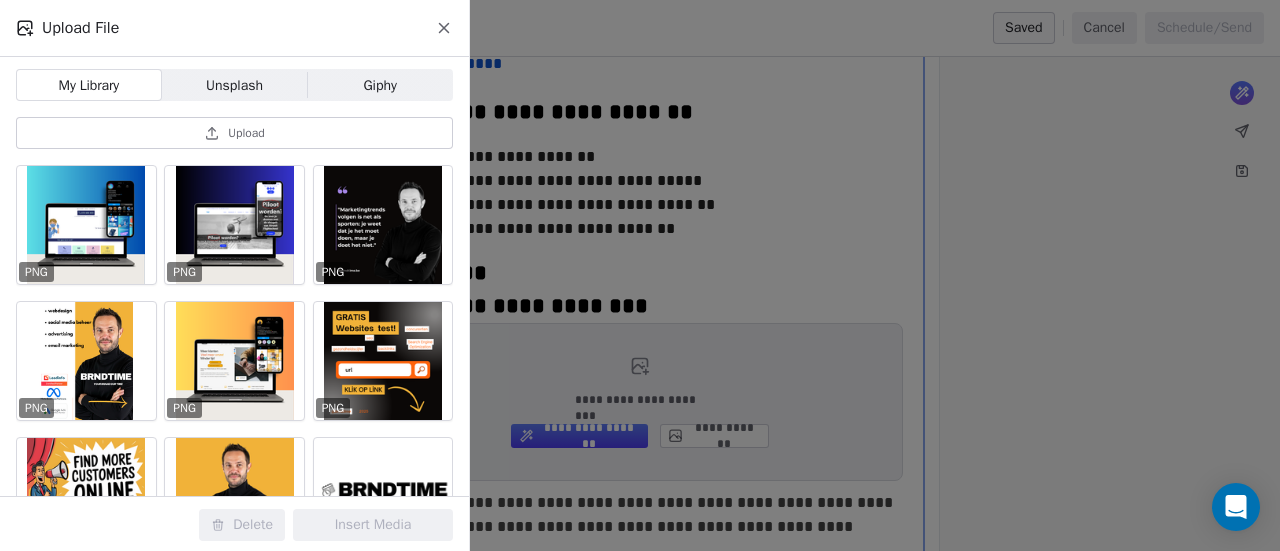 click on "Upload" at bounding box center (246, 133) 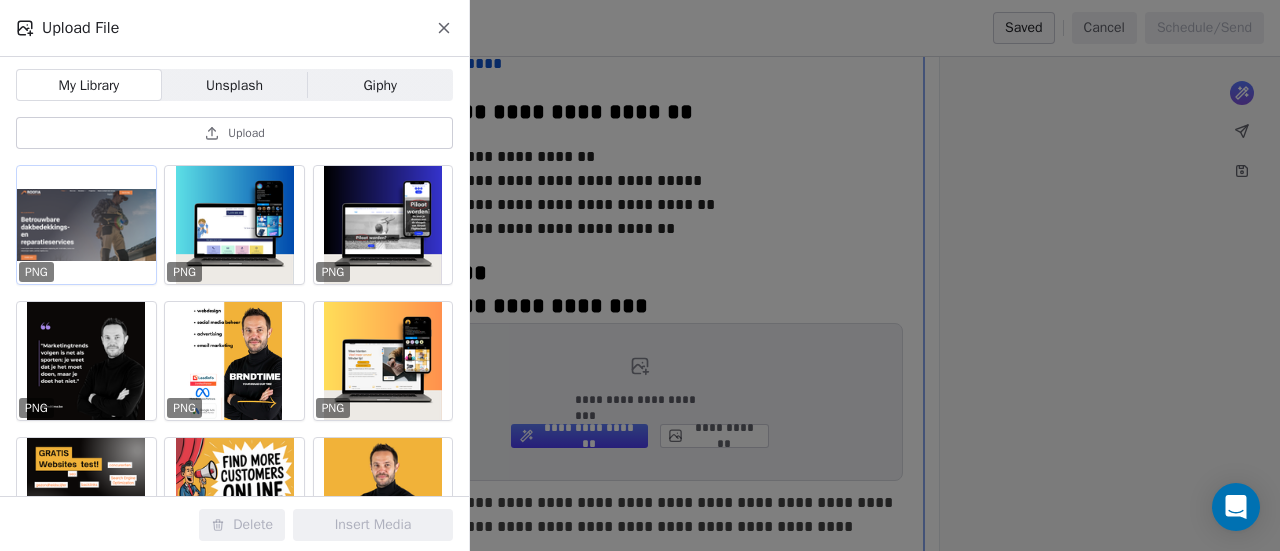 click at bounding box center (86, 225) 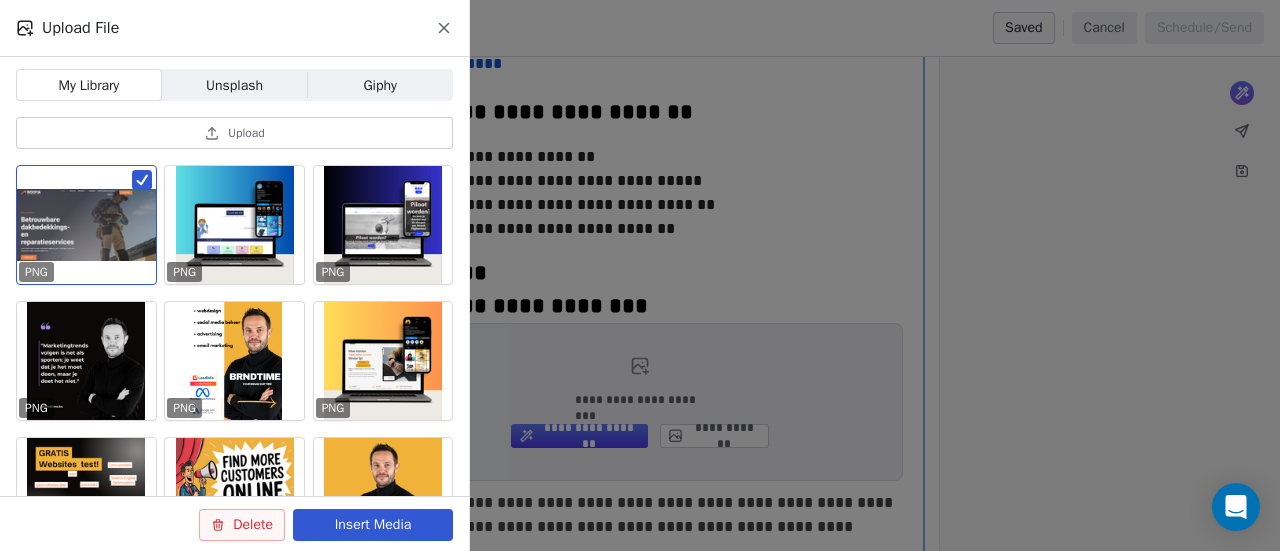 click on "Insert Media" at bounding box center (373, 525) 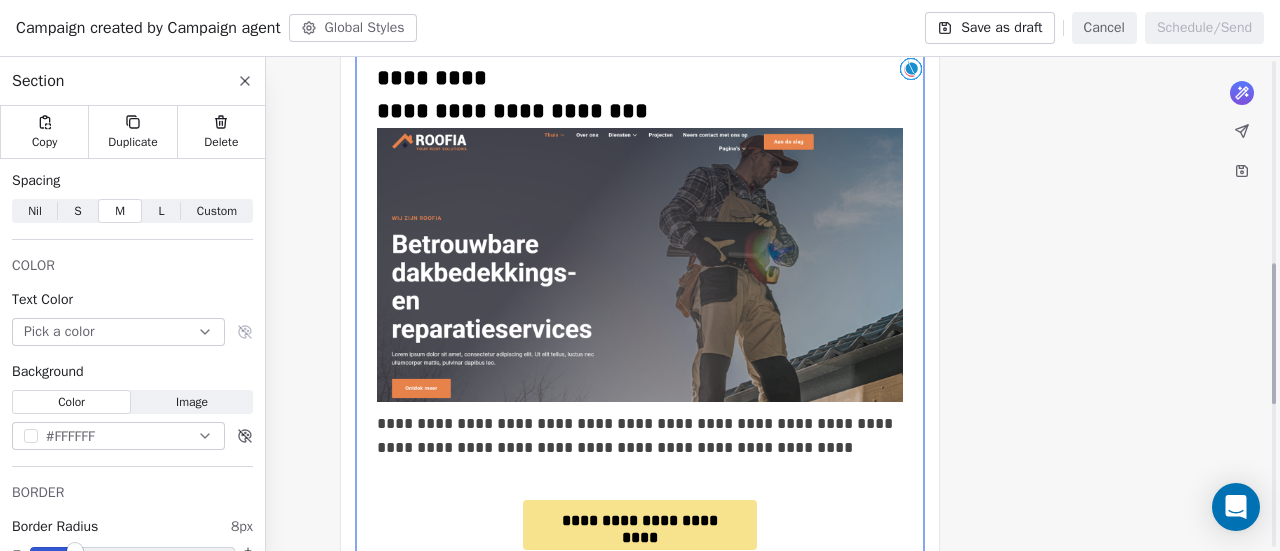 scroll, scrollTop: 838, scrollLeft: 0, axis: vertical 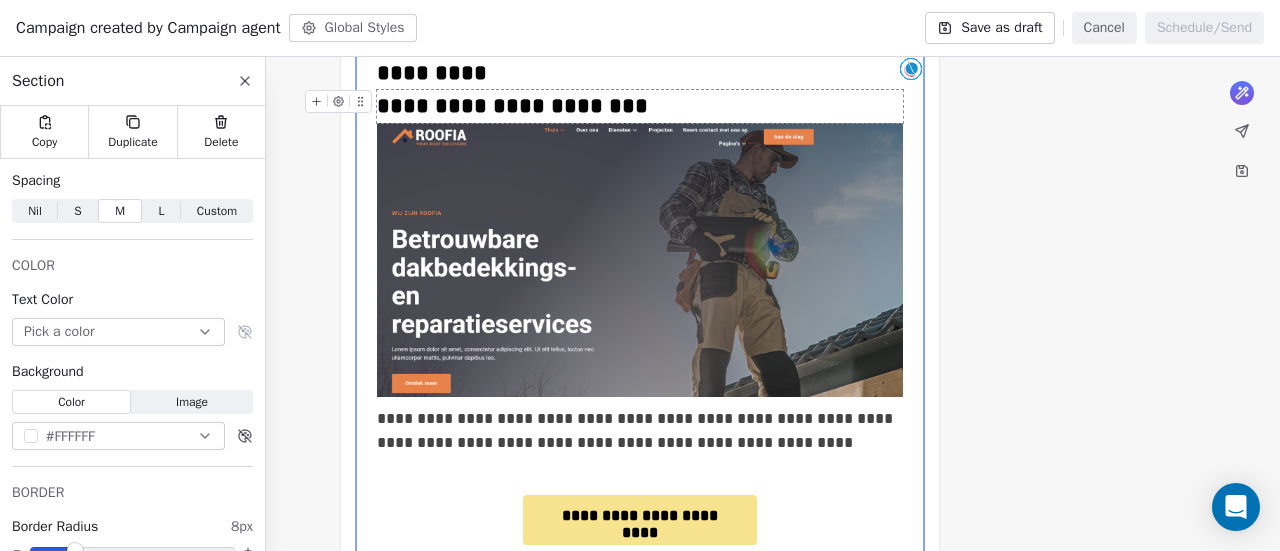 click on "**********" at bounding box center (640, 106) 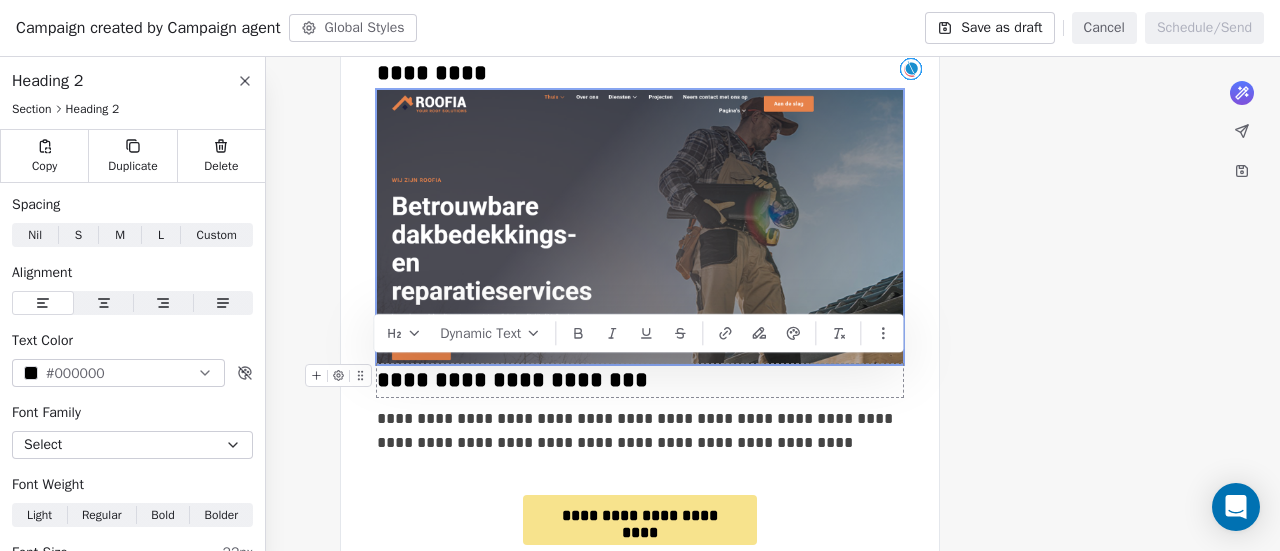 click 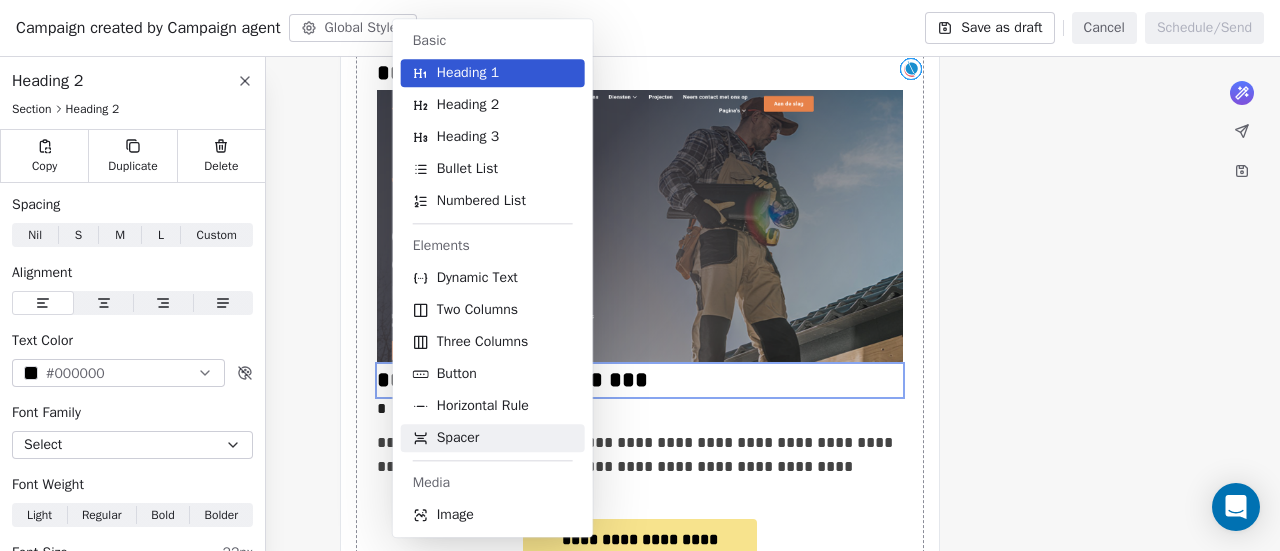 click on "Spacer" at bounding box center [493, 438] 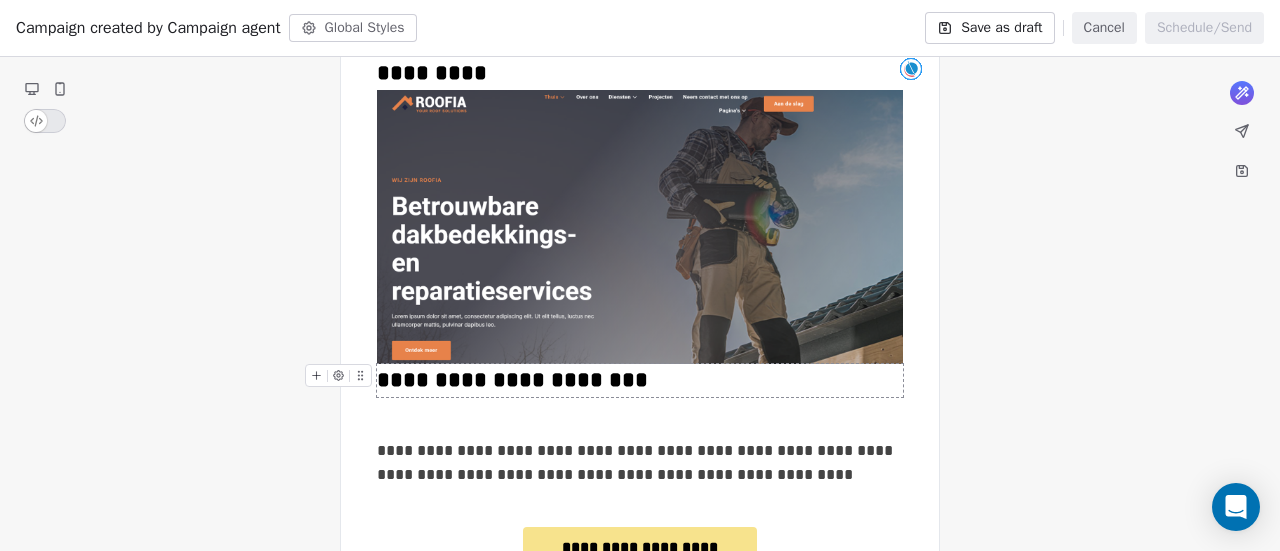 drag, startPoint x: 388, startPoint y: 407, endPoint x: 392, endPoint y: 379, distance: 28.284271 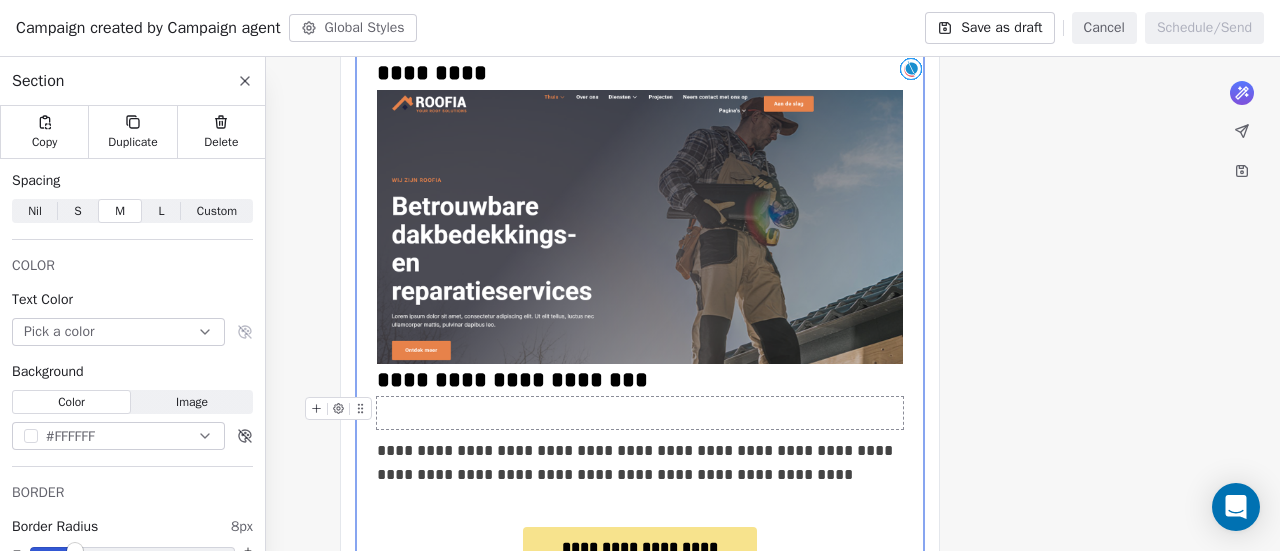 click at bounding box center (640, 413) 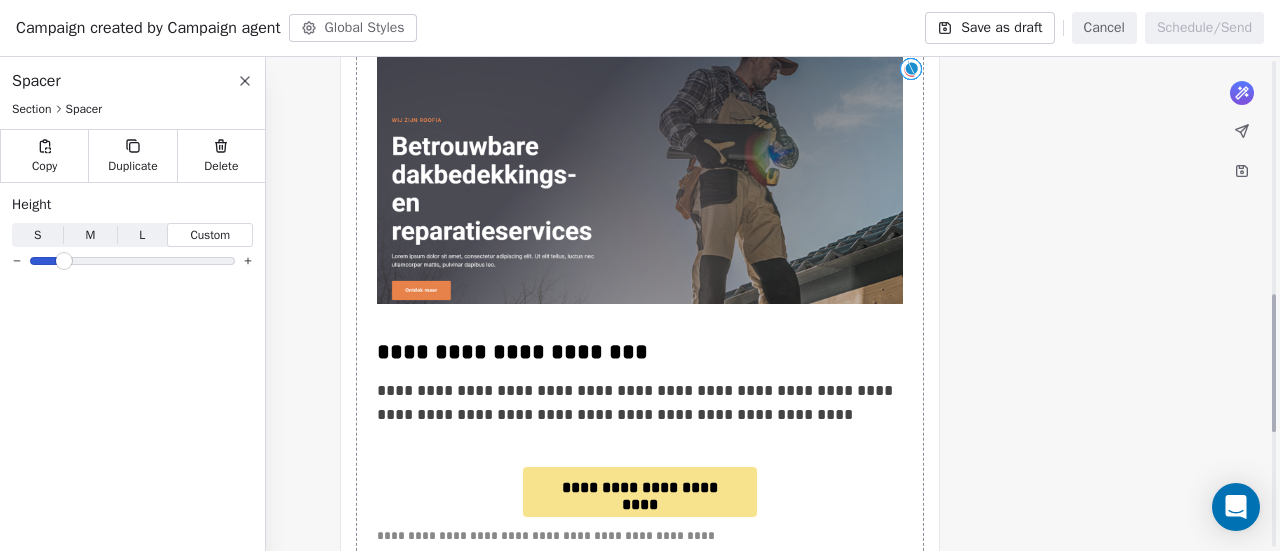 scroll, scrollTop: 938, scrollLeft: 0, axis: vertical 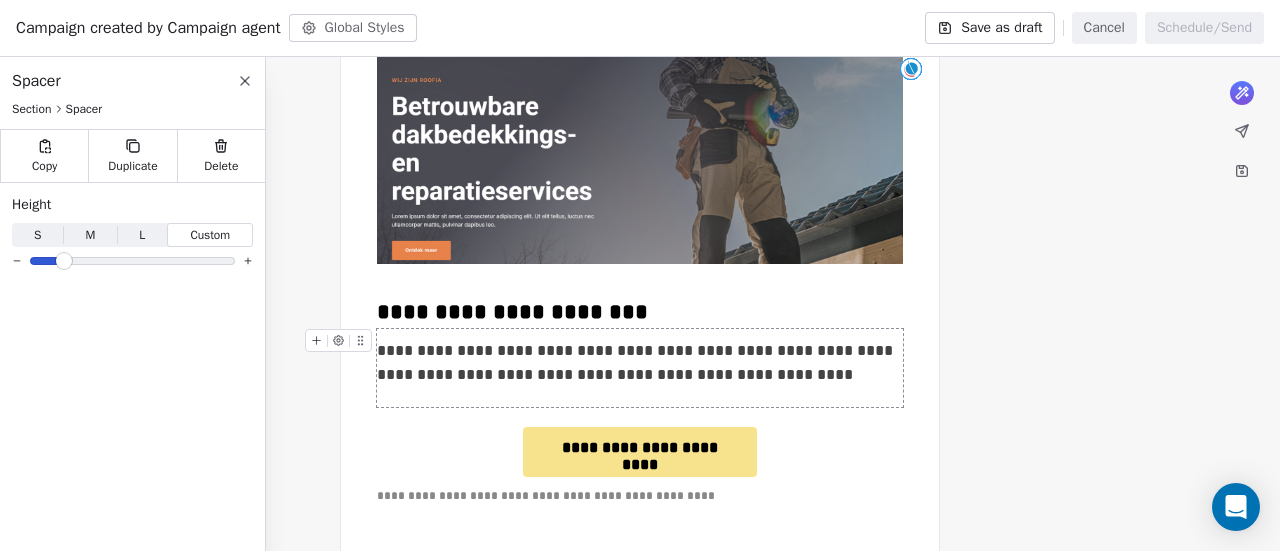 click on "**********" at bounding box center (640, 363) 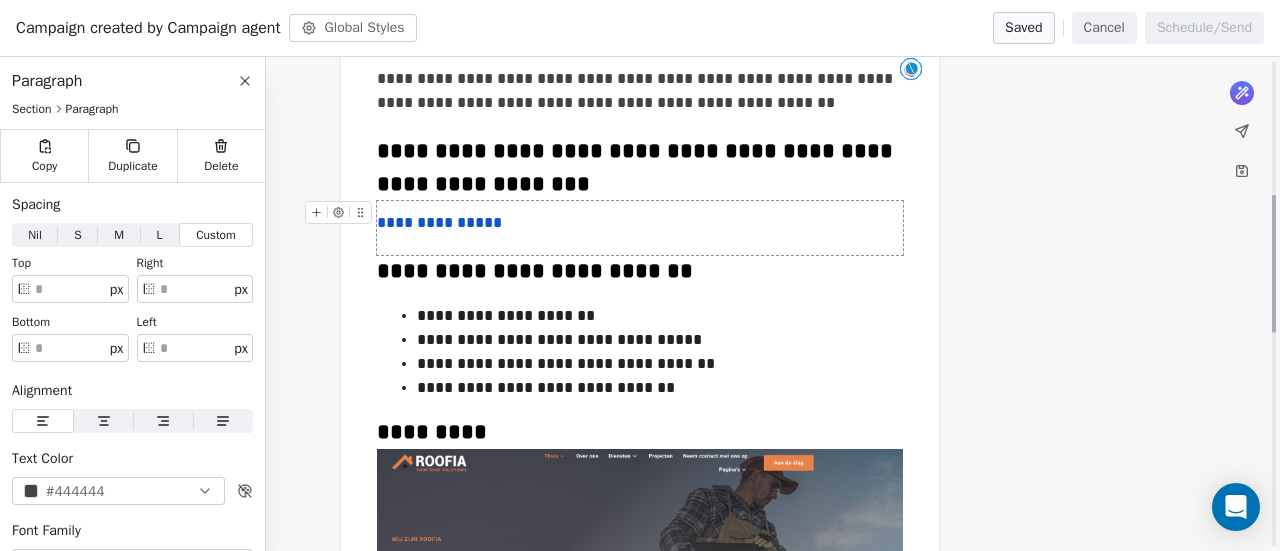 scroll, scrollTop: 438, scrollLeft: 0, axis: vertical 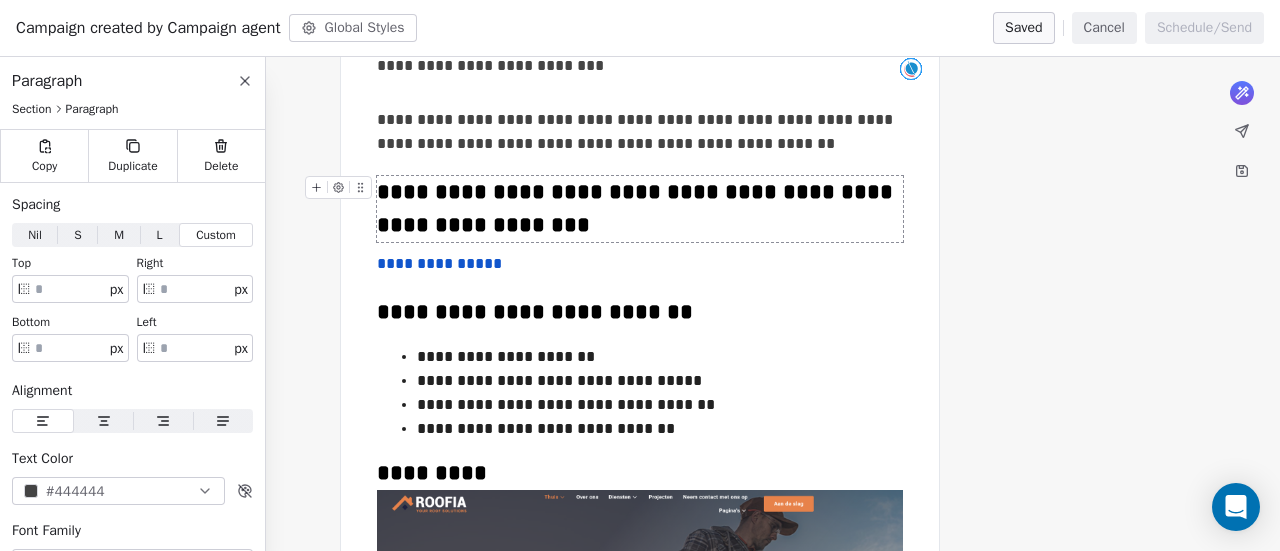 click on "**********" at bounding box center (640, 209) 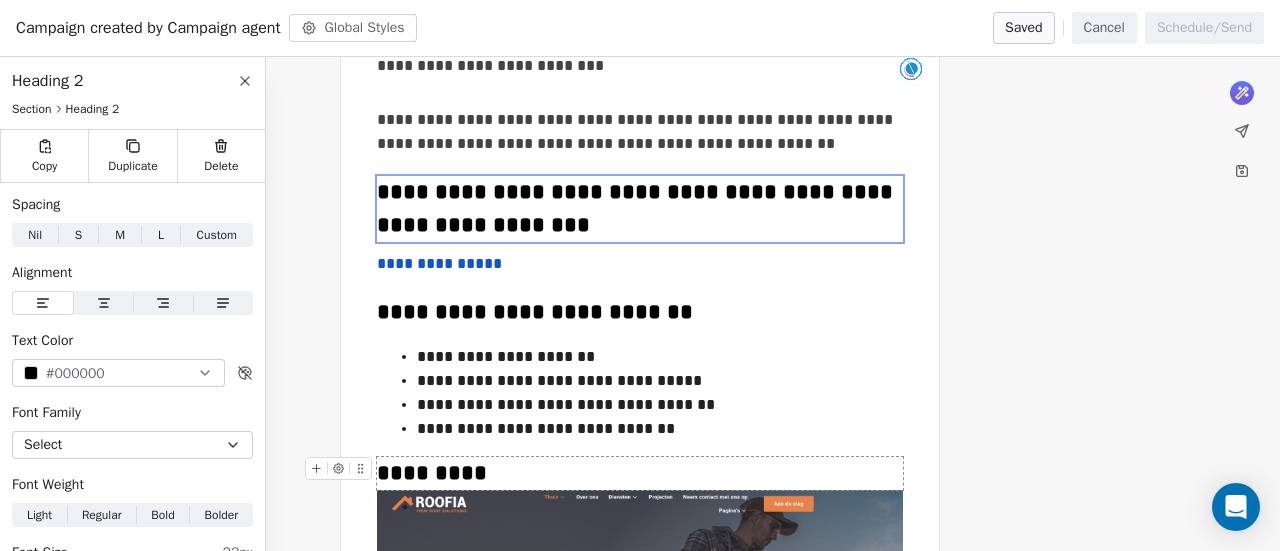 drag, startPoint x: 366, startPoint y: 182, endPoint x: 383, endPoint y: 362, distance: 180.801 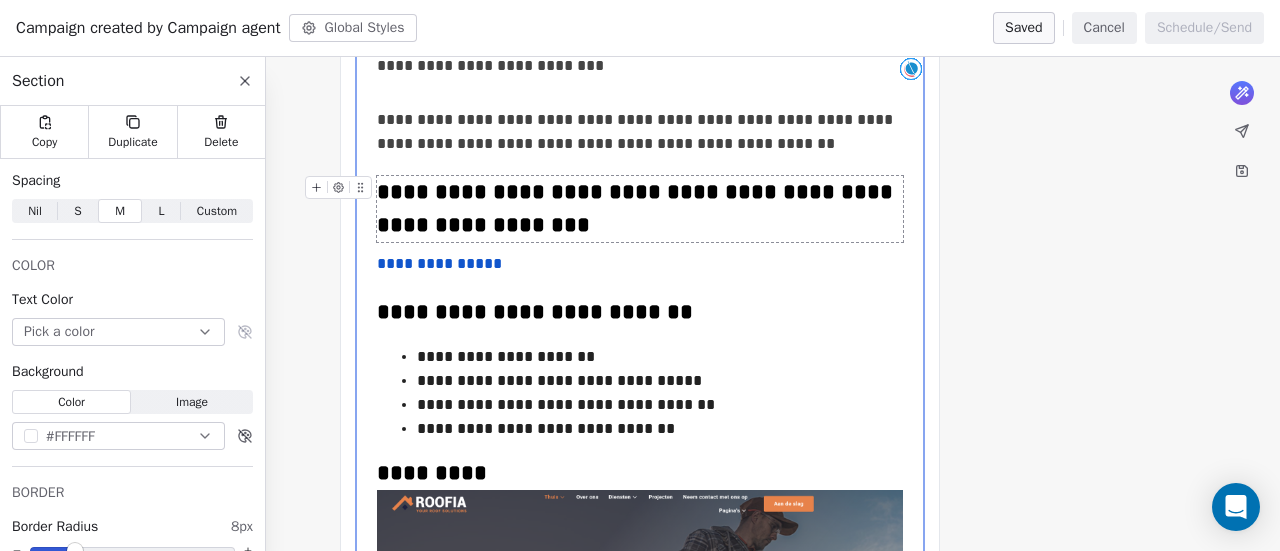 click on "**********" at bounding box center (640, 209) 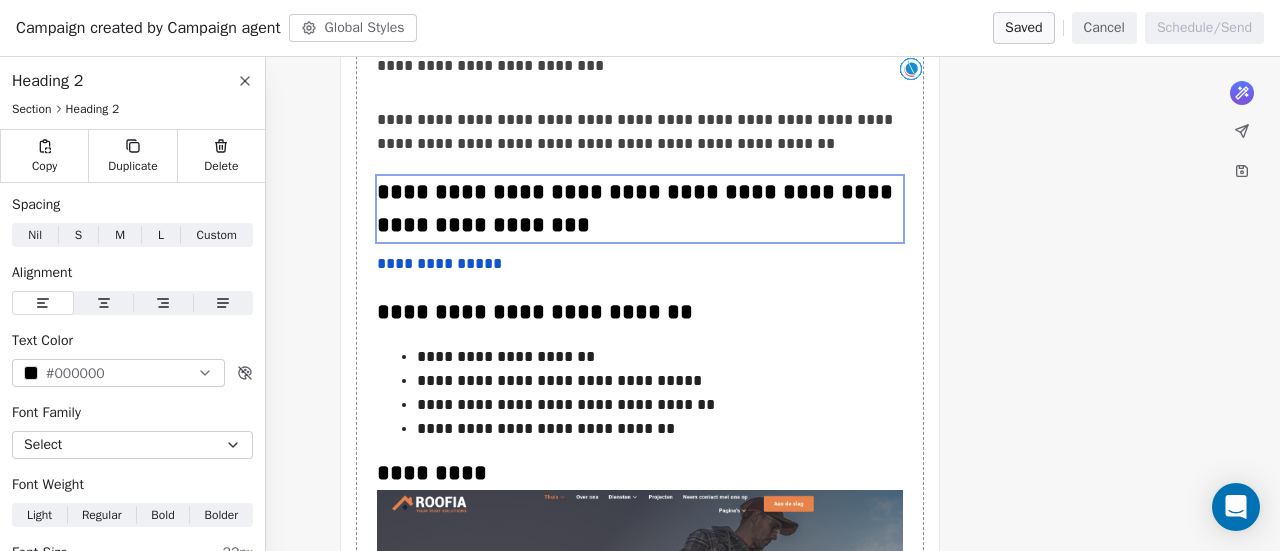 click on "**********" at bounding box center [640, 483] 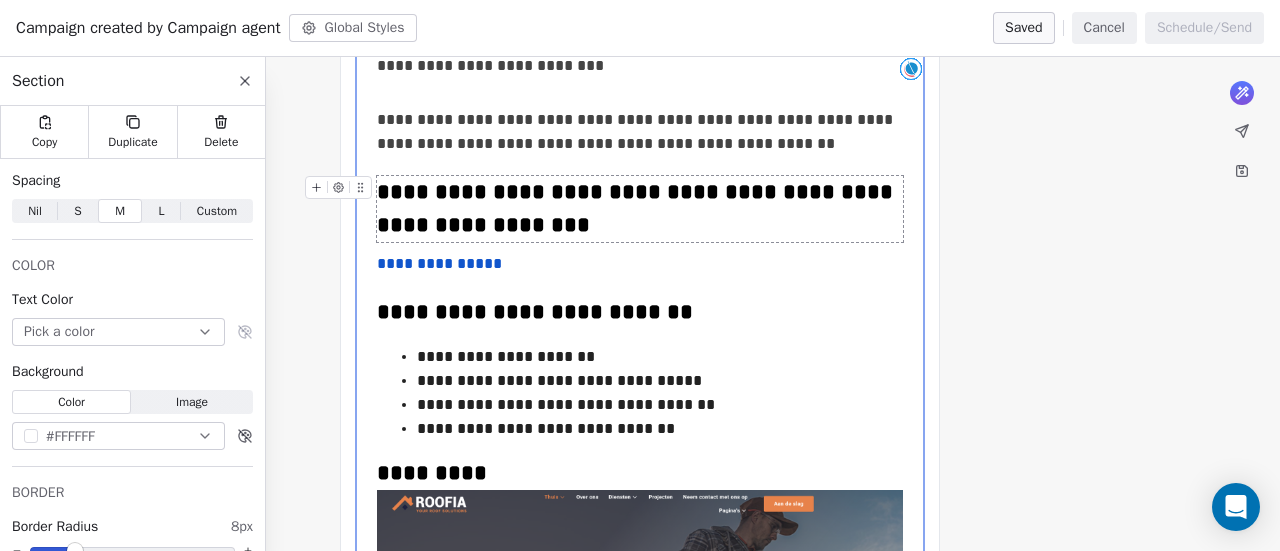 click on "**********" at bounding box center (640, 209) 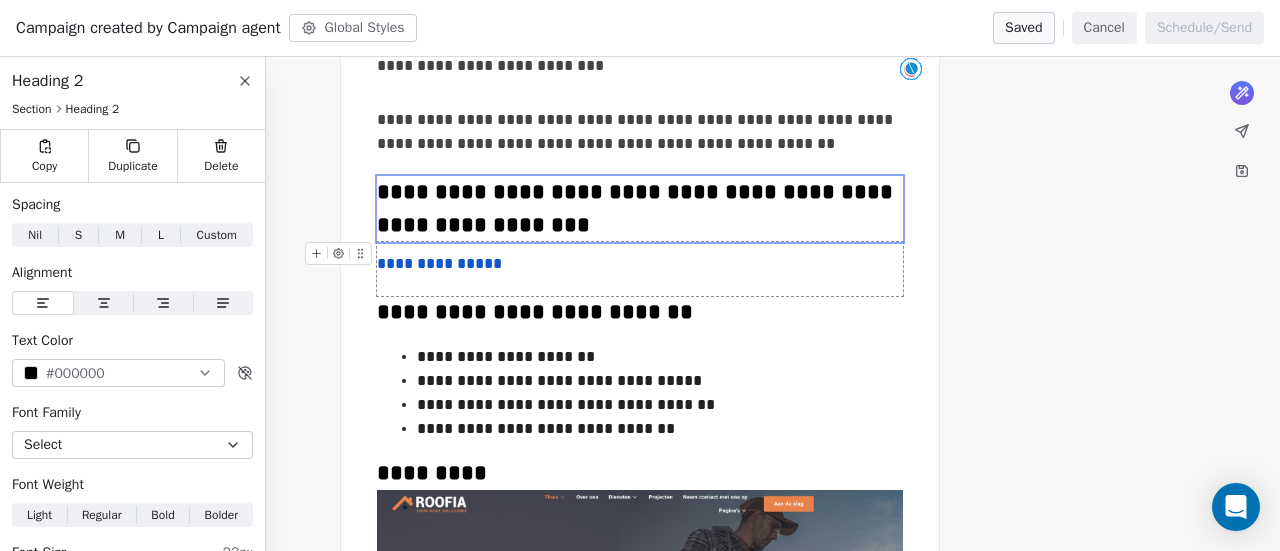 drag, startPoint x: 366, startPoint y: 185, endPoint x: 377, endPoint y: 273, distance: 88.68484 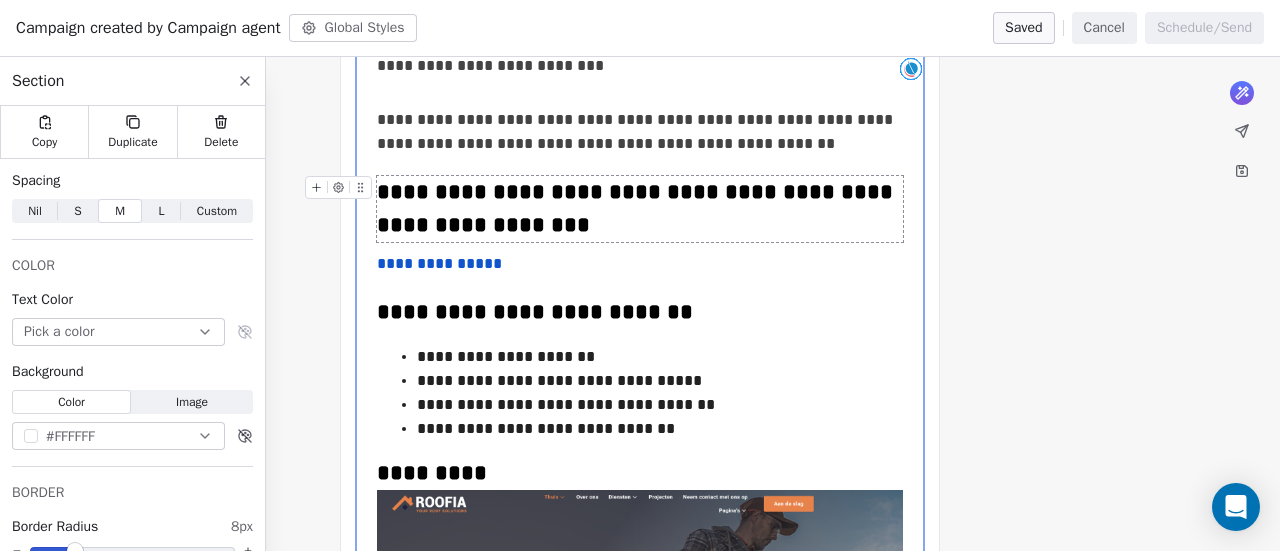 click on "**********" at bounding box center (640, 209) 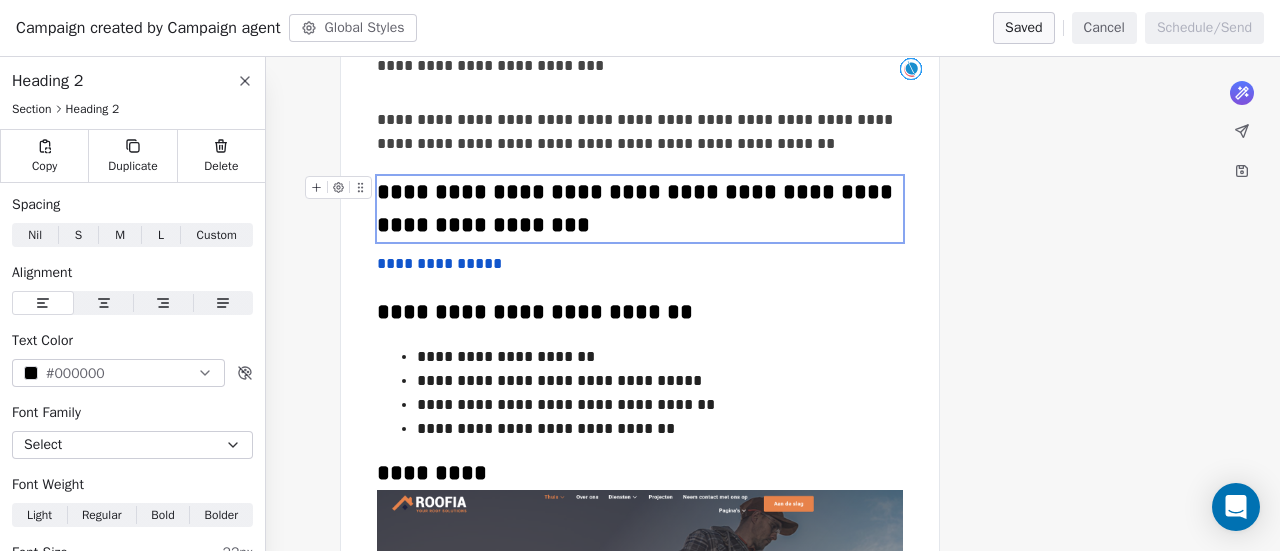 click 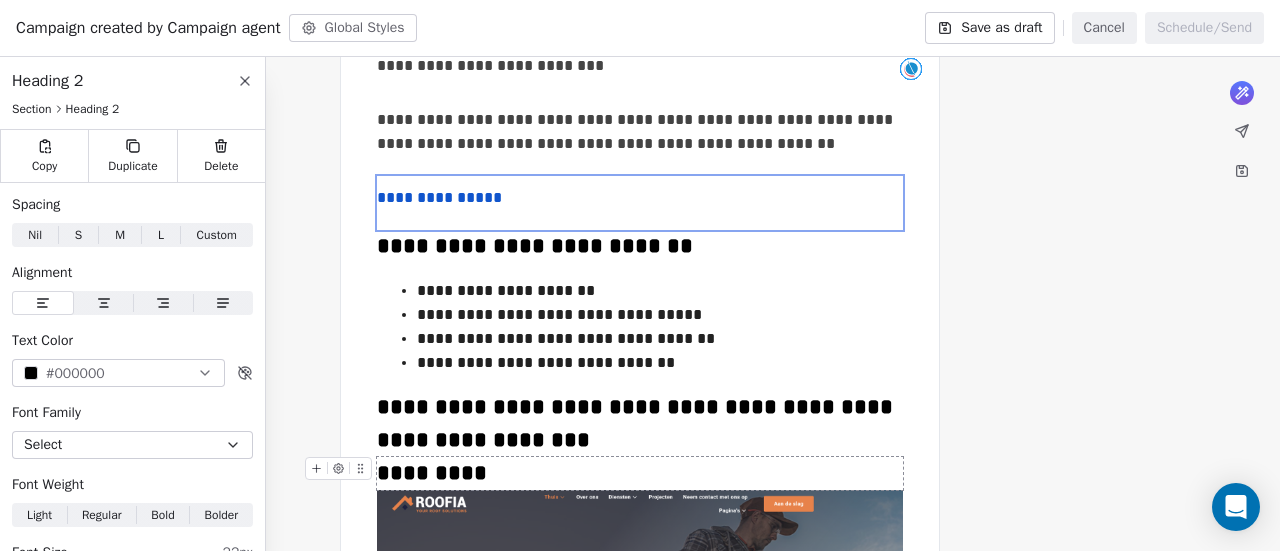 click on "*********" at bounding box center (640, 473) 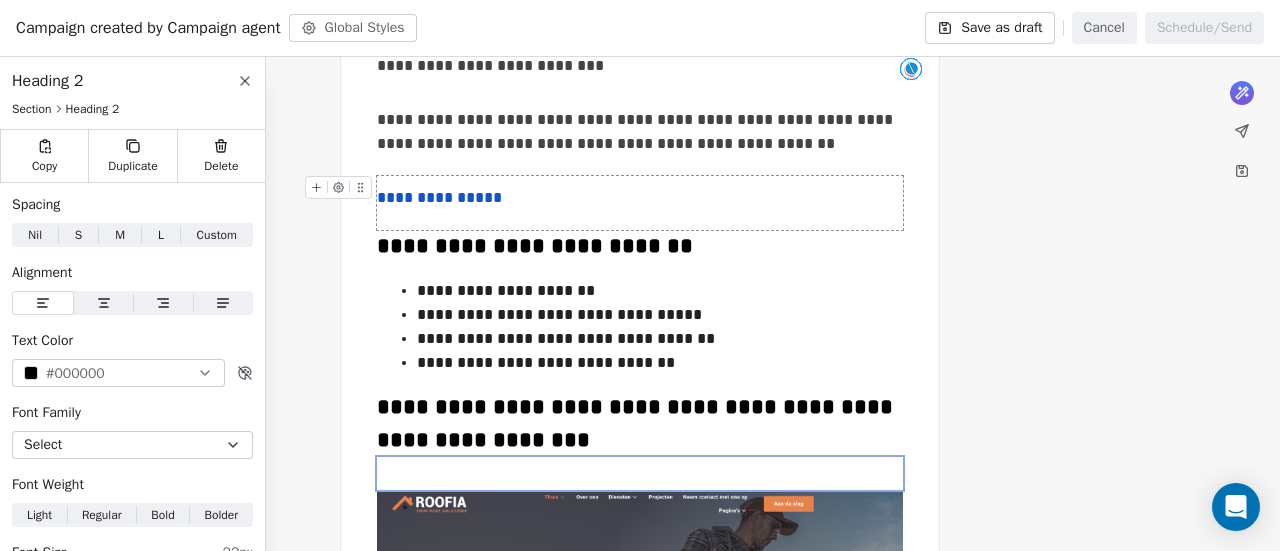 click on "**********" at bounding box center (640, 198) 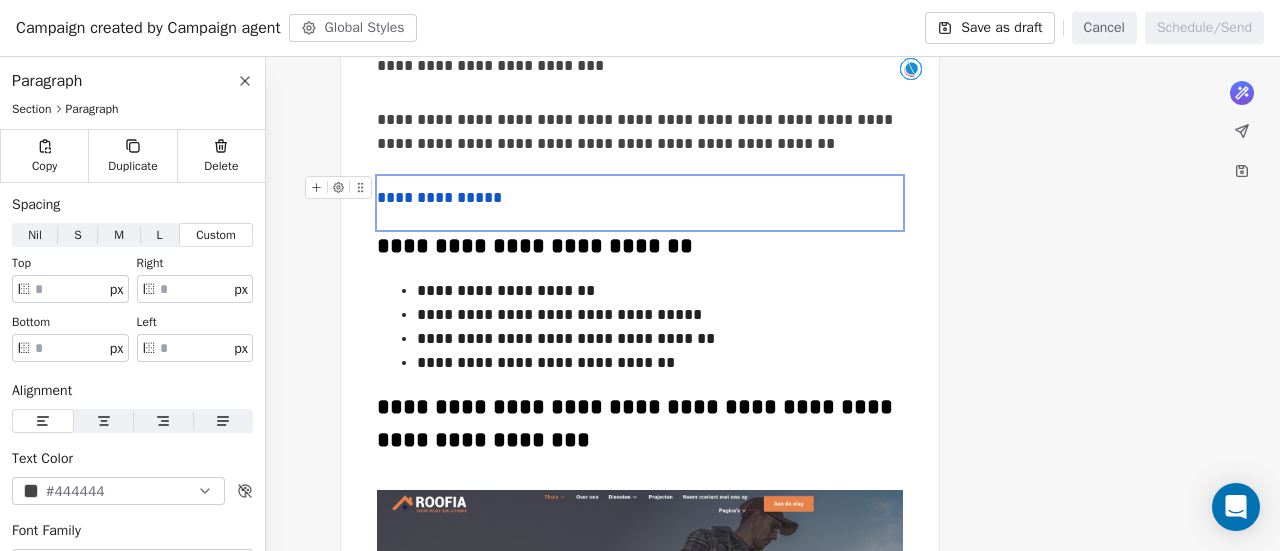 click on "**********" at bounding box center [640, 198] 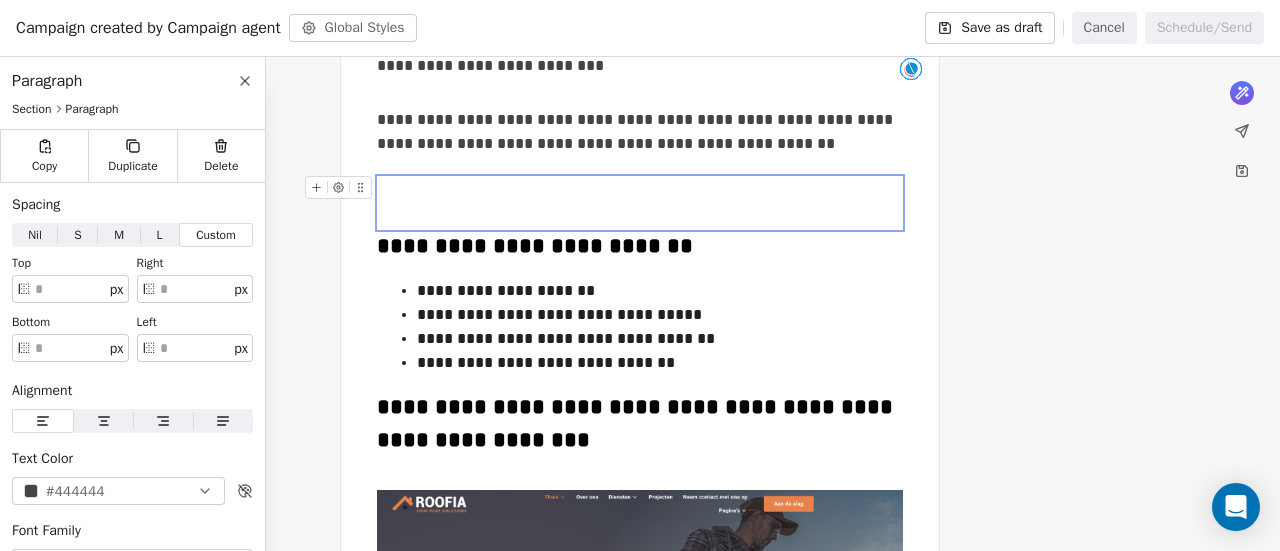 drag, startPoint x: 1029, startPoint y: 199, endPoint x: 1047, endPoint y: 201, distance: 18.110771 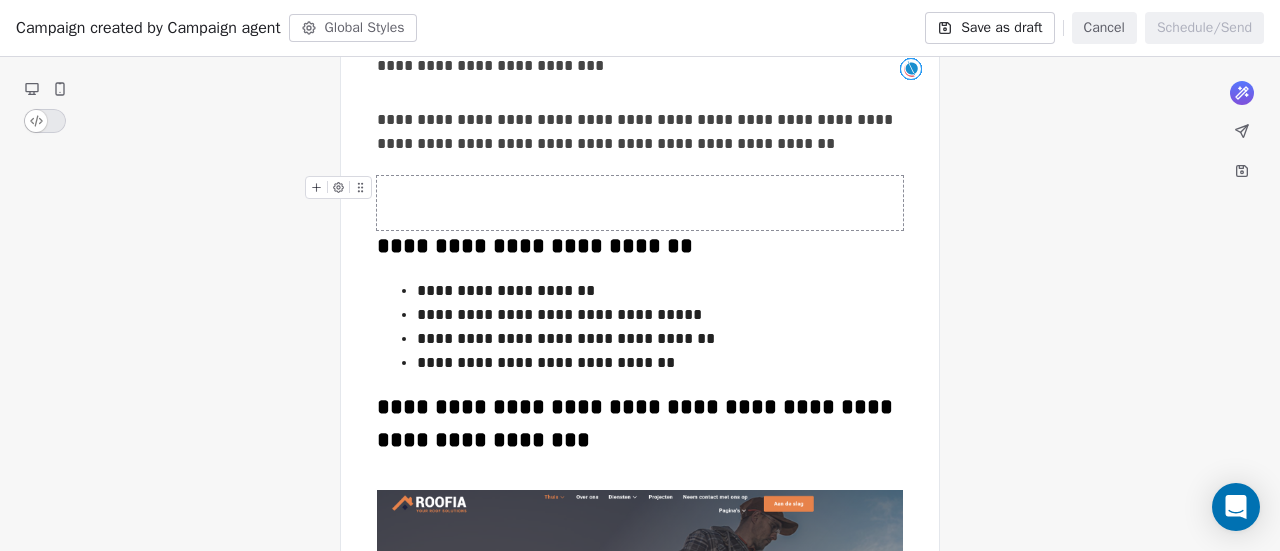 click at bounding box center (640, 198) 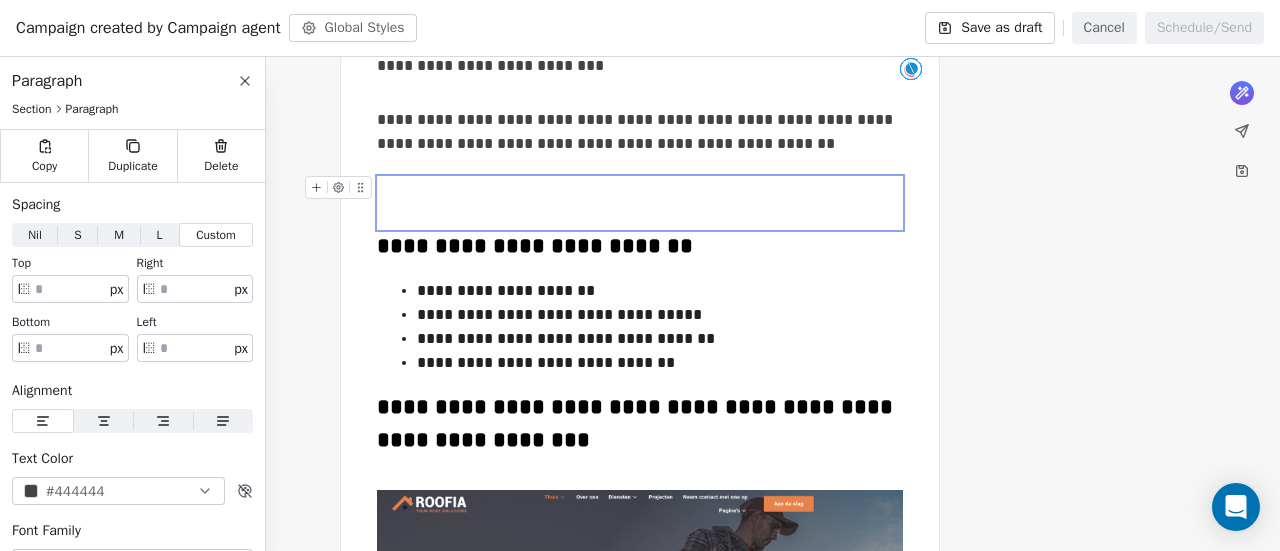 click at bounding box center [316, 187] 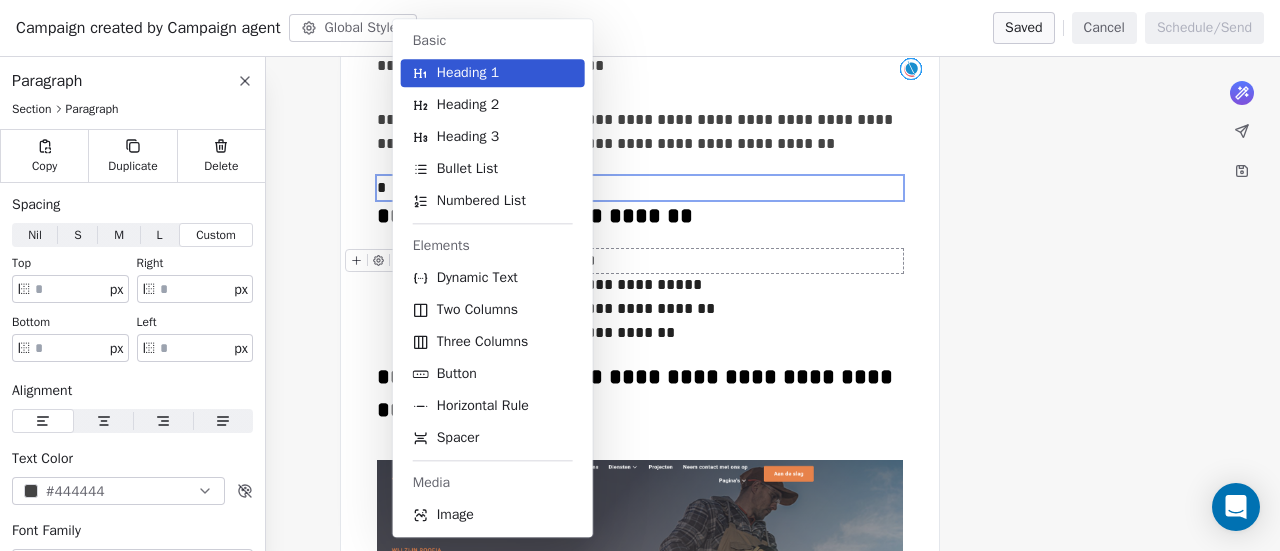 click on "**********" at bounding box center (660, 261) 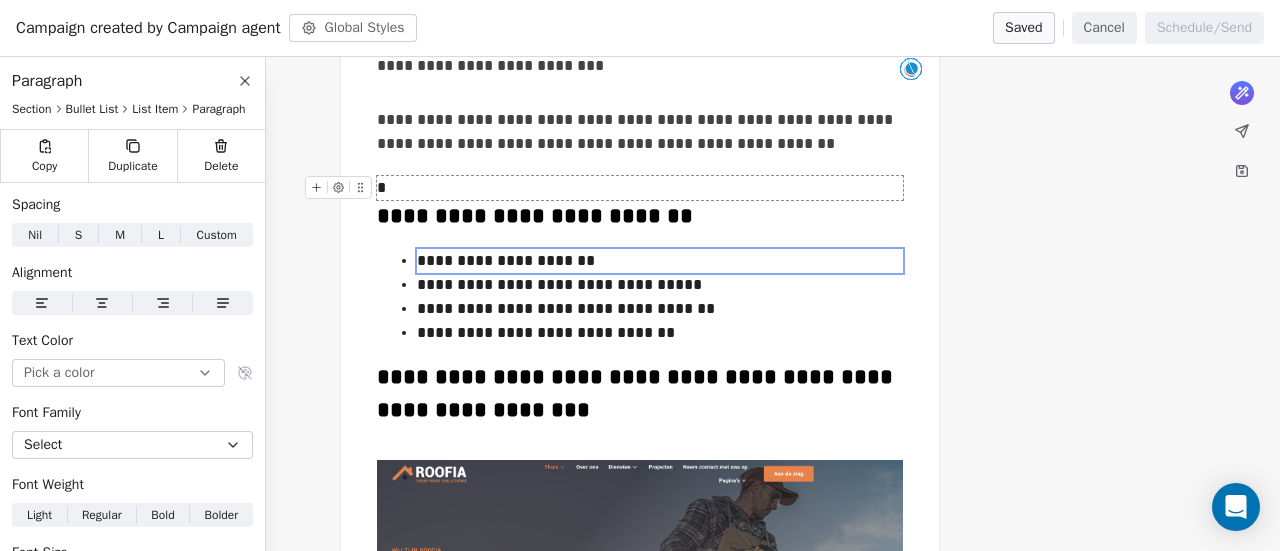 click on "BRNDTIME bv Contacts People Marketing Workflows Campaigns Sales Pipelines Sequences Beta Tools Apps AI Agents Help & Support Campaigns  Create new campaign All ( 3 ) All ( 3 ) Drafts ( 1 ) Drafts ( 1 ) In Progress ( 0 ) In Progress ( 0 ) Scheduled ( 0 ) Scheduled ( 0 ) Sent ( 2 ) Sent ( 2 ) Name Status Analytics Actions Campaign created by Campaign agent Created on Jul 24, 2025, 2:21 PM To: No segment selected Draft - Open Rate - Click Rate - Unsubscribe badankt Sent on Apr 2, 2025, 9:04 AM To: VIP Customers  Sent 29 / 29 47.62% (10) Open Rate 4.76% (1) Click Rate - Unsubscribe BRNDTIME test Sent on Mar 17, 2025, 10:23 AM To: VIP Customers  Sent 1 / 1 100% (1) Open Rate 100% (1) Click Rate - Unsubscribe Showing  1  to  3  of  3  campaigns Previous Page  1  of  1 Next Campaign created by Campaign agent  Global Styles Saved Cancel Schedule/Send Paragraph Section Bullet List List Item Paragraph Copy Duplicate Delete Spacing Nil Nil S S M M L L Custom Custom Alignment Text Color Pick a color Font Family Select" at bounding box center (640, 275) 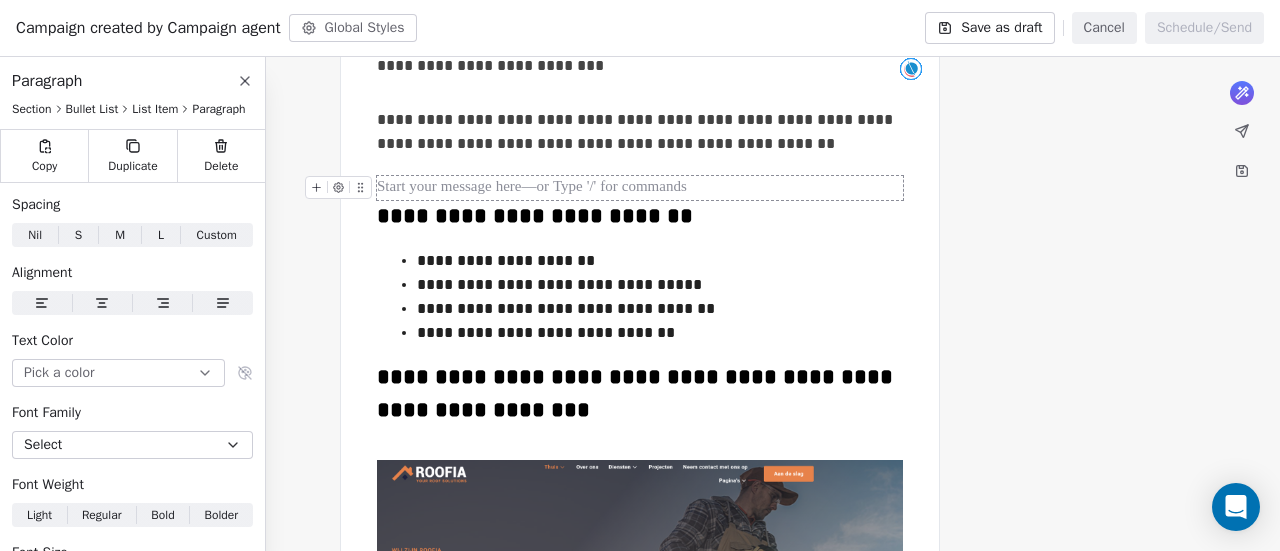 click 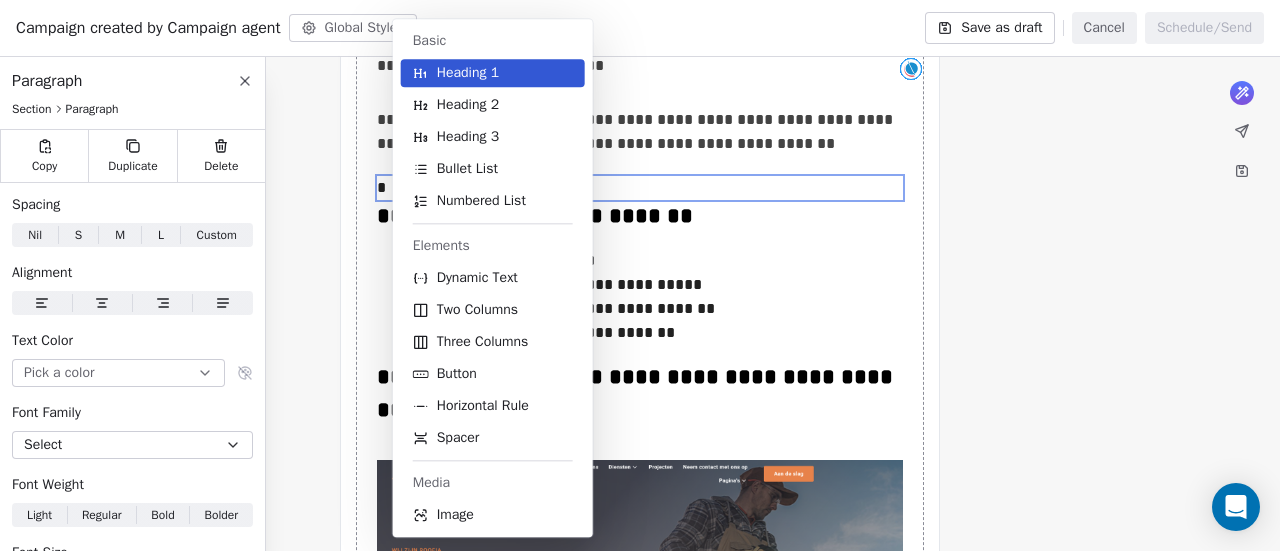 click on "**********" at bounding box center (640, 541) 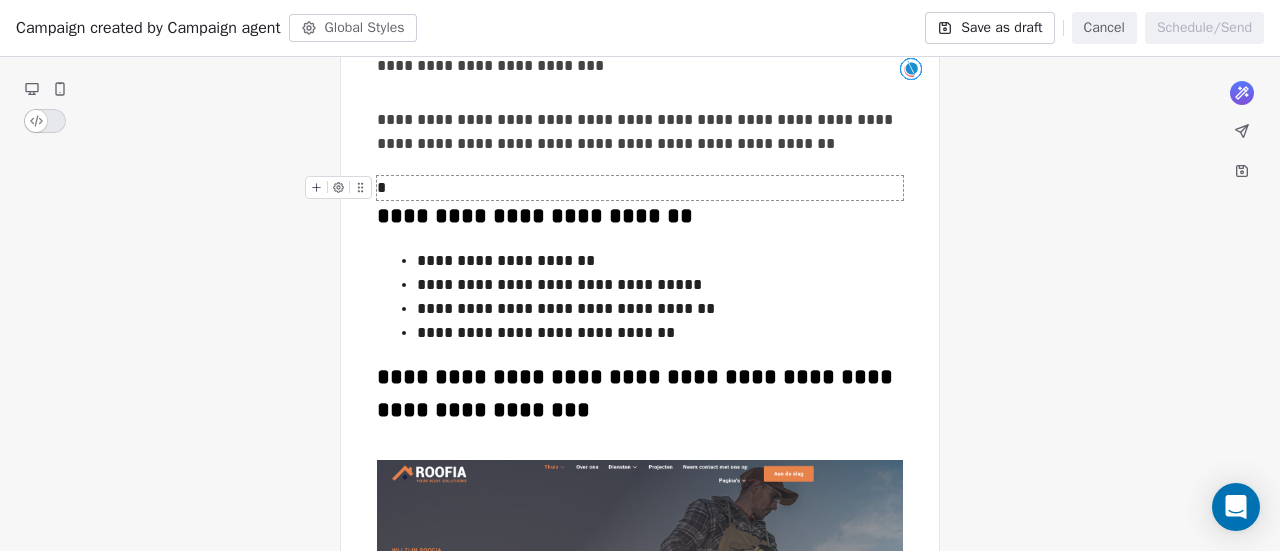 click on "*" at bounding box center (640, 188) 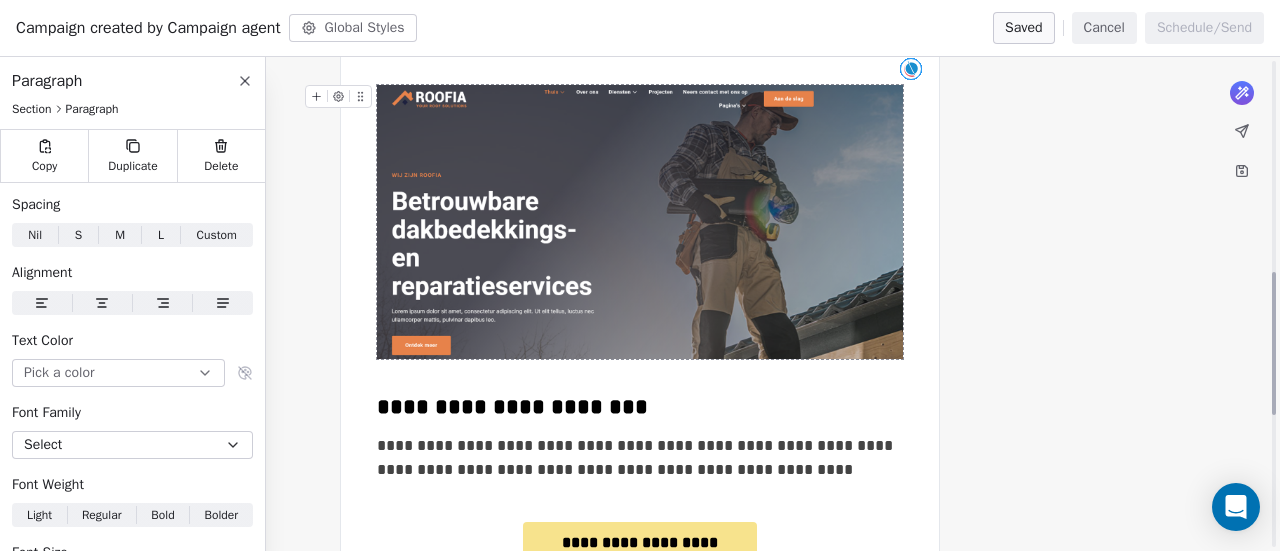 scroll, scrollTop: 800, scrollLeft: 0, axis: vertical 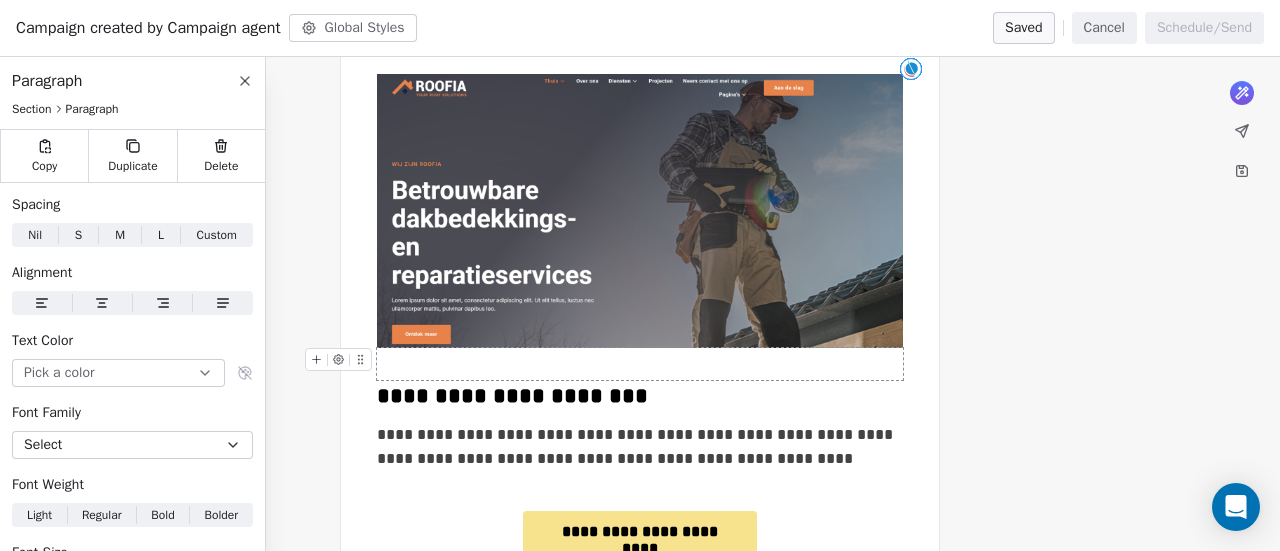 click 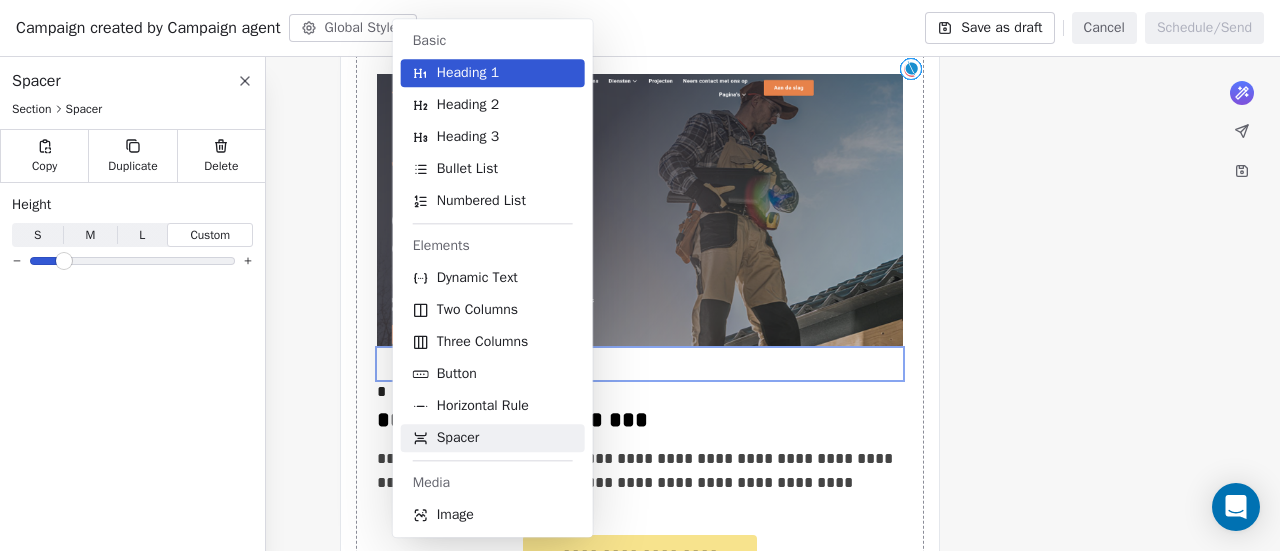 click on "Spacer" at bounding box center (493, 438) 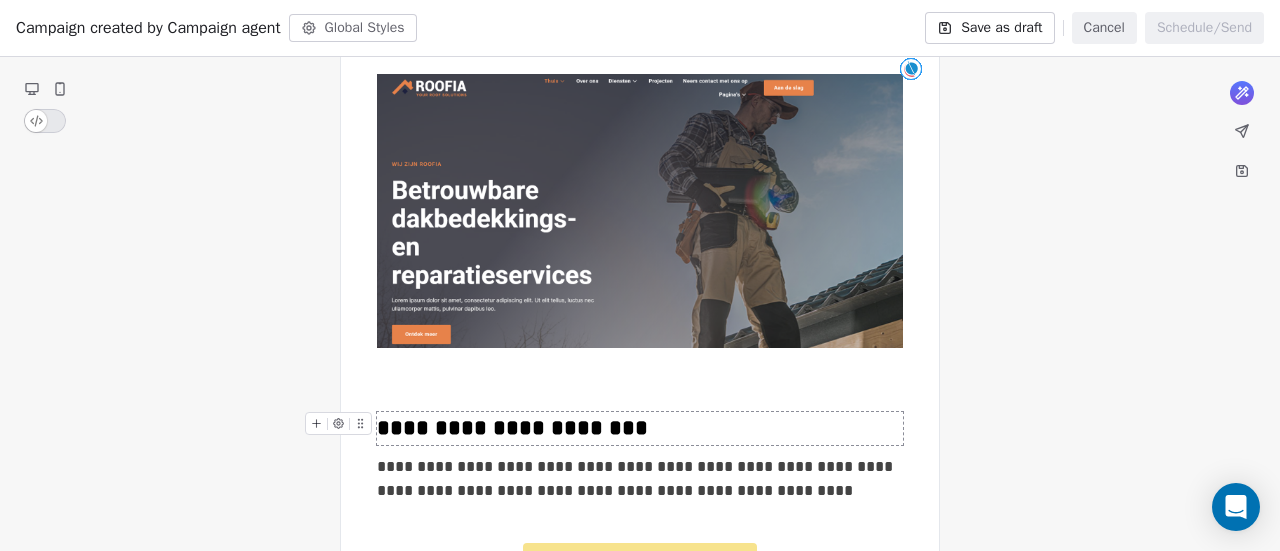 click 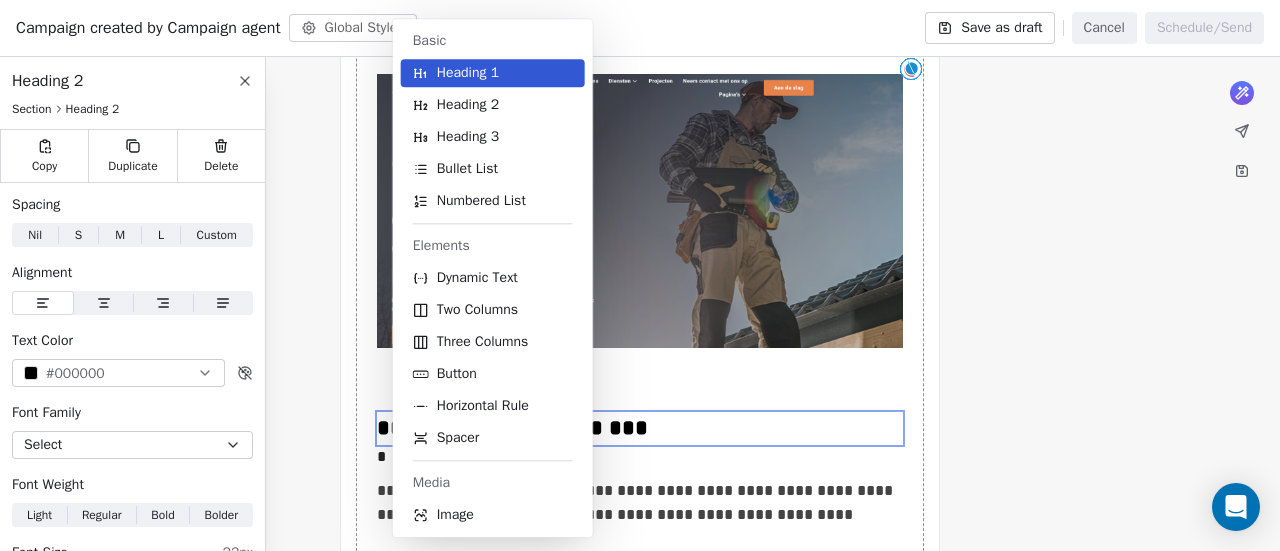 click at bounding box center (640, 396) 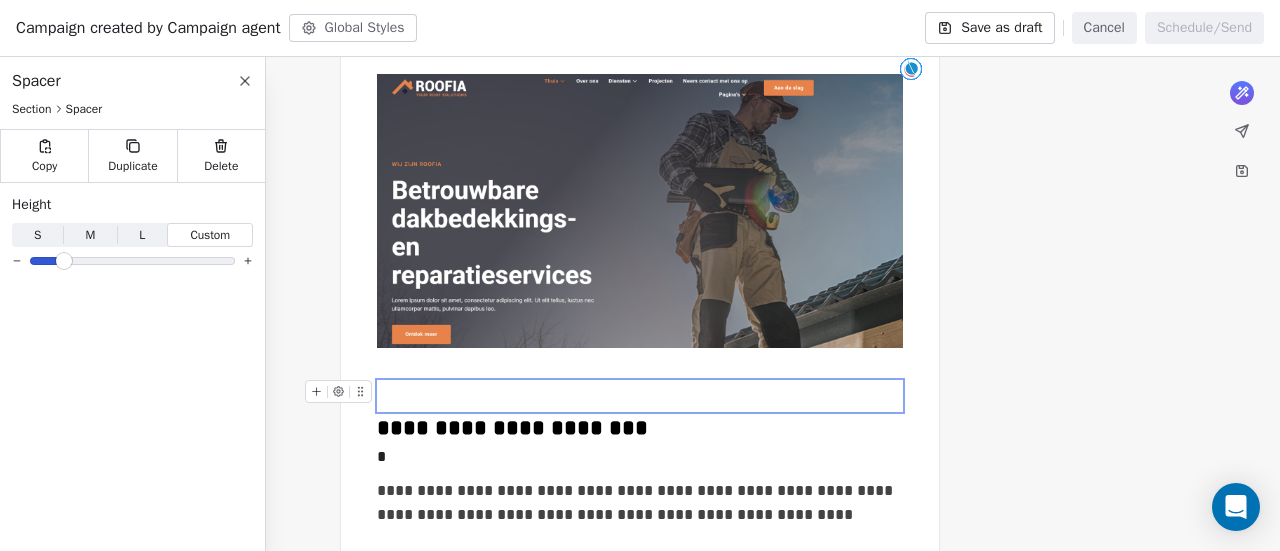 click 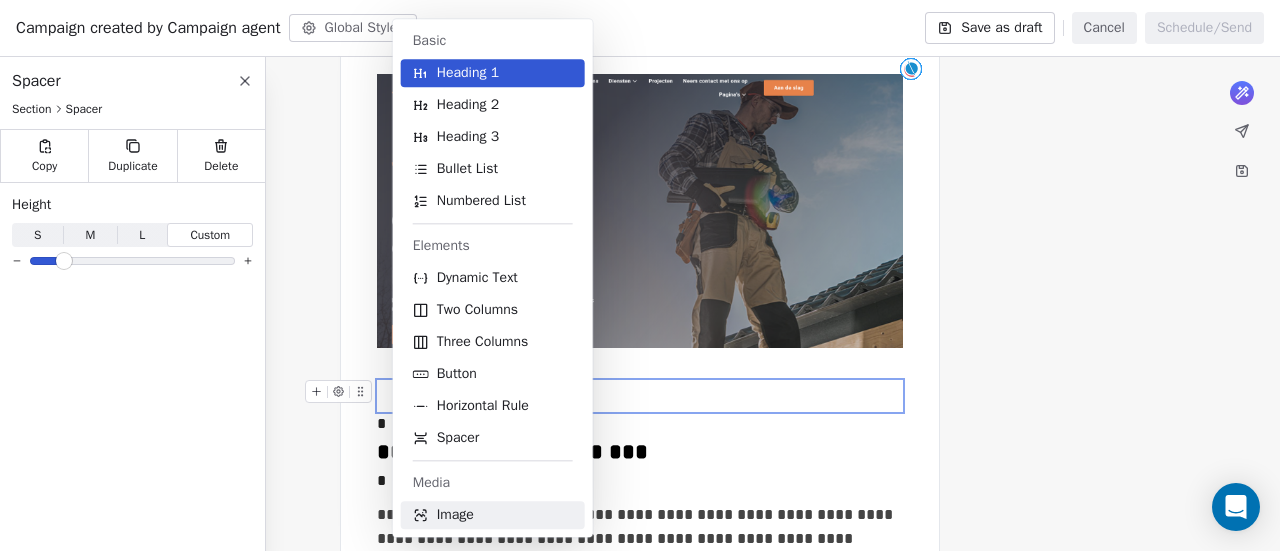click on "Image" at bounding box center [493, 515] 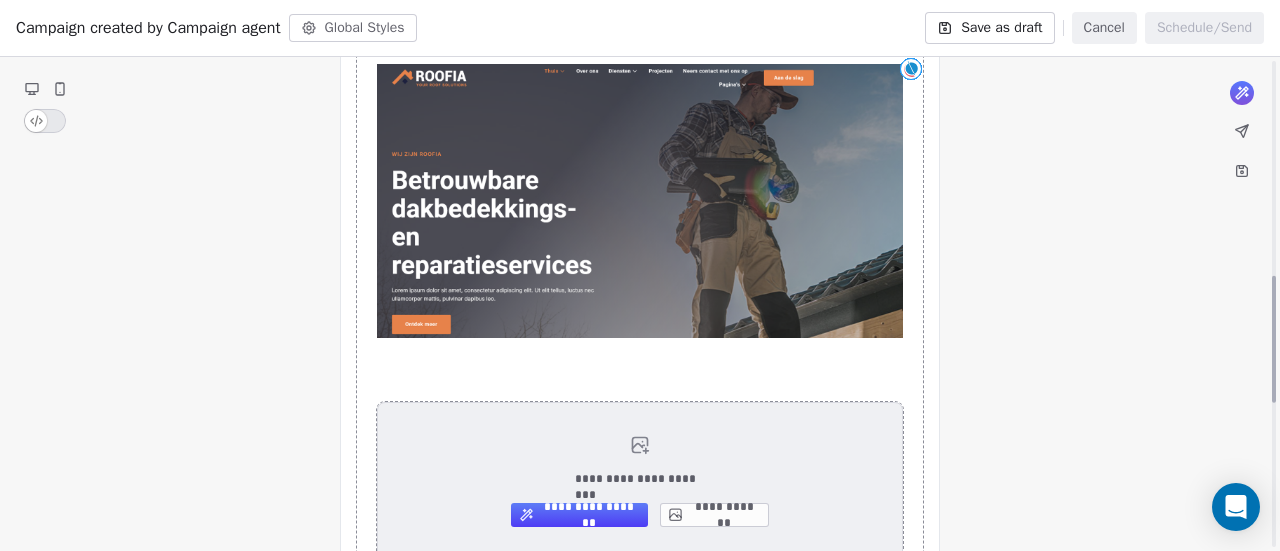scroll, scrollTop: 838, scrollLeft: 0, axis: vertical 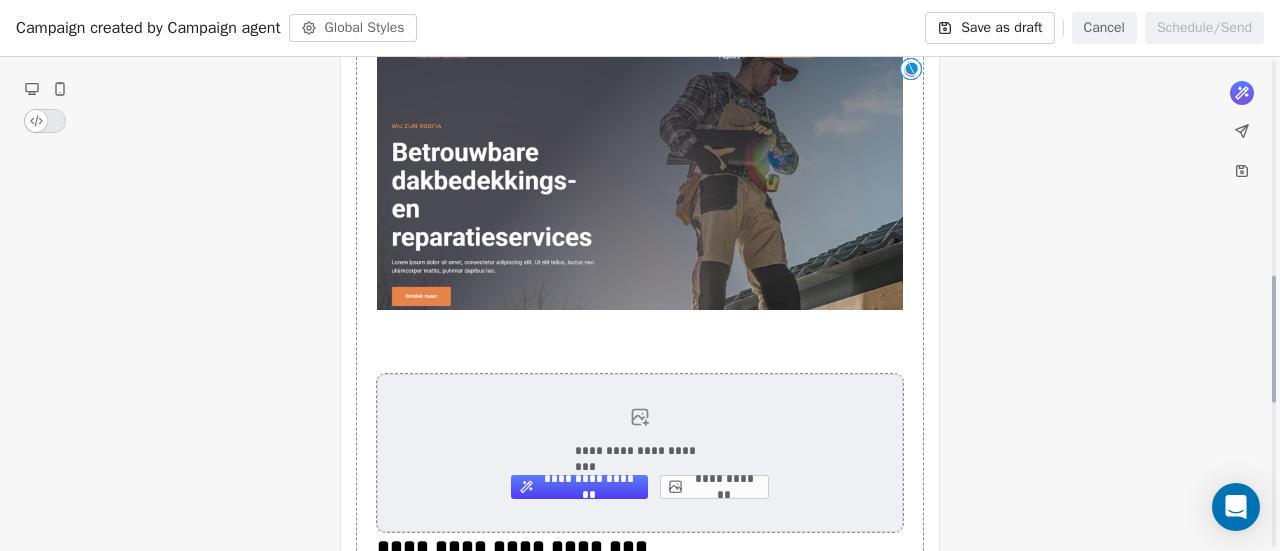click on "**********" at bounding box center (640, 453) 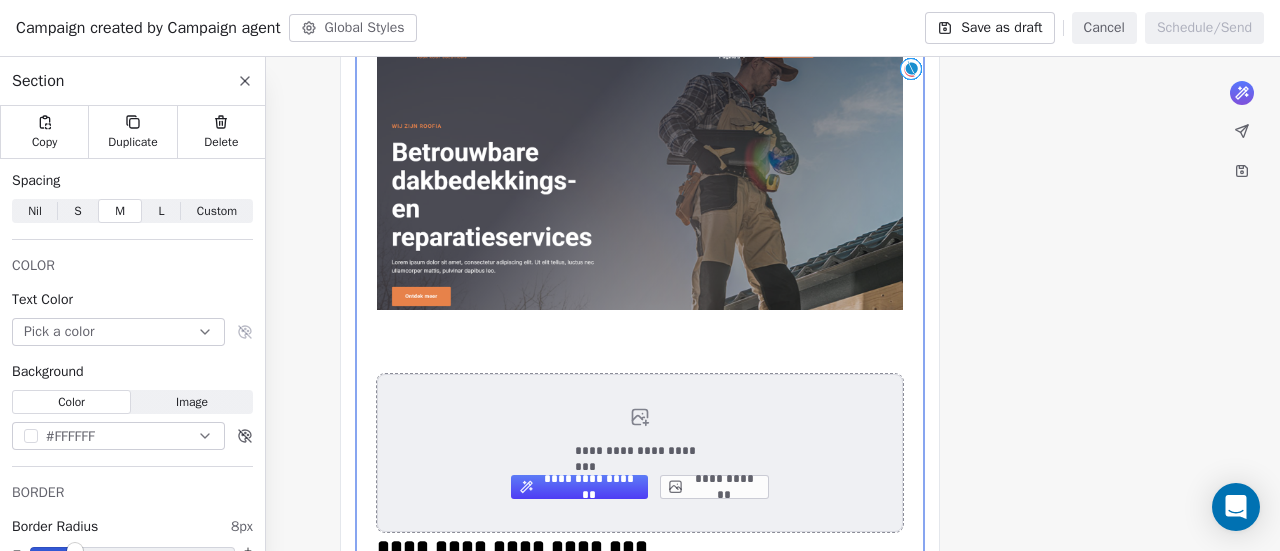 click on "**********" at bounding box center (714, 487) 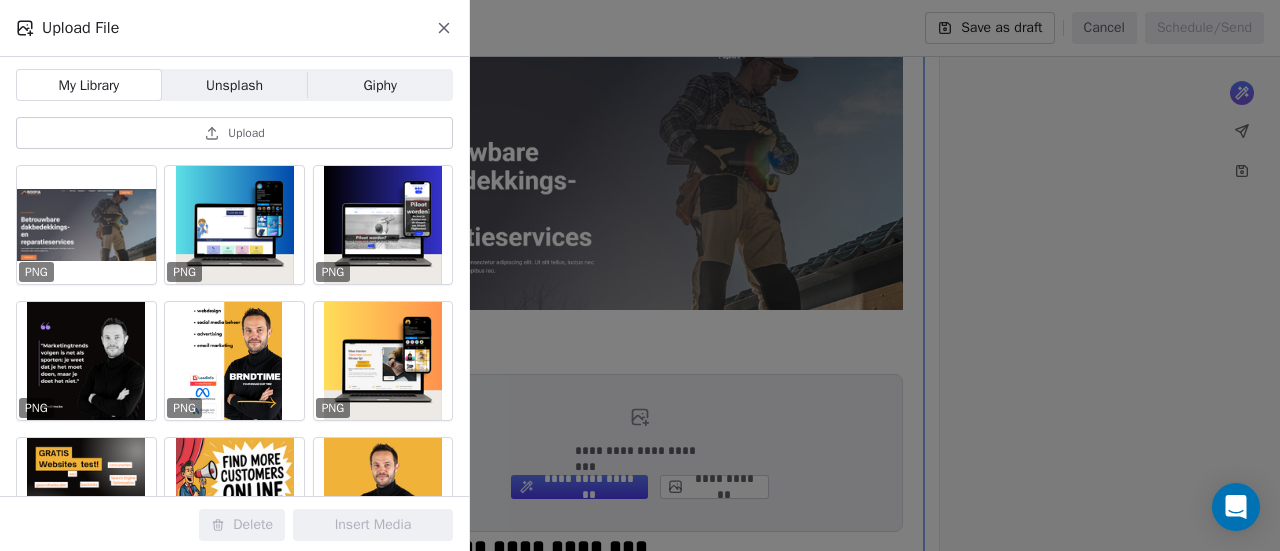 click on "Upload" at bounding box center (234, 133) 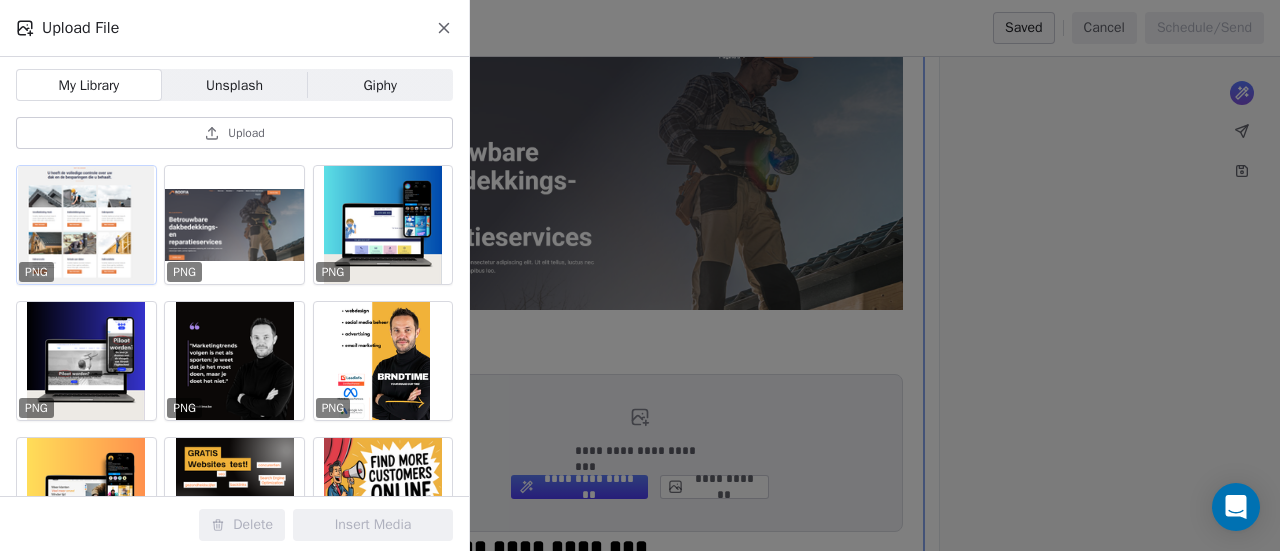 click at bounding box center (86, 225) 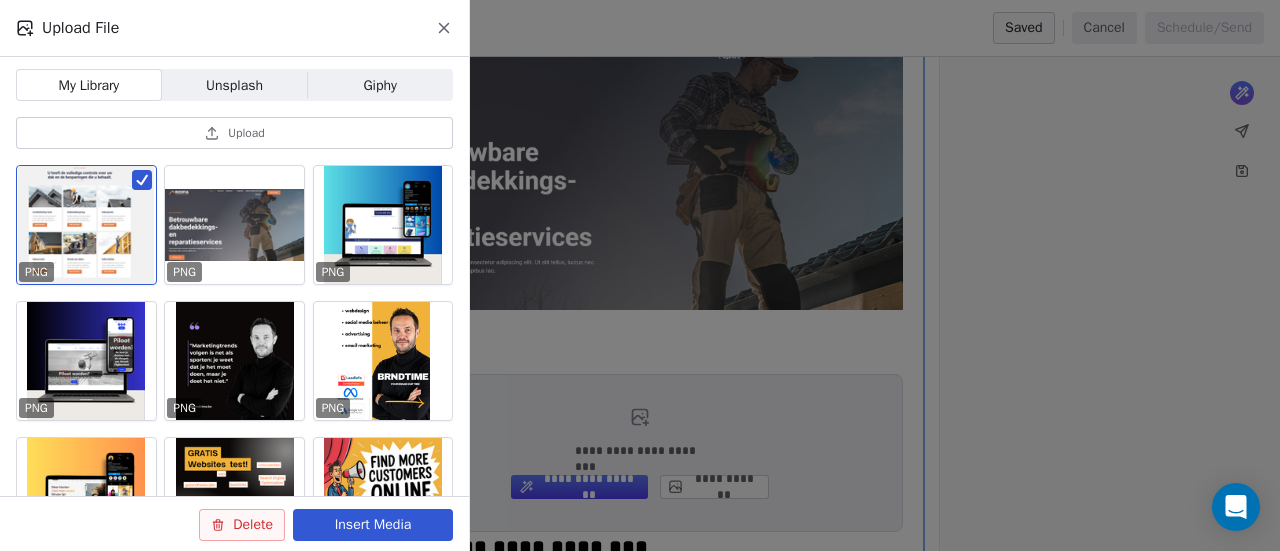 click on "Insert Media" at bounding box center [373, 525] 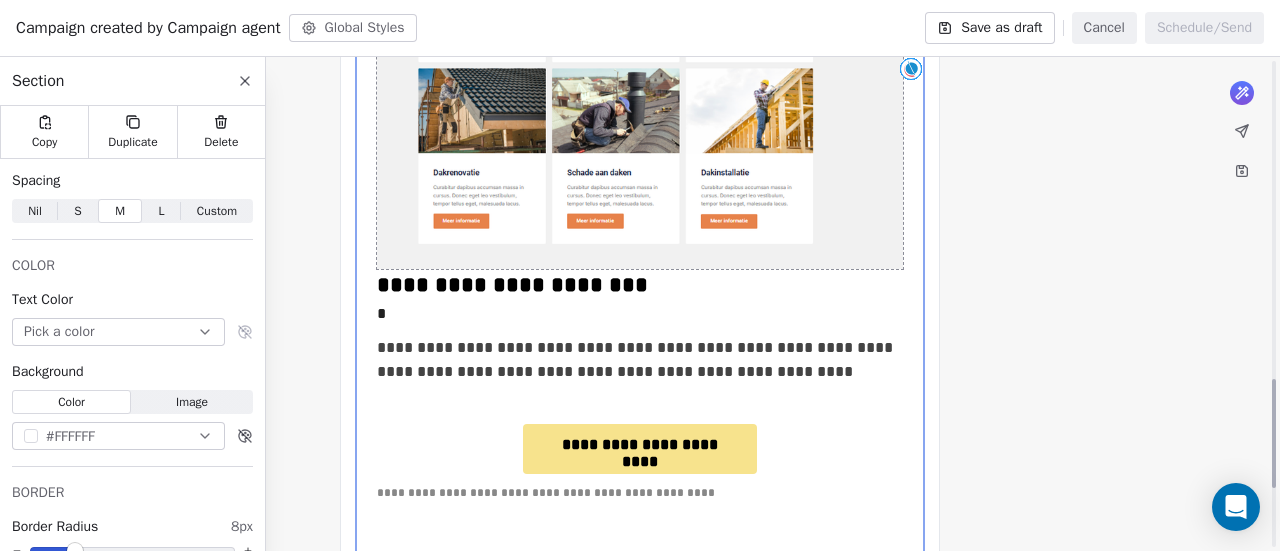 scroll, scrollTop: 1438, scrollLeft: 0, axis: vertical 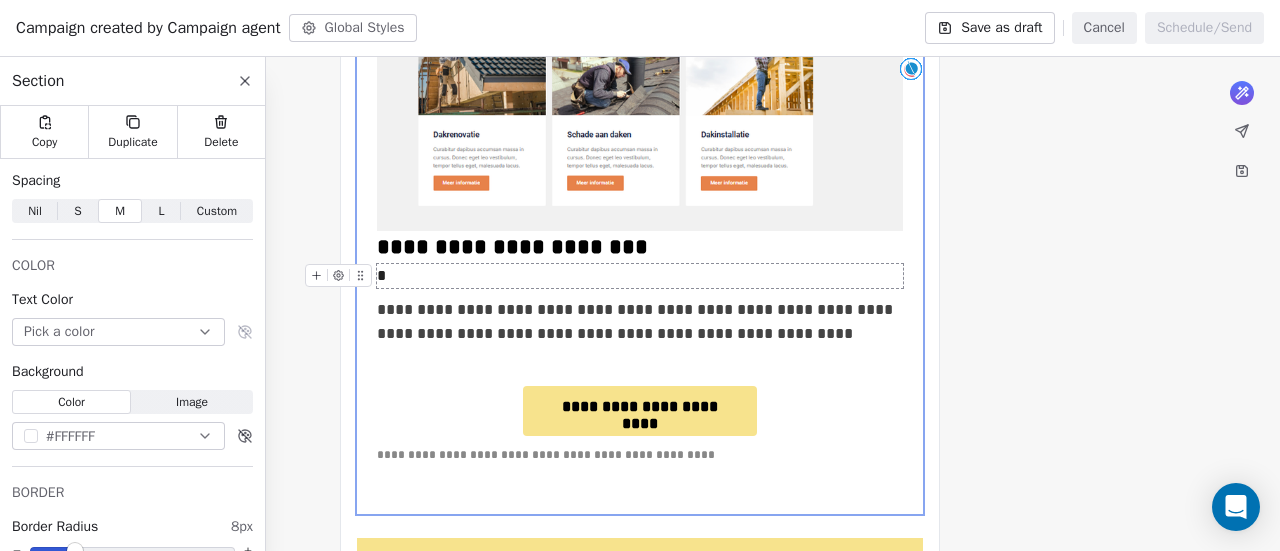 click on "*" at bounding box center [640, 276] 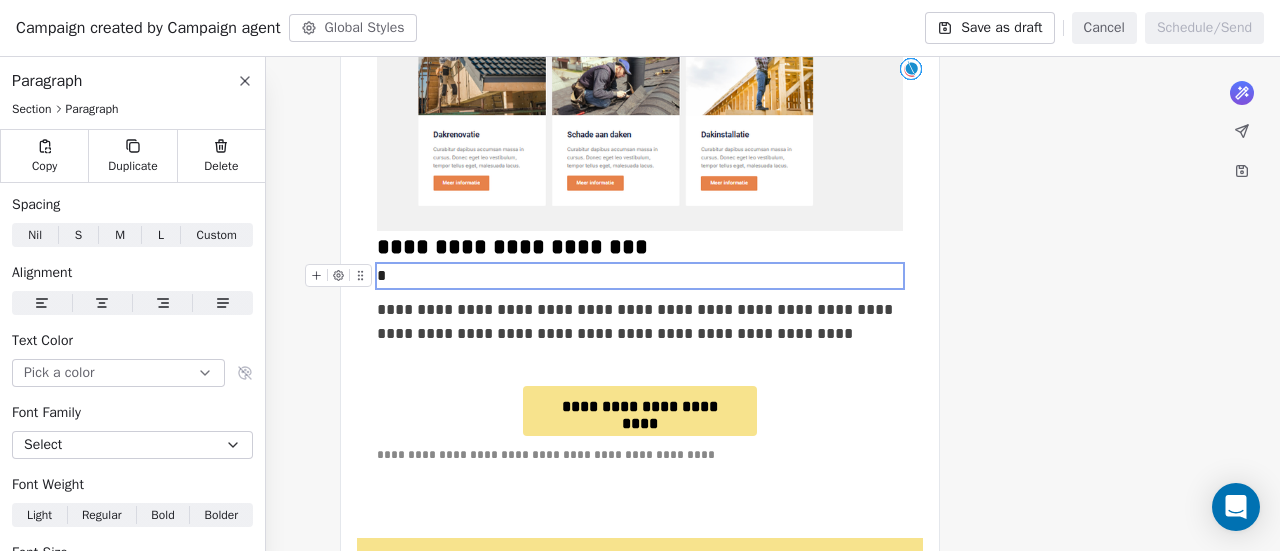 click on "*" at bounding box center (640, 276) 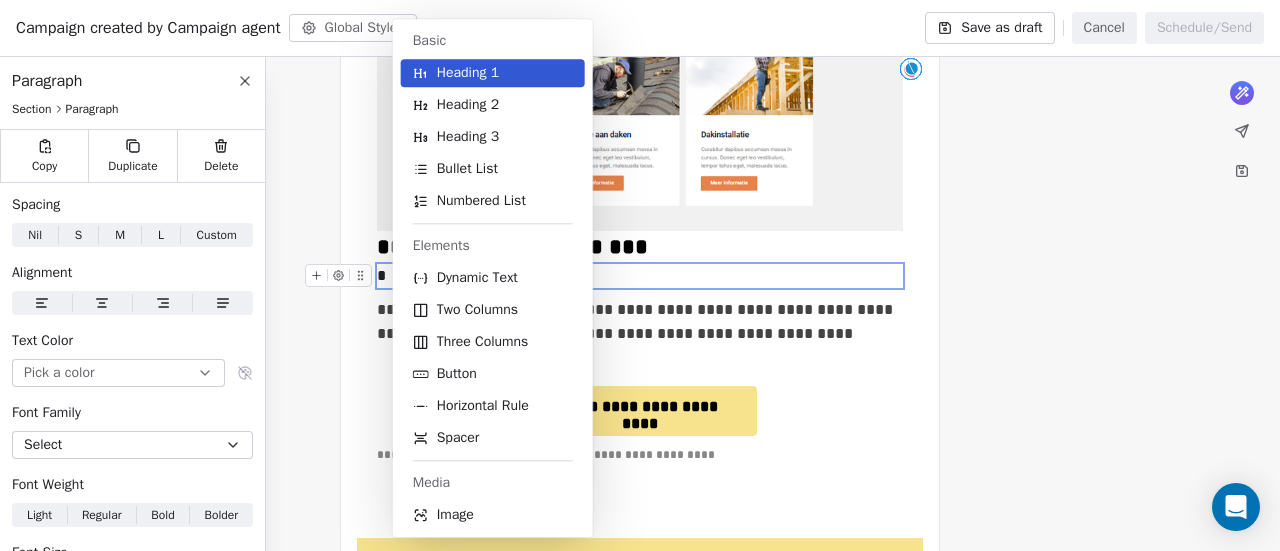 click on "*" at bounding box center (640, 276) 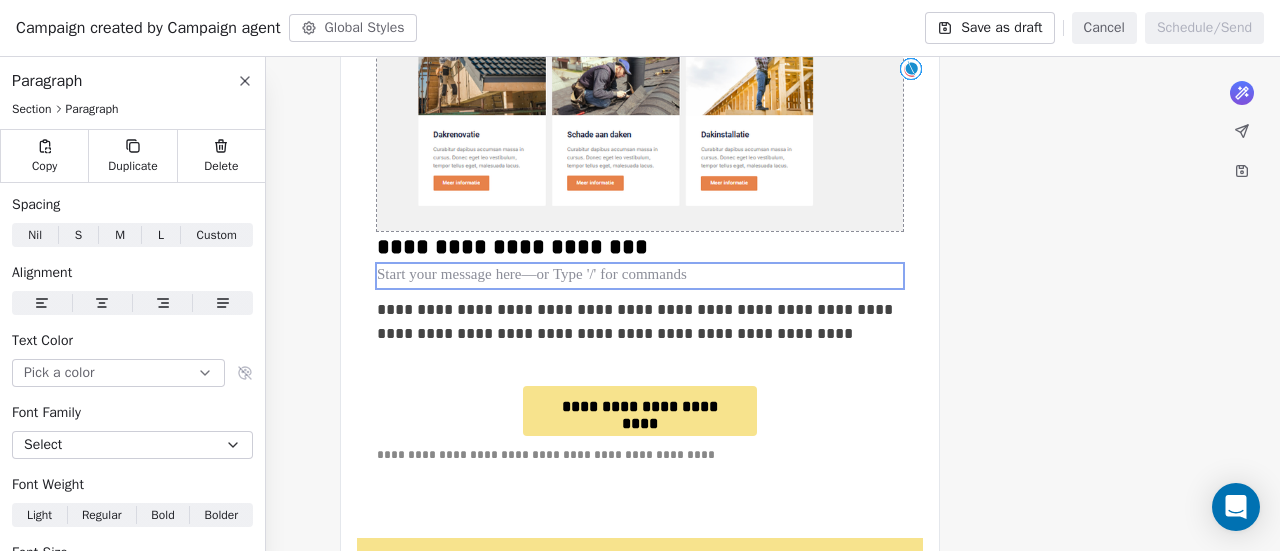 click on "**********" at bounding box center (640, -215) 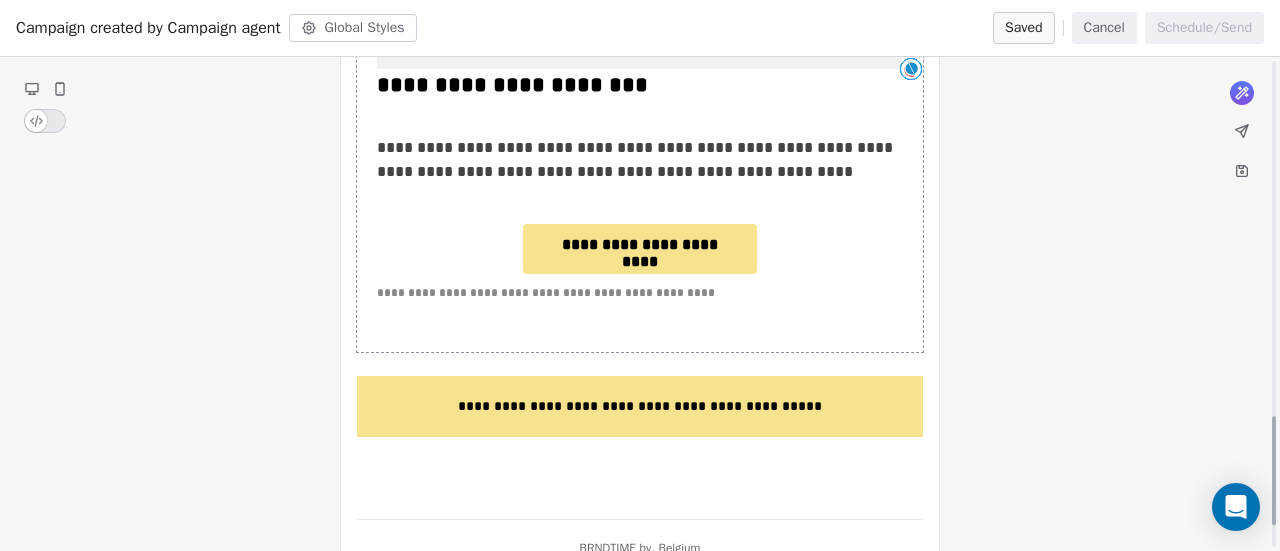 scroll, scrollTop: 1708, scrollLeft: 0, axis: vertical 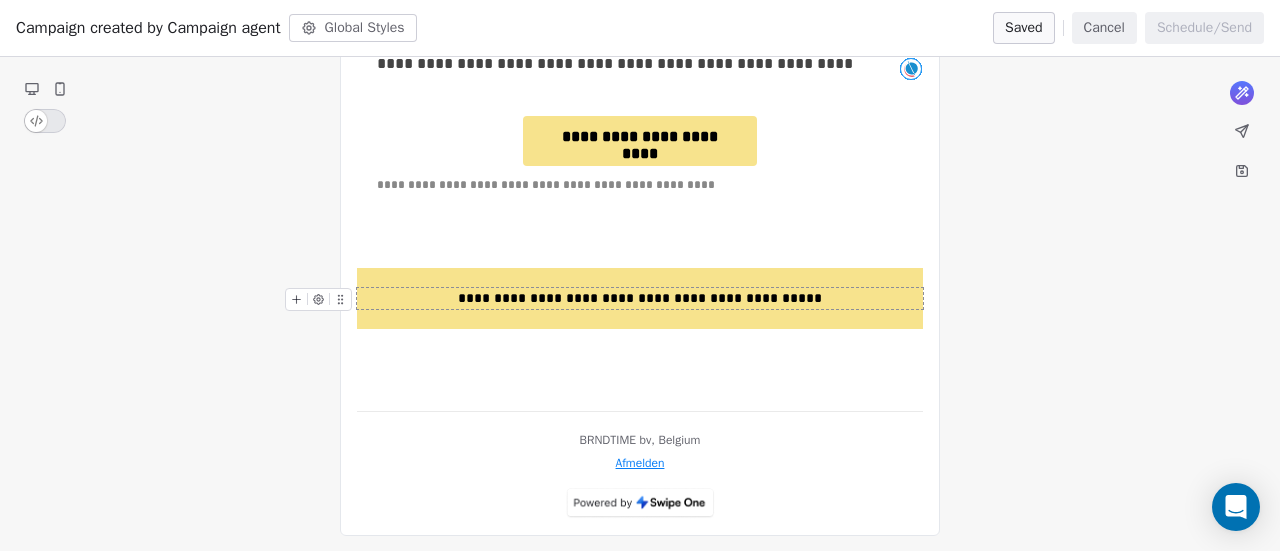 click on "**********" at bounding box center [640, 298] 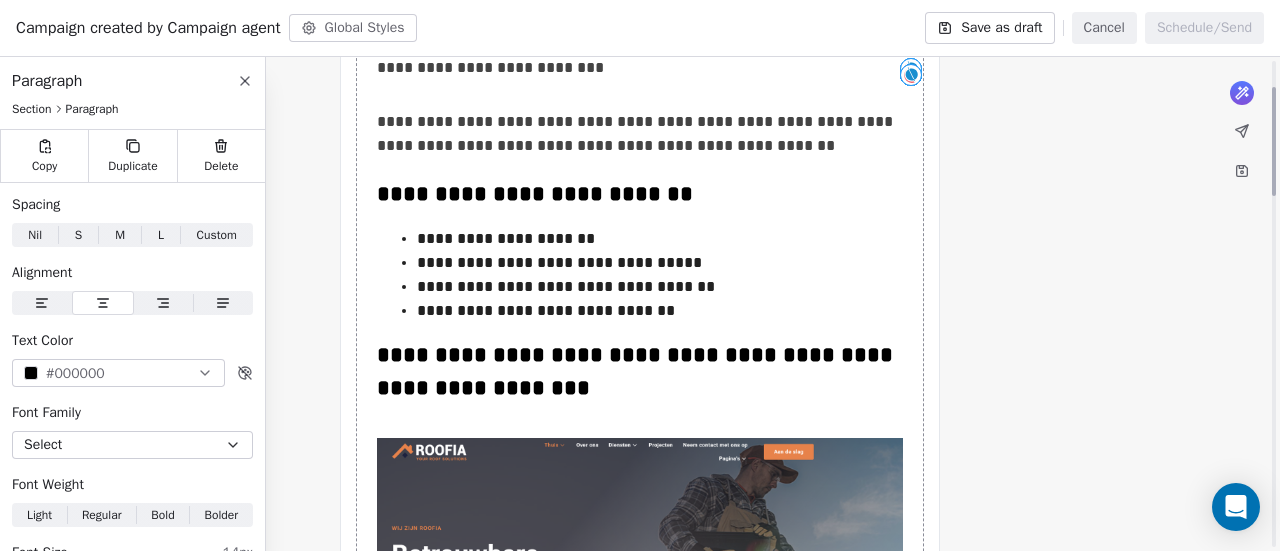 scroll, scrollTop: 0, scrollLeft: 0, axis: both 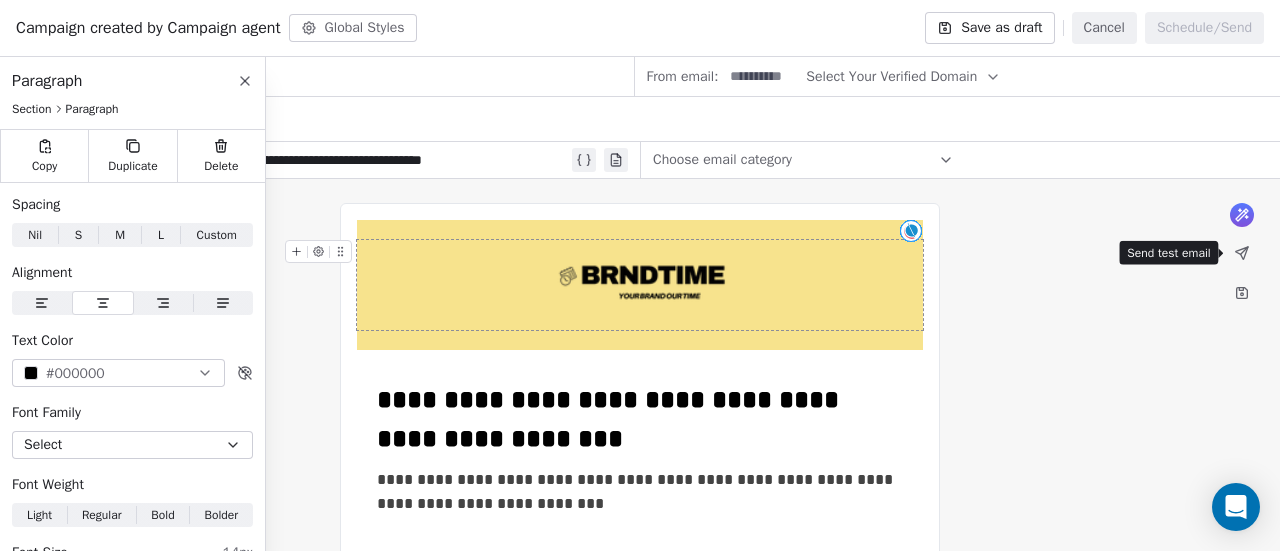 click 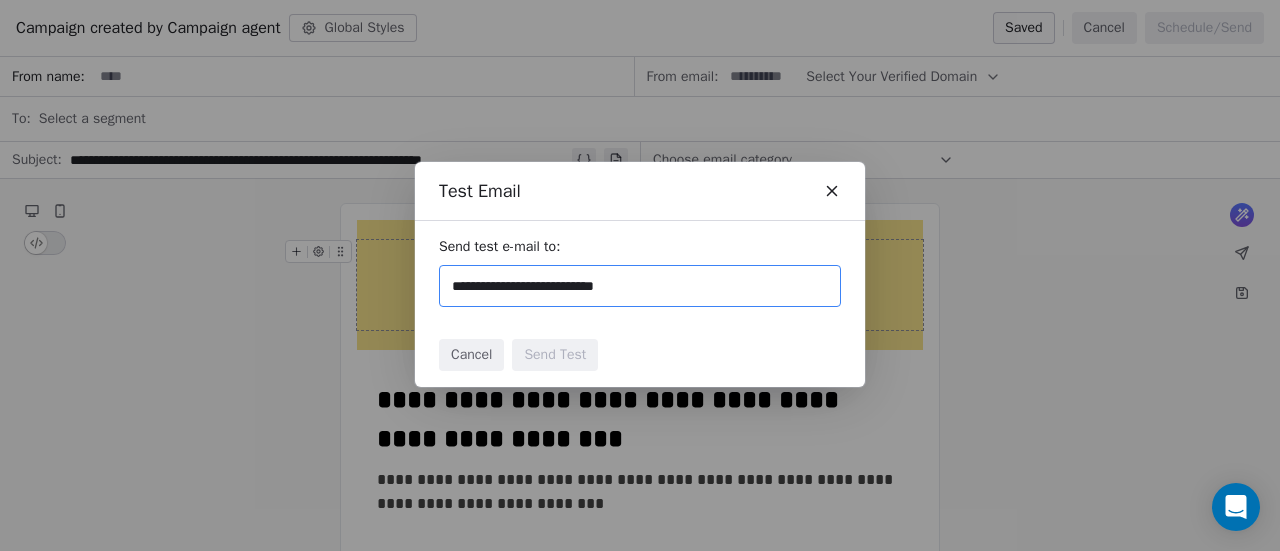 type on "**********" 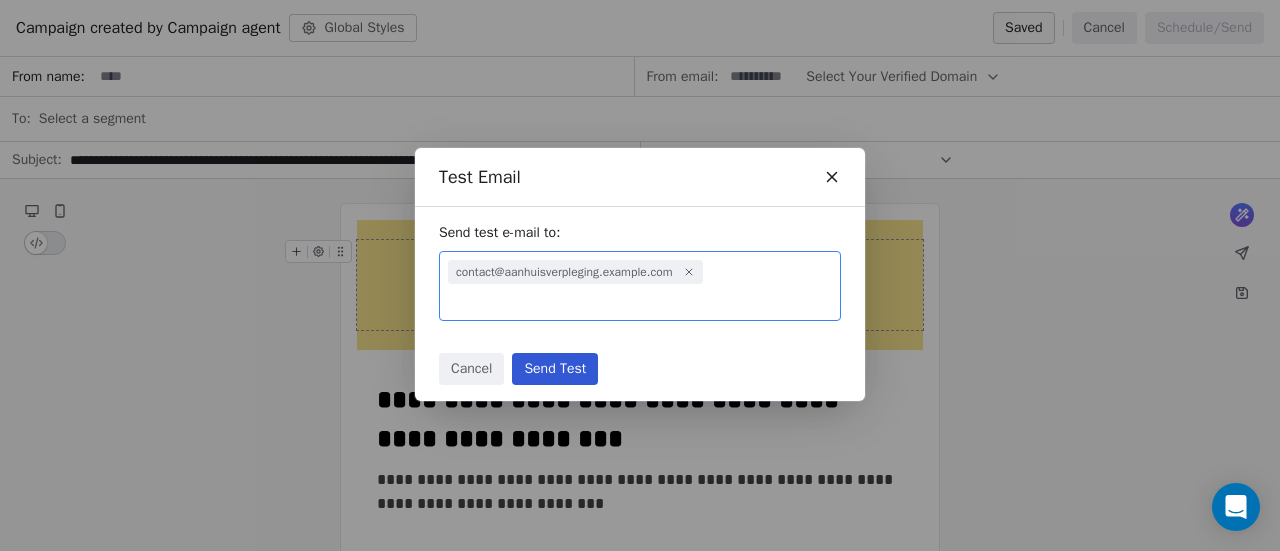 click on "Test Email Send test e-mail to: contact@aanhuisverpleging.be Cancel Send Test" at bounding box center [640, 274] 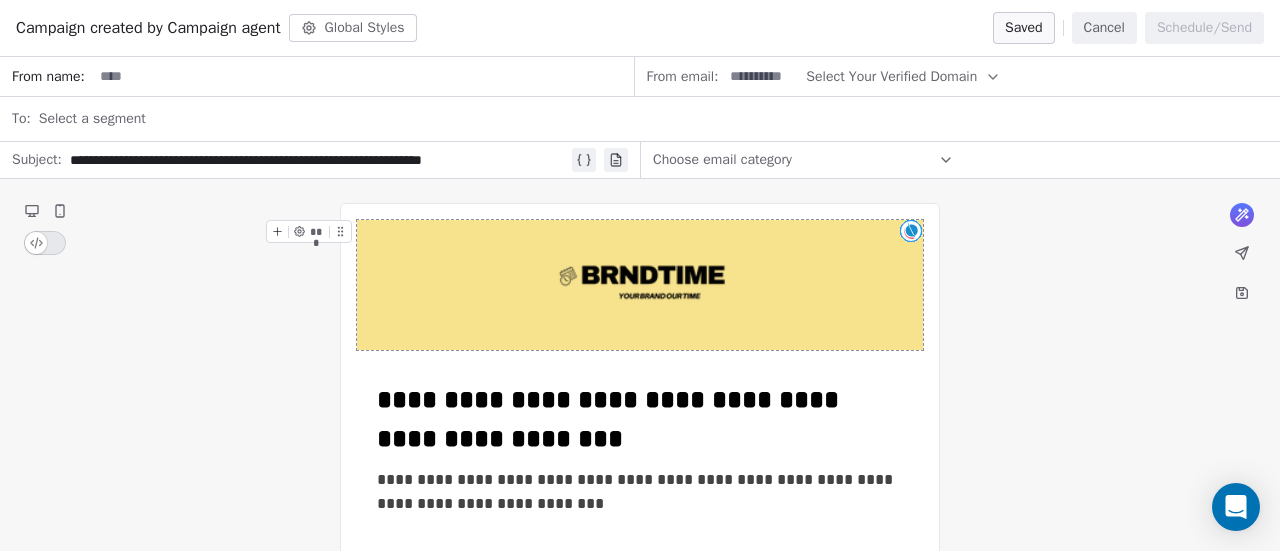 click on "Choose email category" at bounding box center (803, 160) 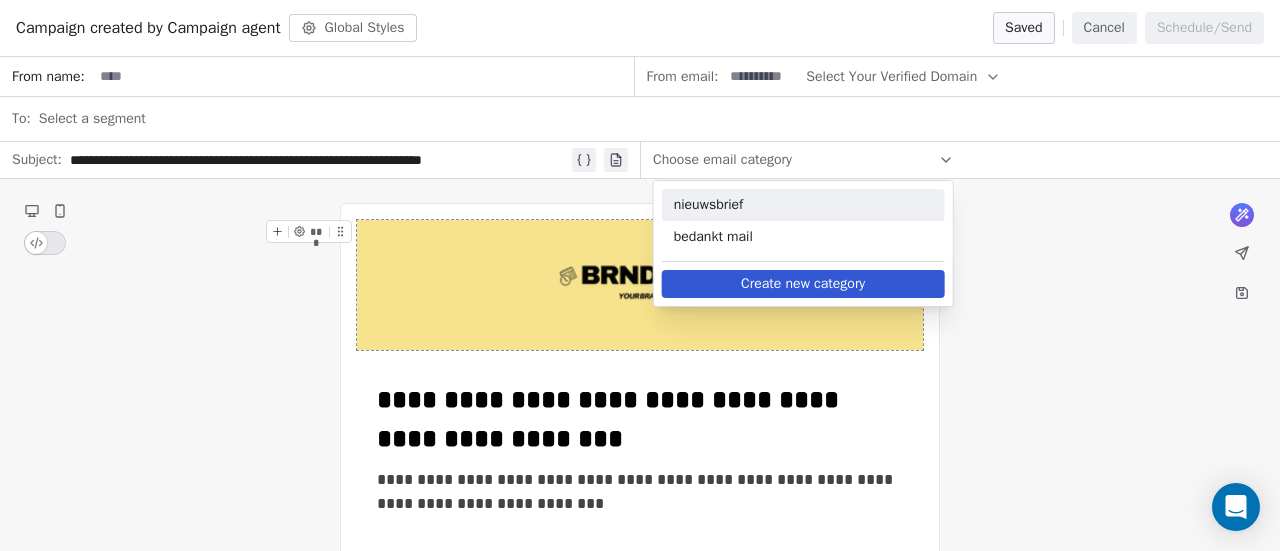 click on "Choose email category" at bounding box center (803, 160) 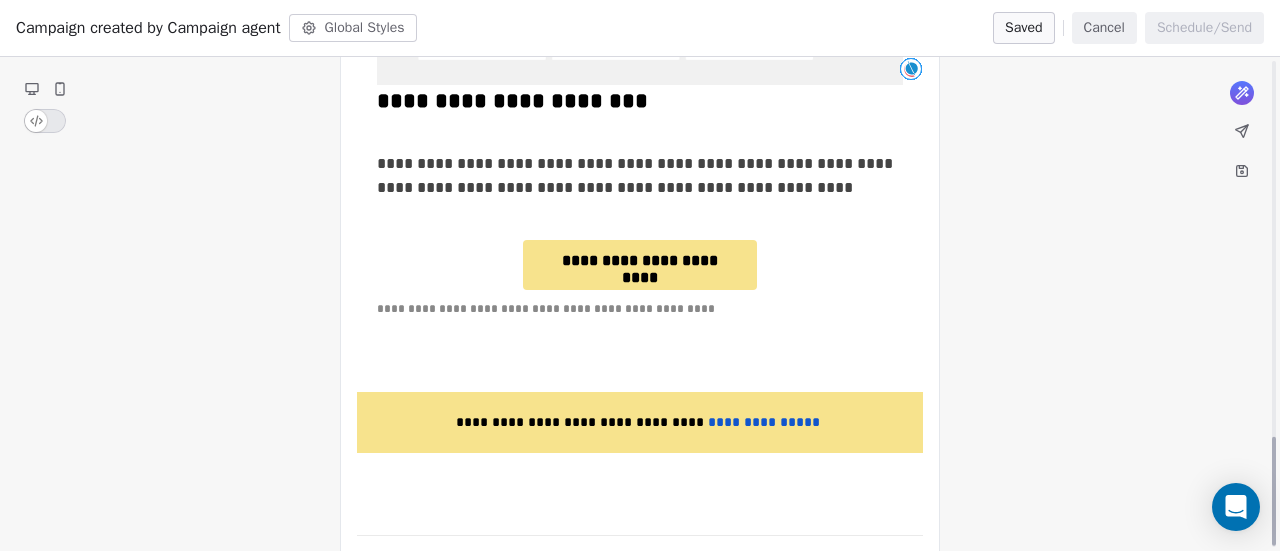scroll, scrollTop: 1708, scrollLeft: 0, axis: vertical 